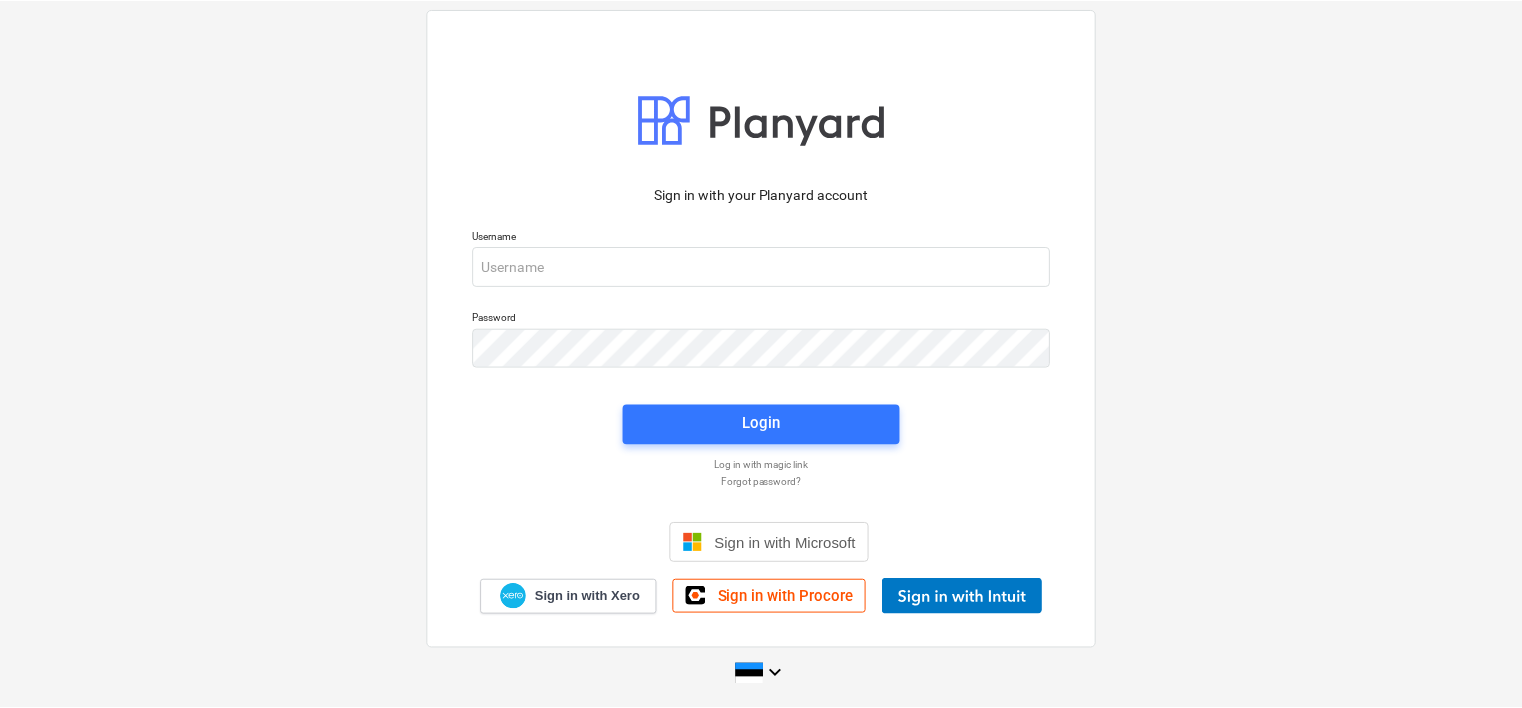 scroll, scrollTop: 0, scrollLeft: 0, axis: both 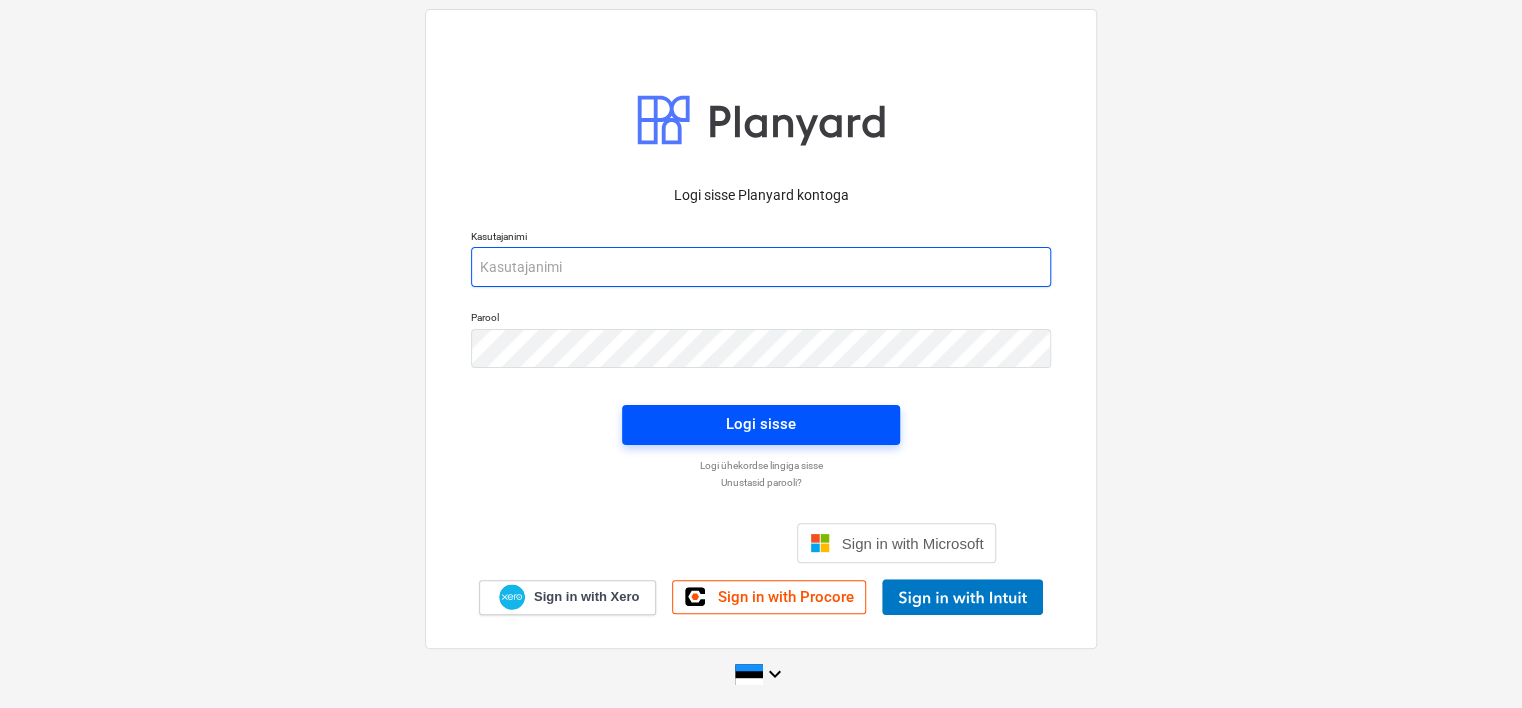 type on "[EMAIL_ADDRESS][DOMAIN_NAME]" 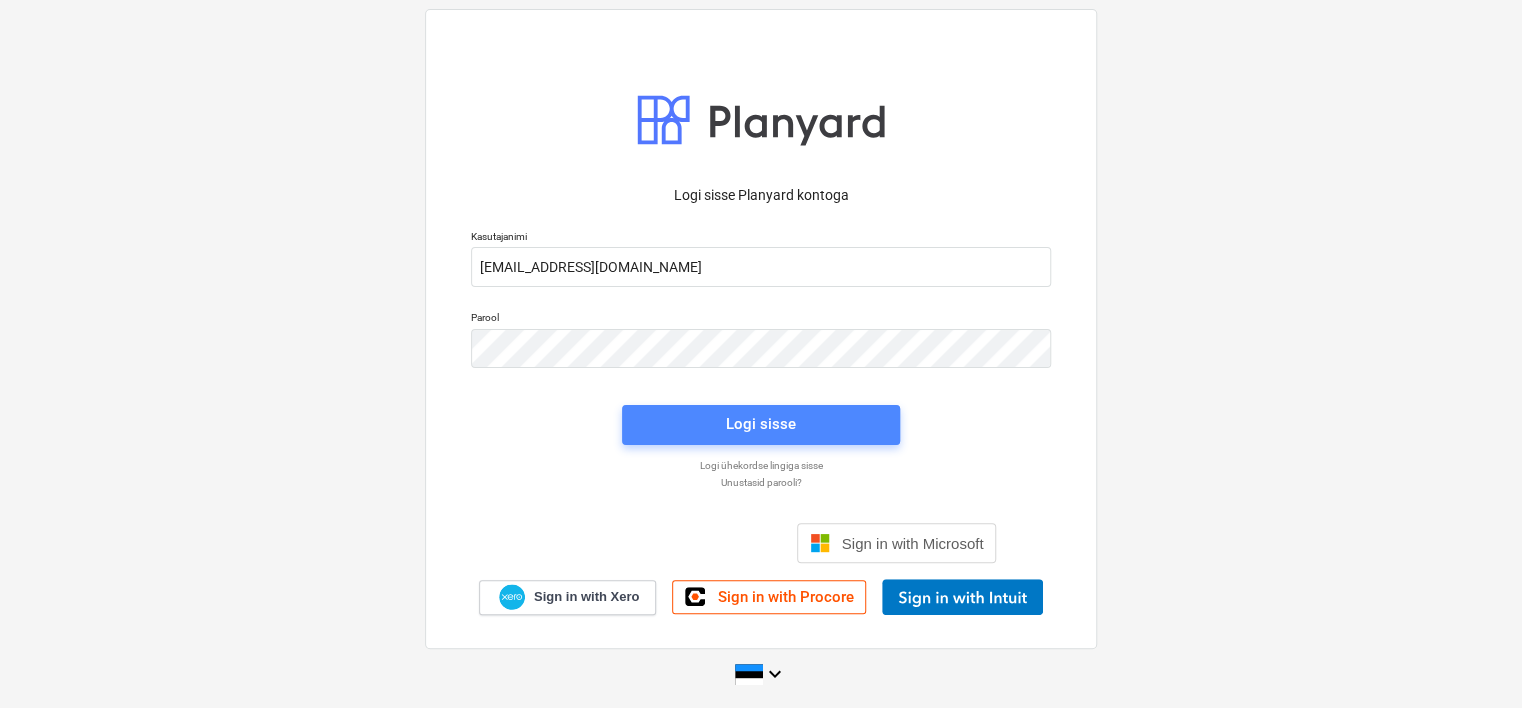 click on "Logi sisse" at bounding box center [761, 424] 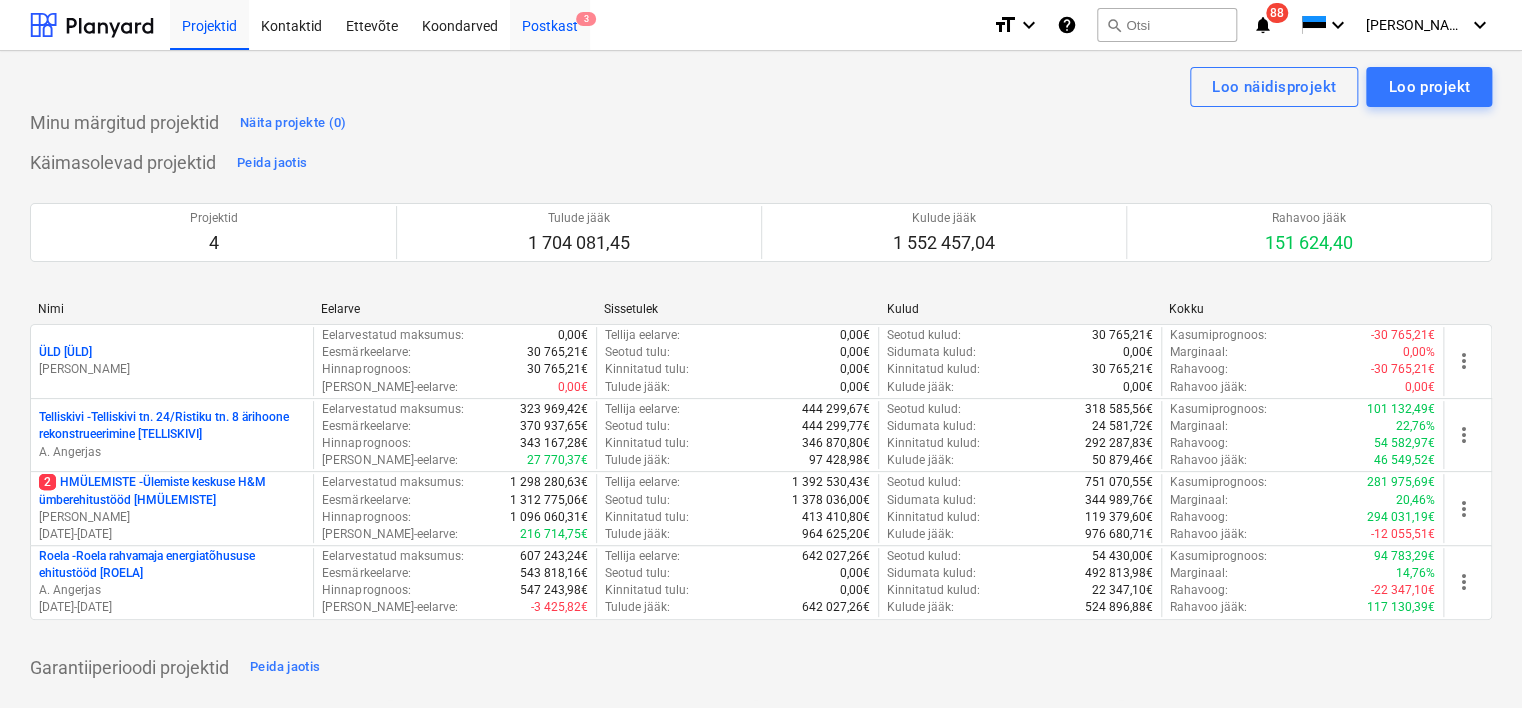 click on "Postkast 3" at bounding box center (550, 24) 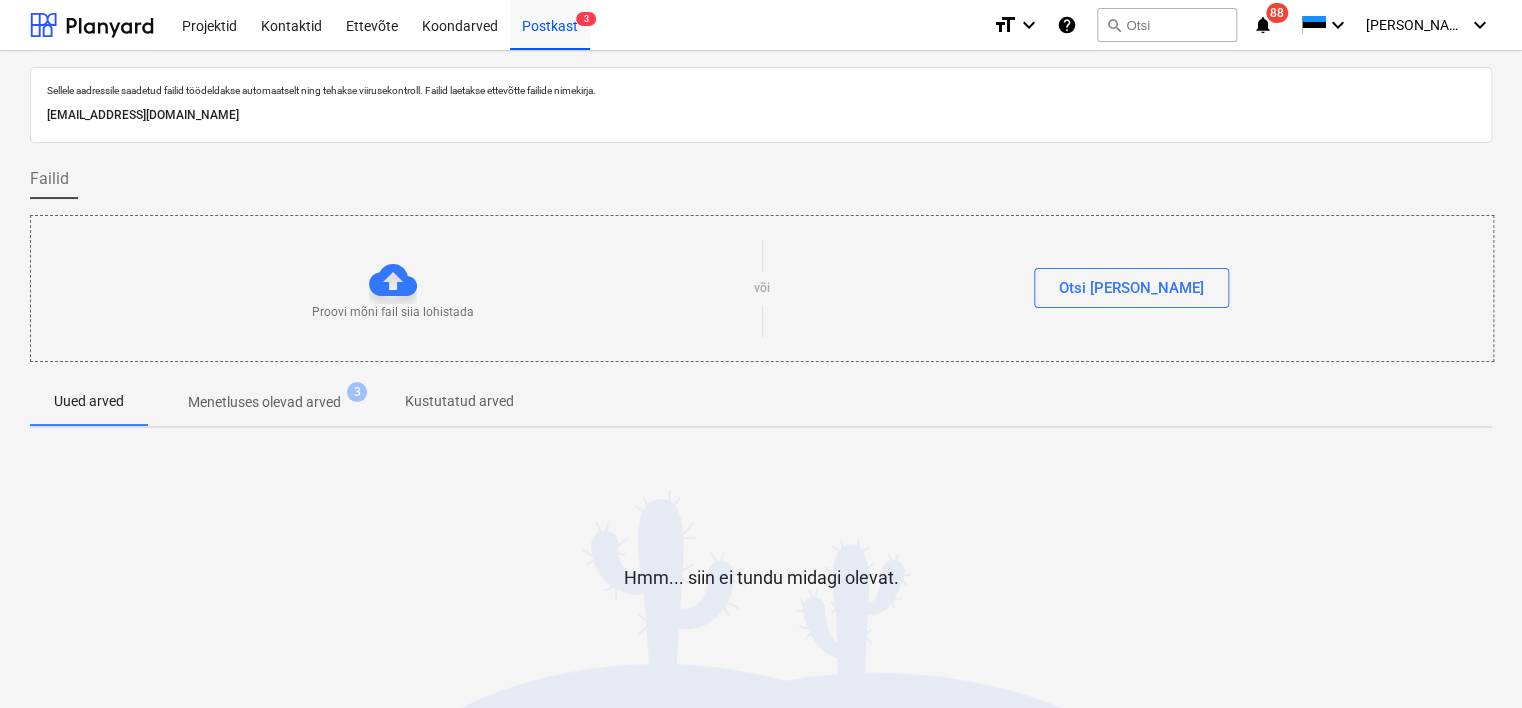 click on "[EMAIL_ADDRESS][DOMAIN_NAME]" at bounding box center [761, 115] 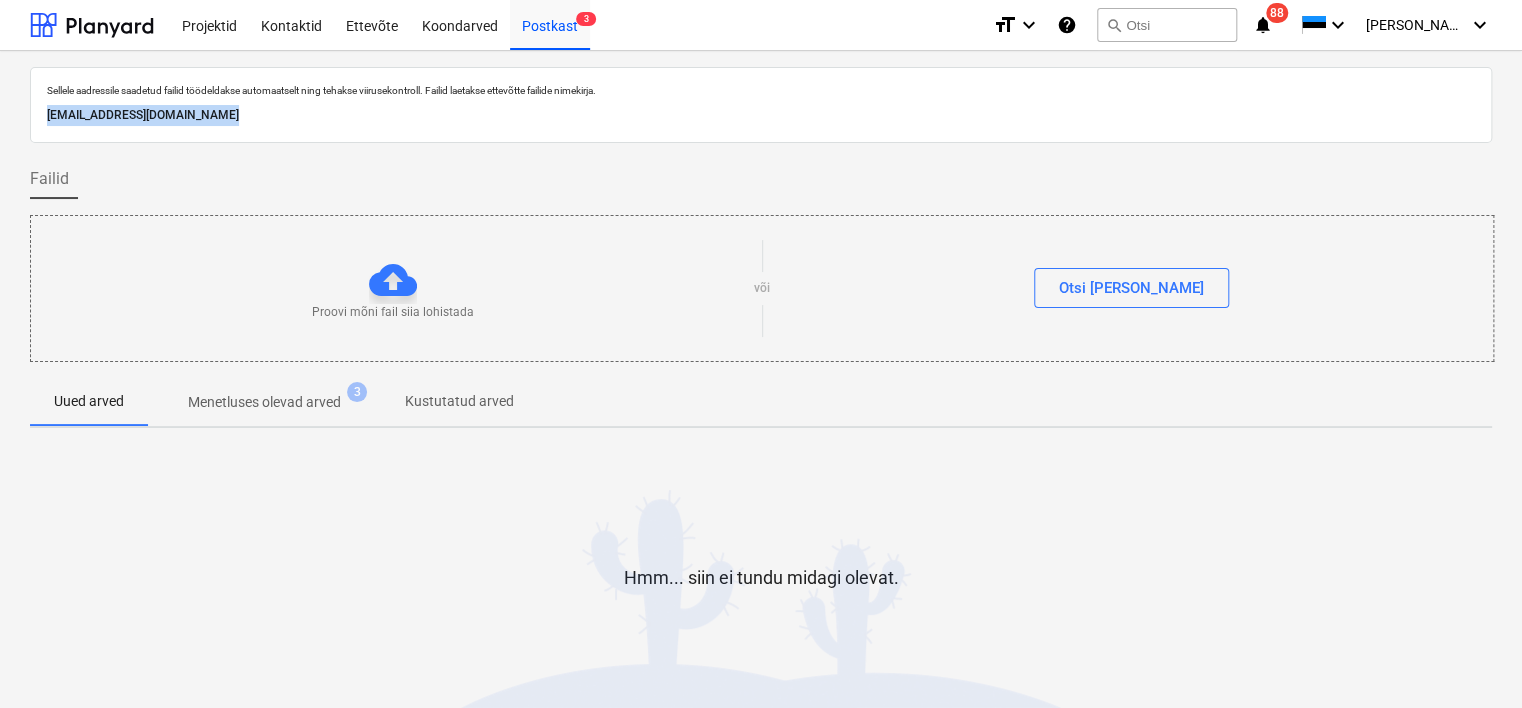 click on "[EMAIL_ADDRESS][DOMAIN_NAME]" at bounding box center (761, 115) 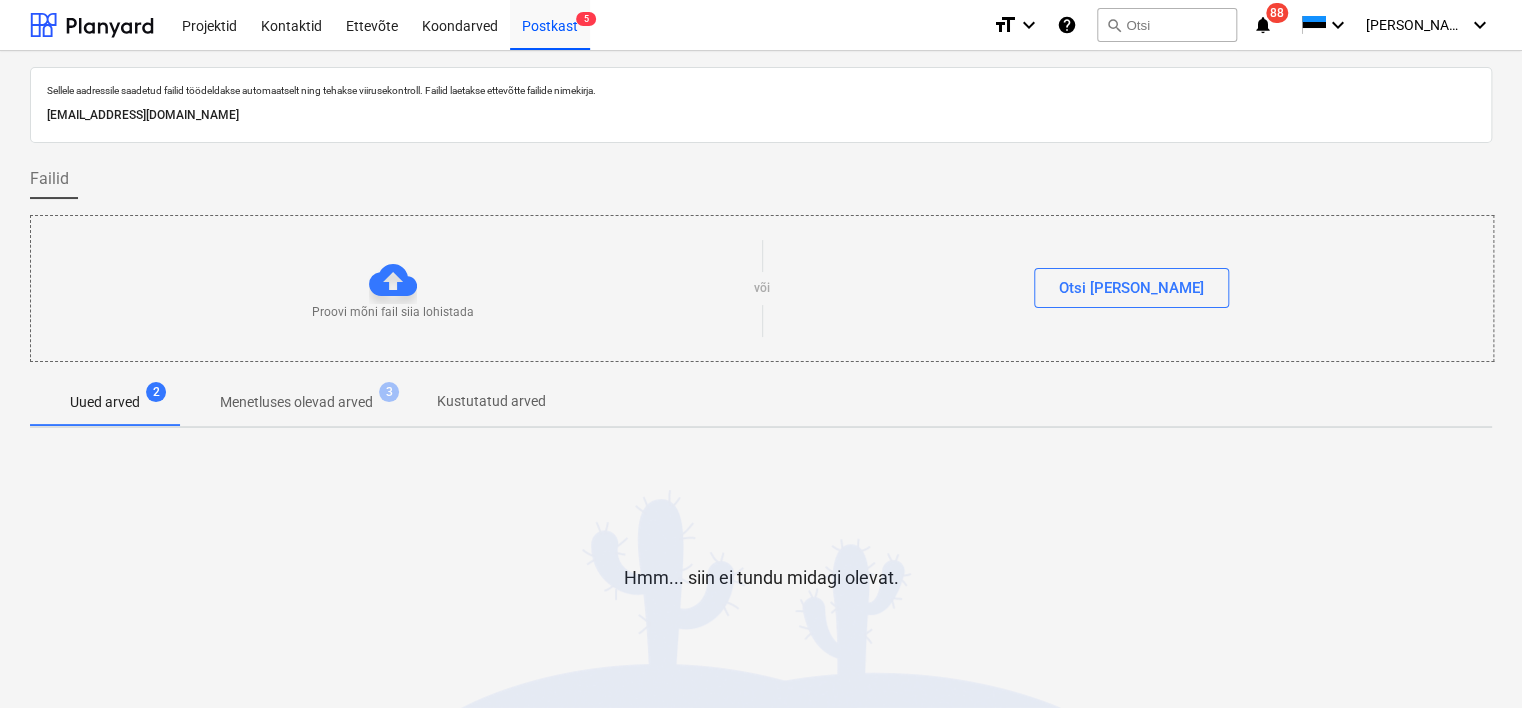 click on "Hmm... siin ei tundu midagi olevat." at bounding box center [761, 594] 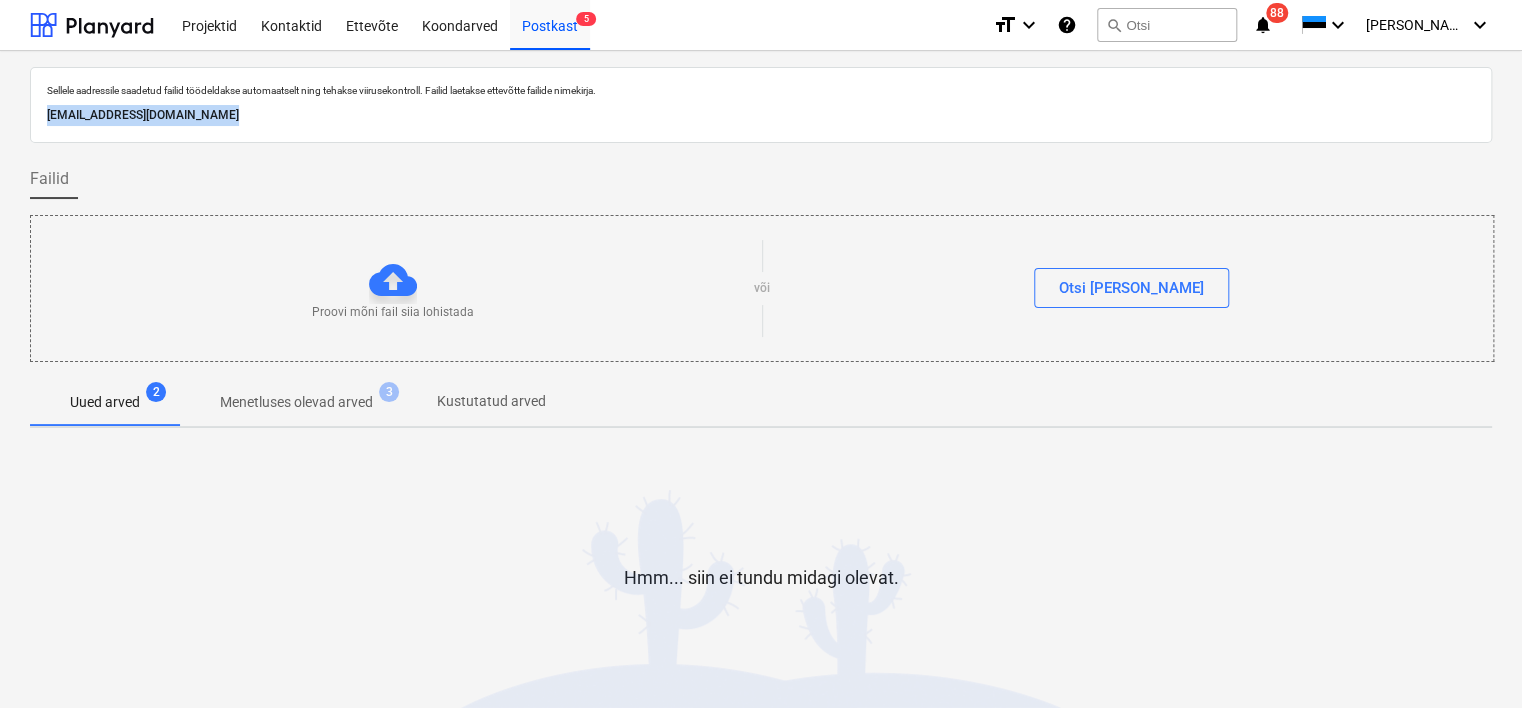 click on "[EMAIL_ADDRESS][DOMAIN_NAME]" at bounding box center [761, 115] 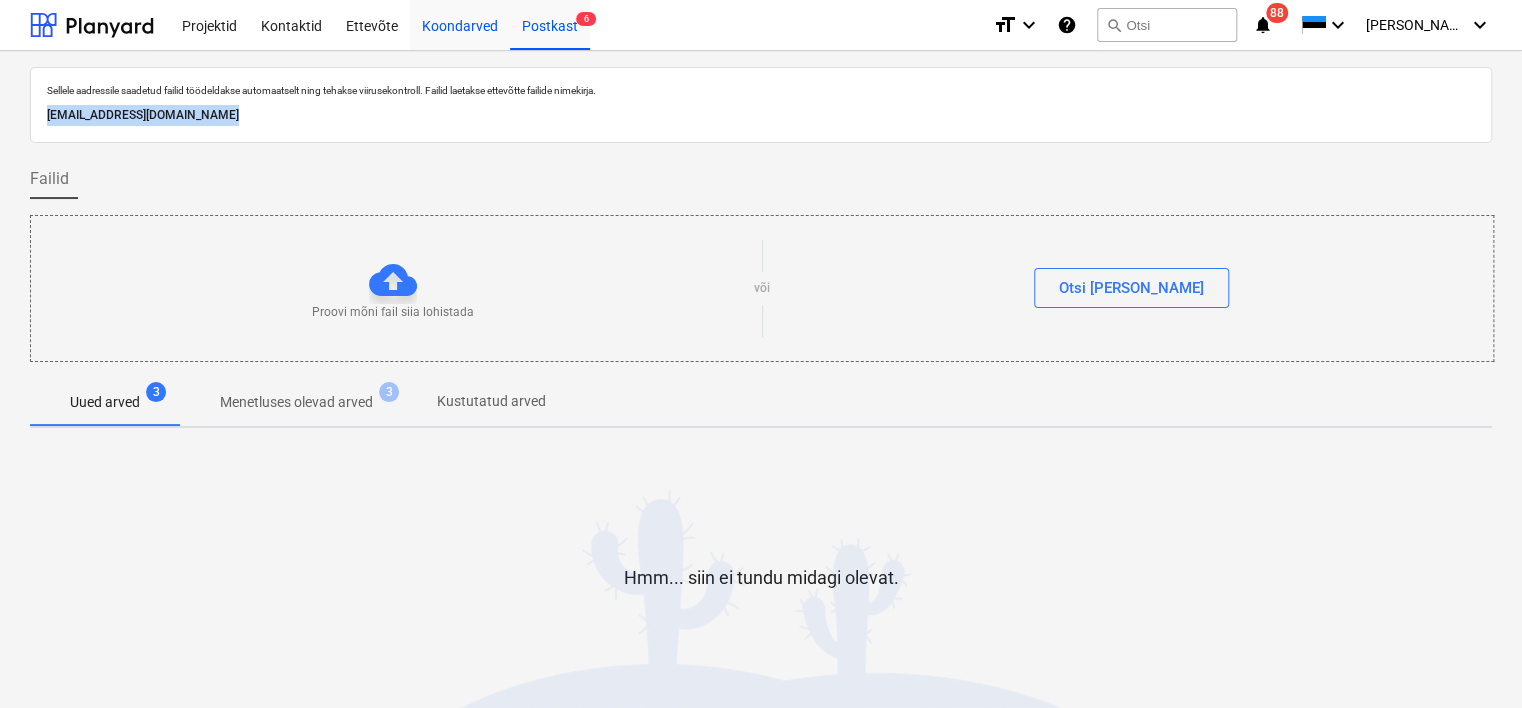 click on "Koondarved" at bounding box center [460, 24] 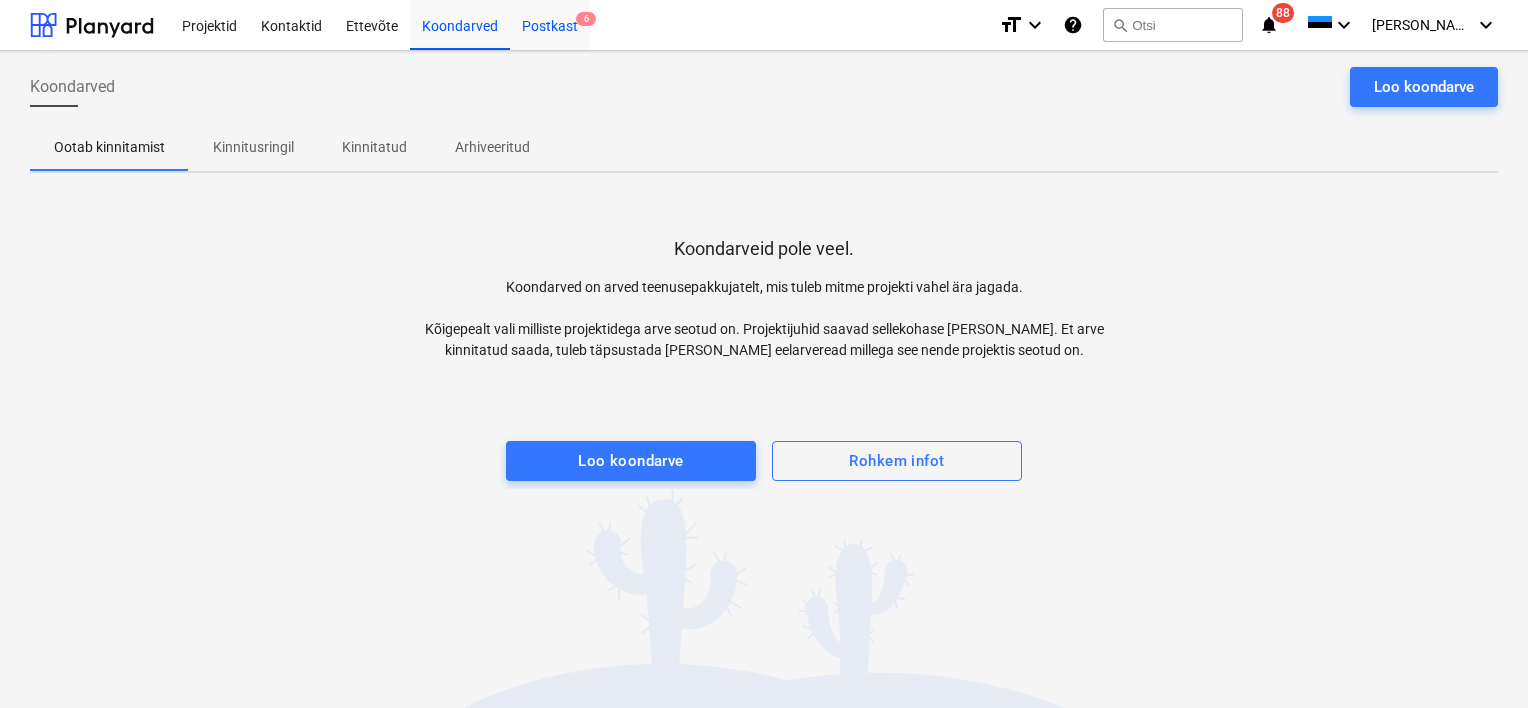 click on "Postkast 6" at bounding box center [550, 24] 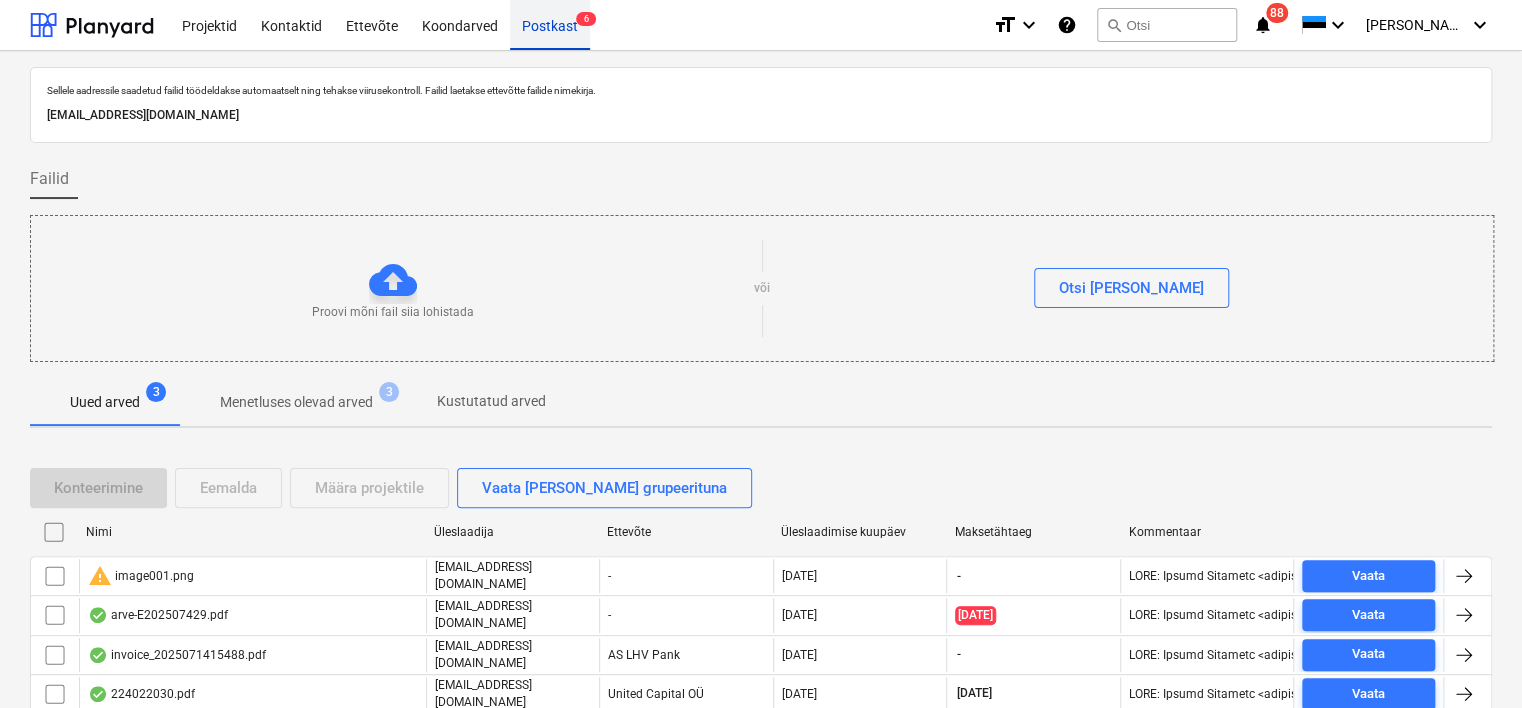 scroll, scrollTop: 103, scrollLeft: 0, axis: vertical 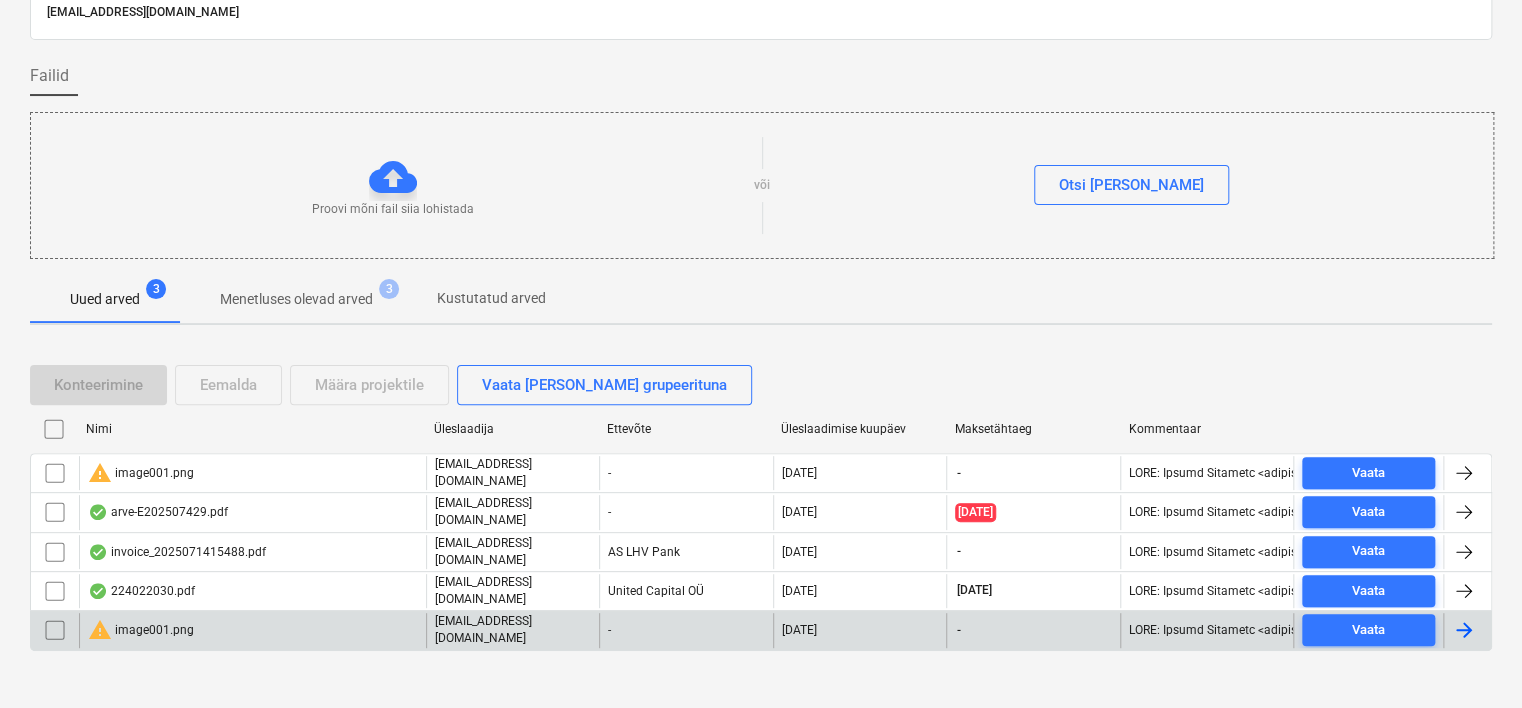 click at bounding box center (55, 630) 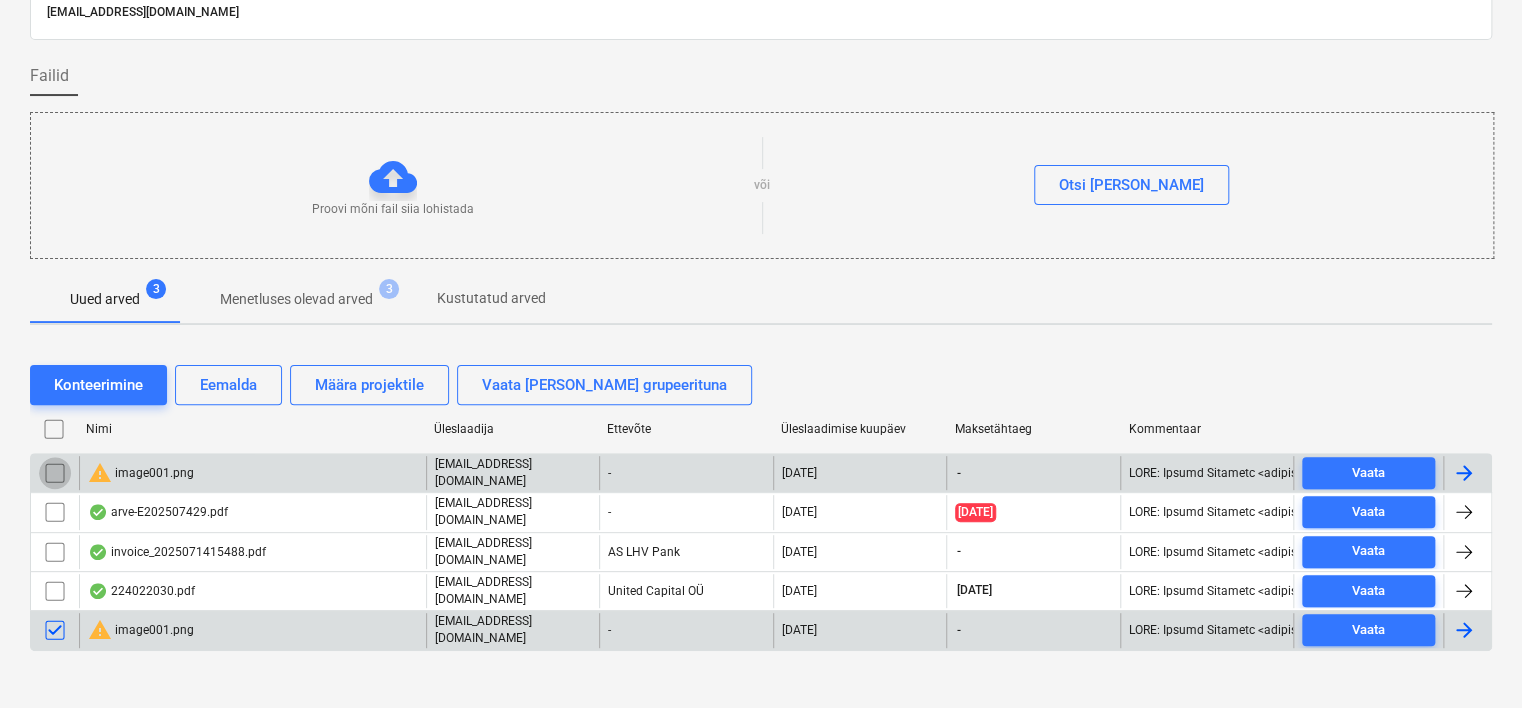 click at bounding box center (55, 473) 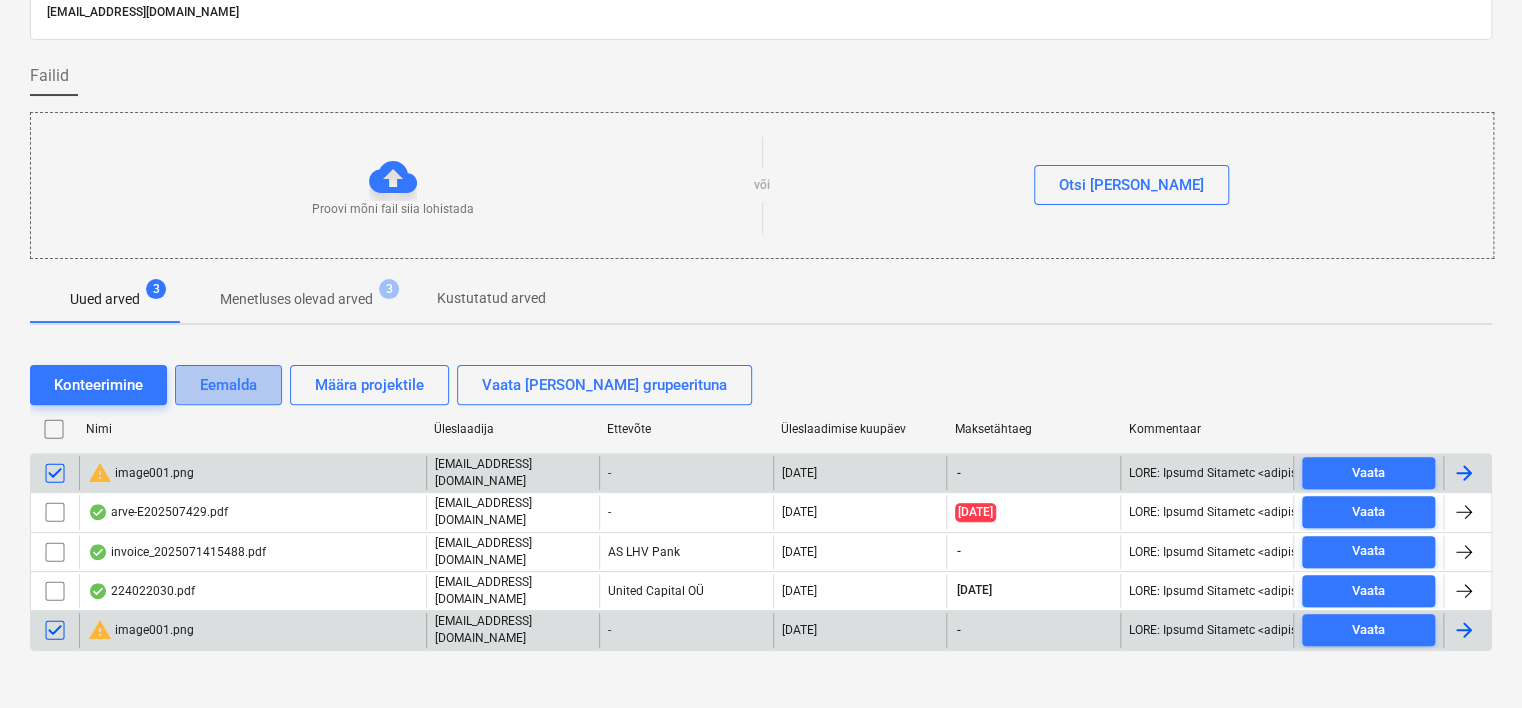 click on "Eemalda" at bounding box center [228, 385] 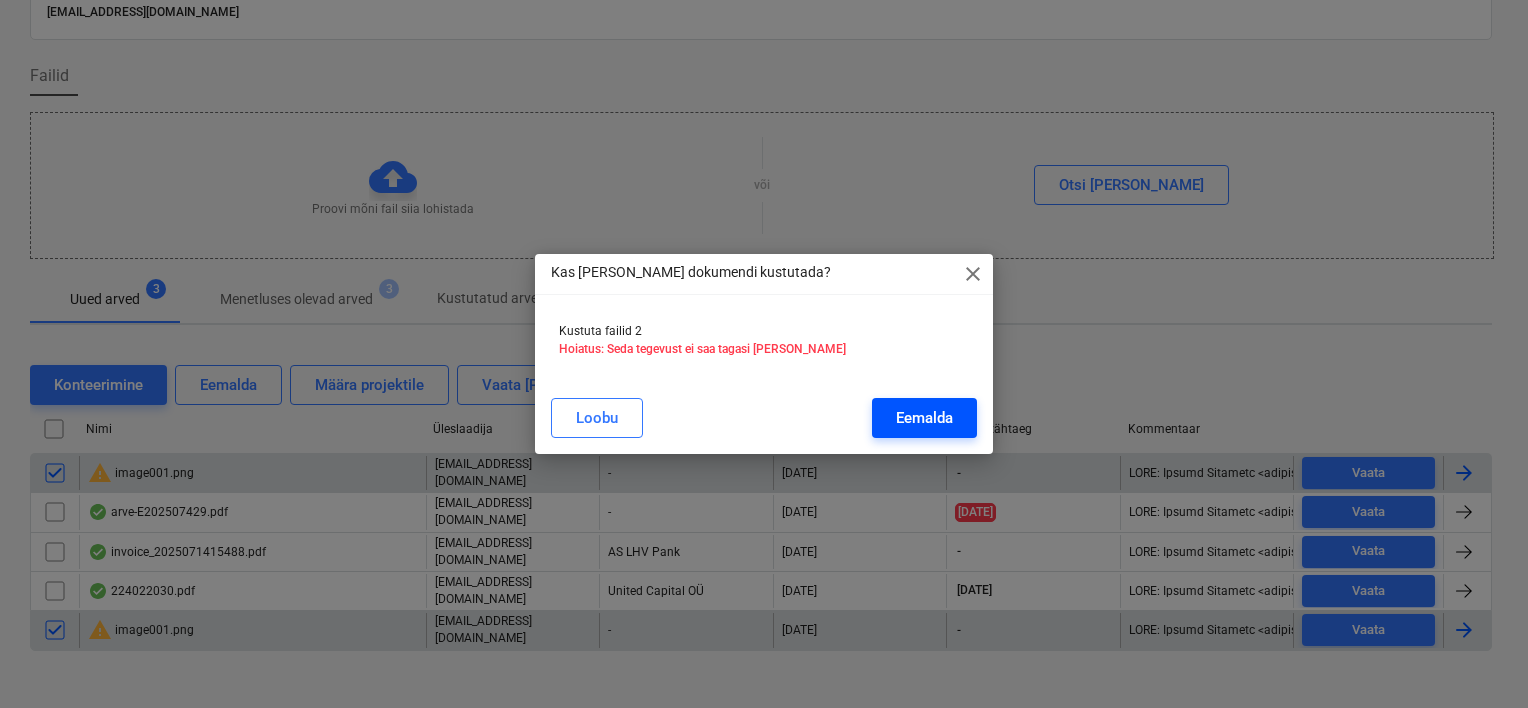click on "Eemalda" at bounding box center [924, 418] 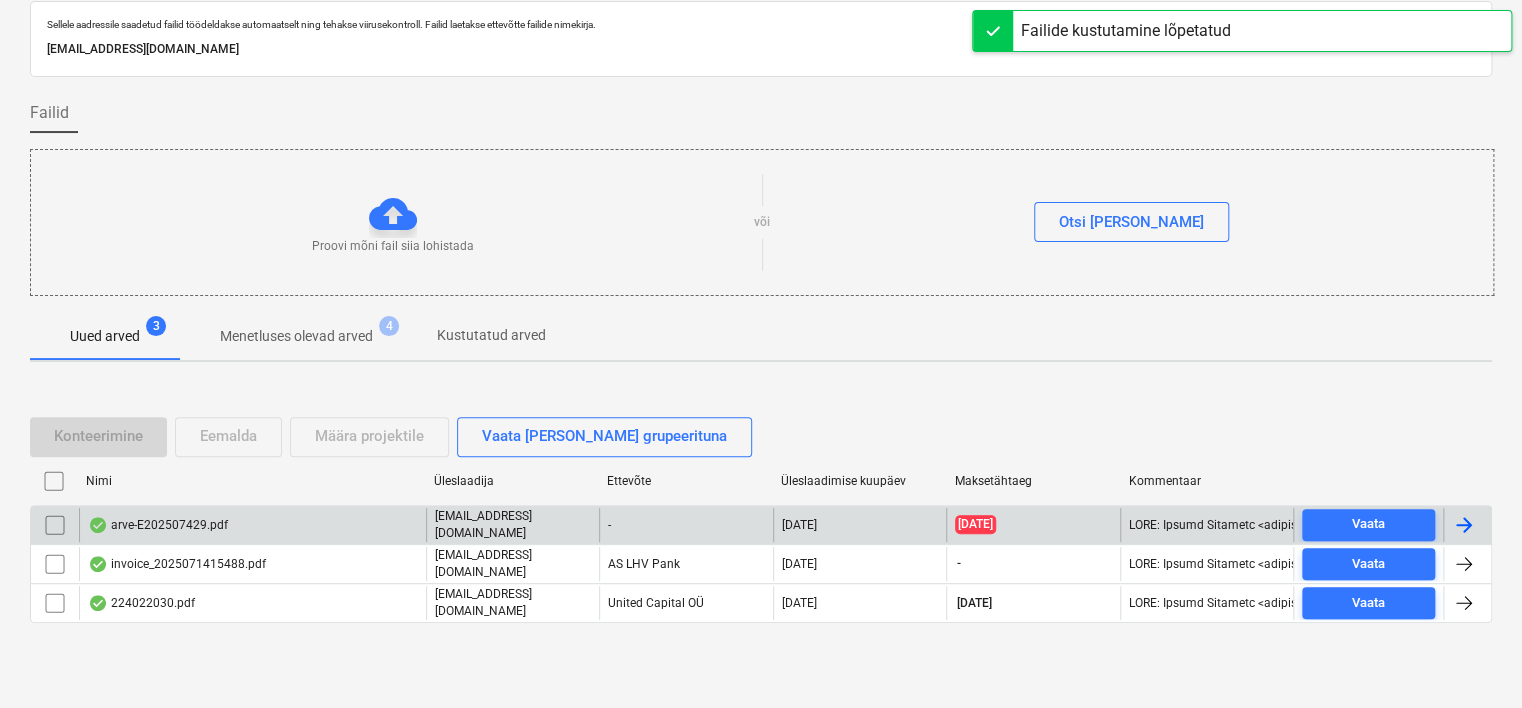 click on "arve-E202507429.pdf" at bounding box center [252, 525] 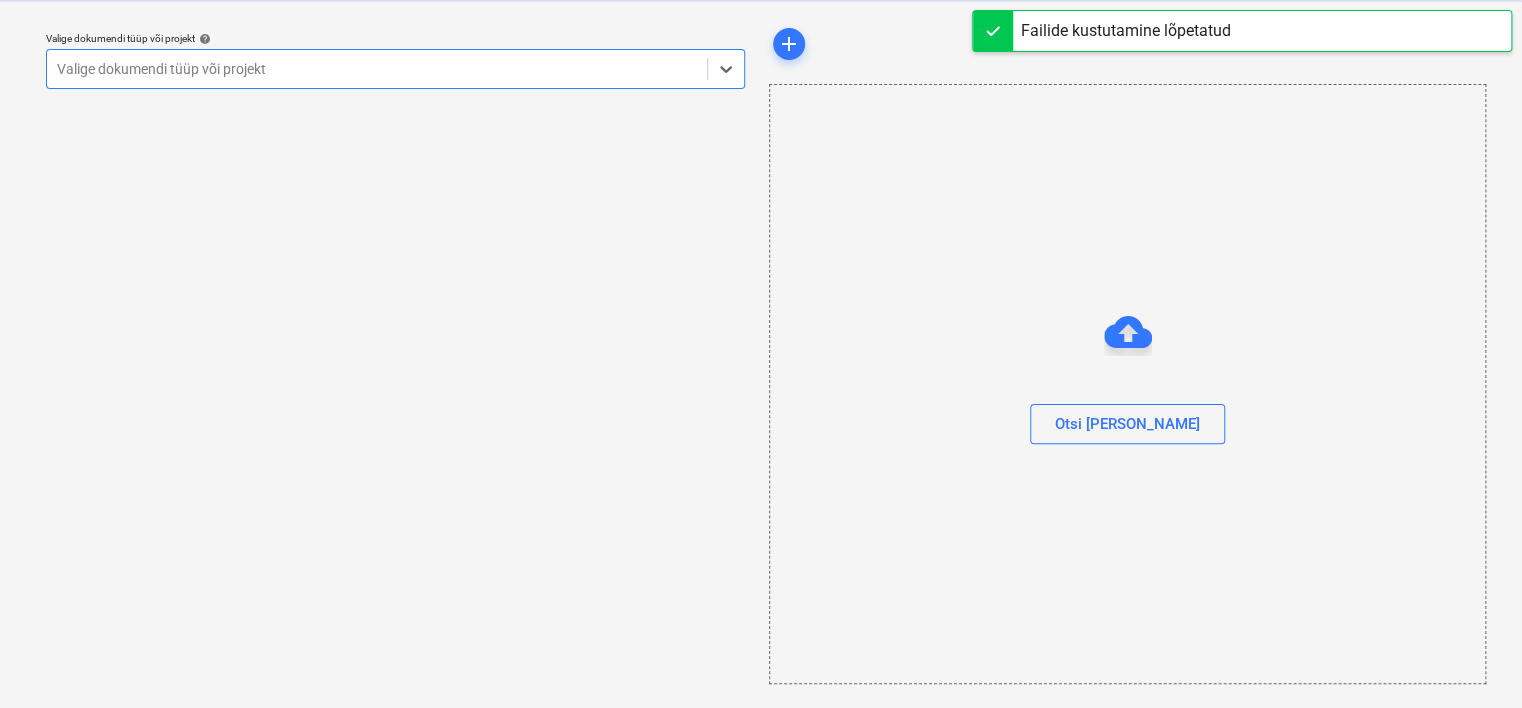 scroll, scrollTop: 51, scrollLeft: 0, axis: vertical 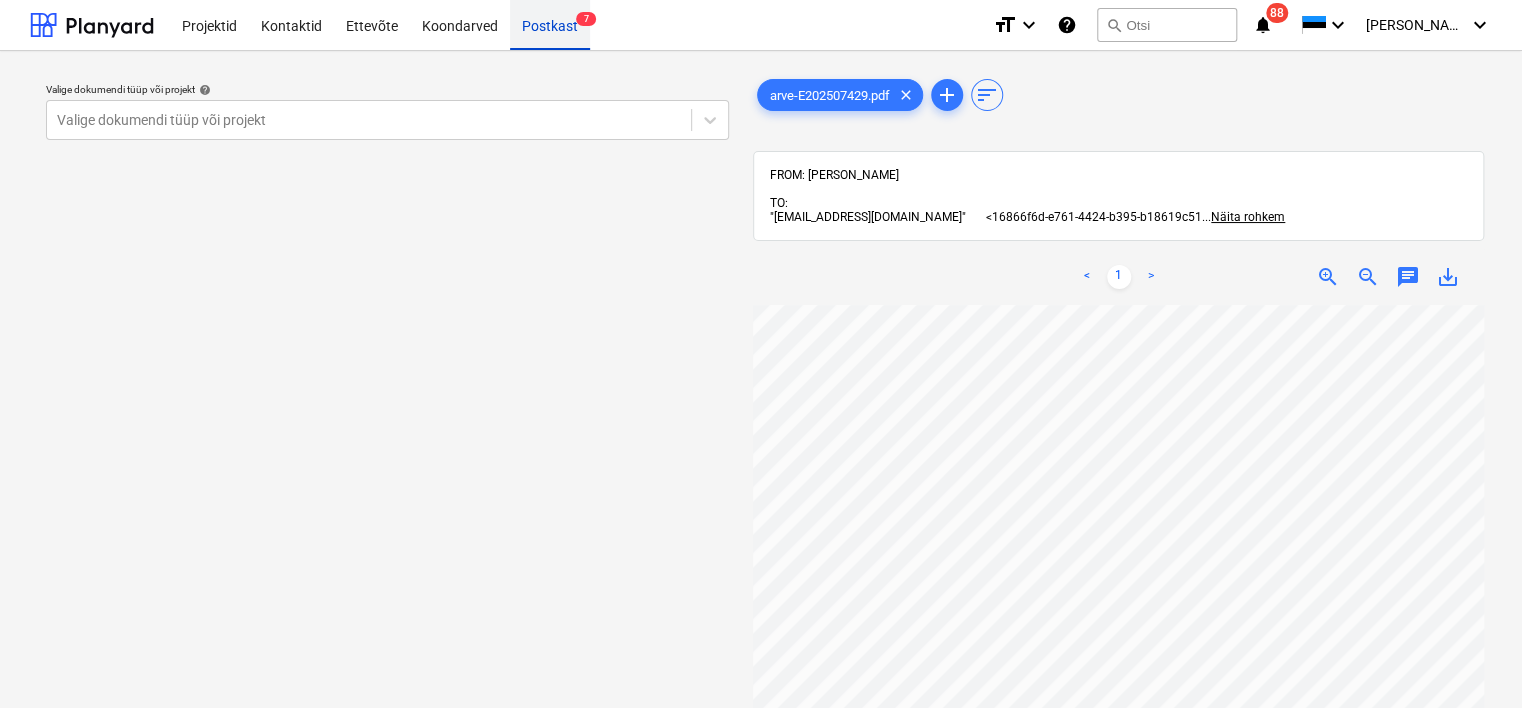 click on "Postkast 7" at bounding box center [550, 24] 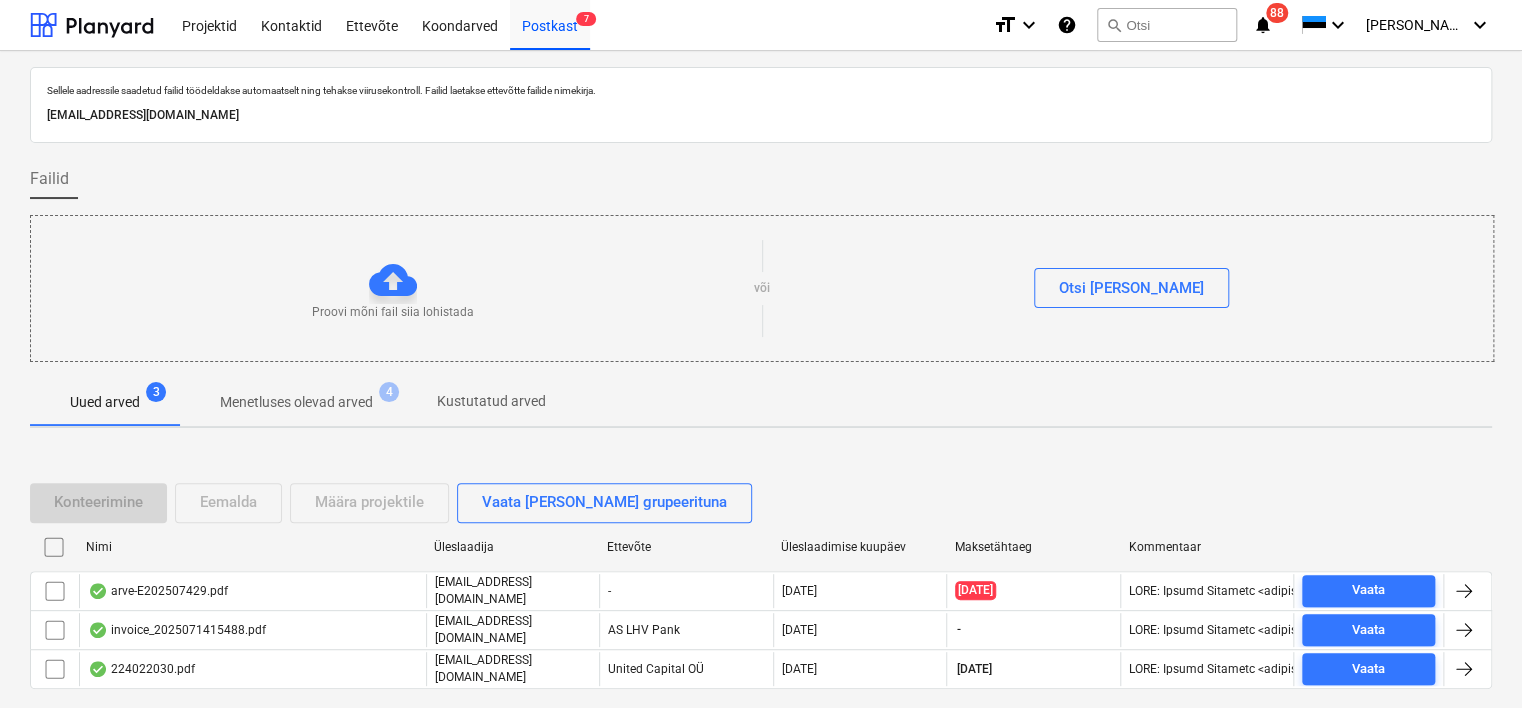 scroll, scrollTop: 66, scrollLeft: 0, axis: vertical 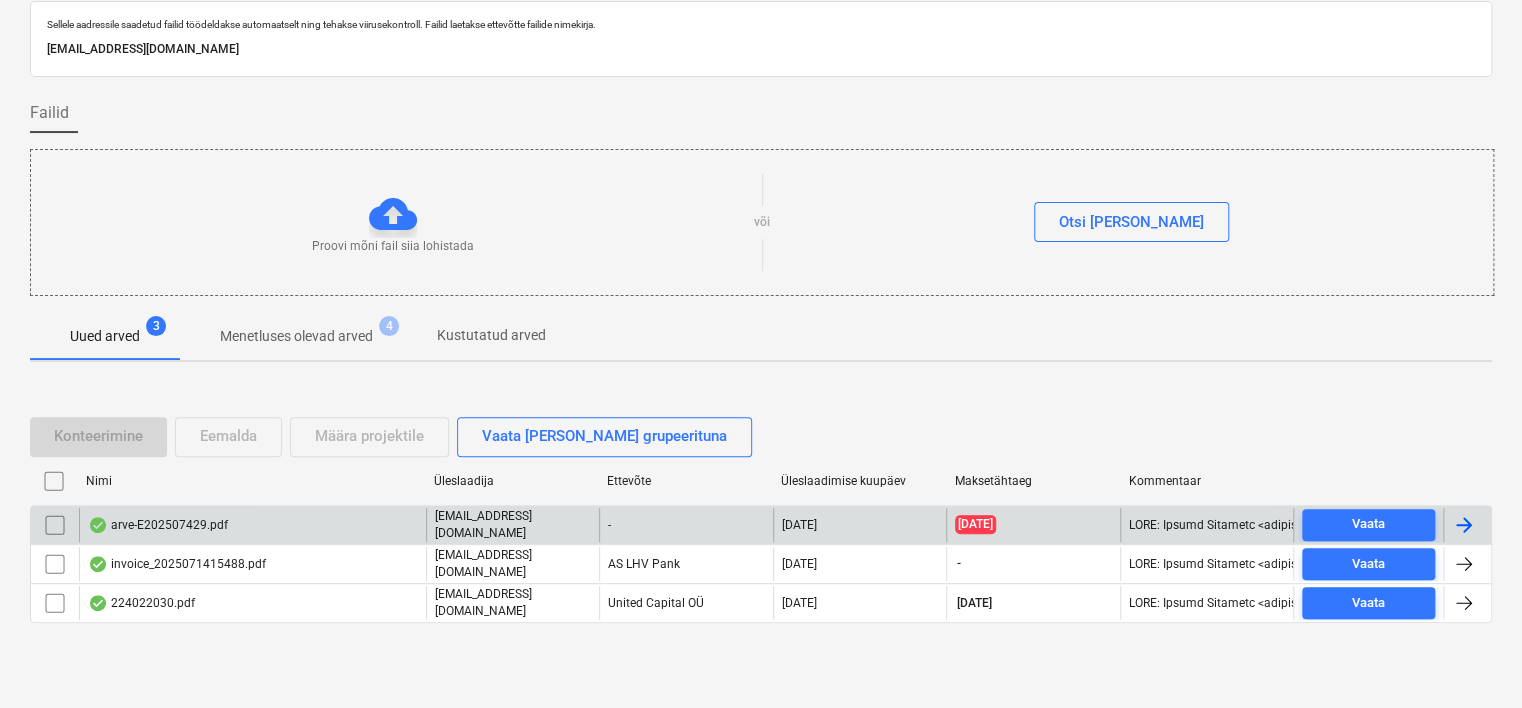 click on "arve-E202507429.pdf" at bounding box center [252, 525] 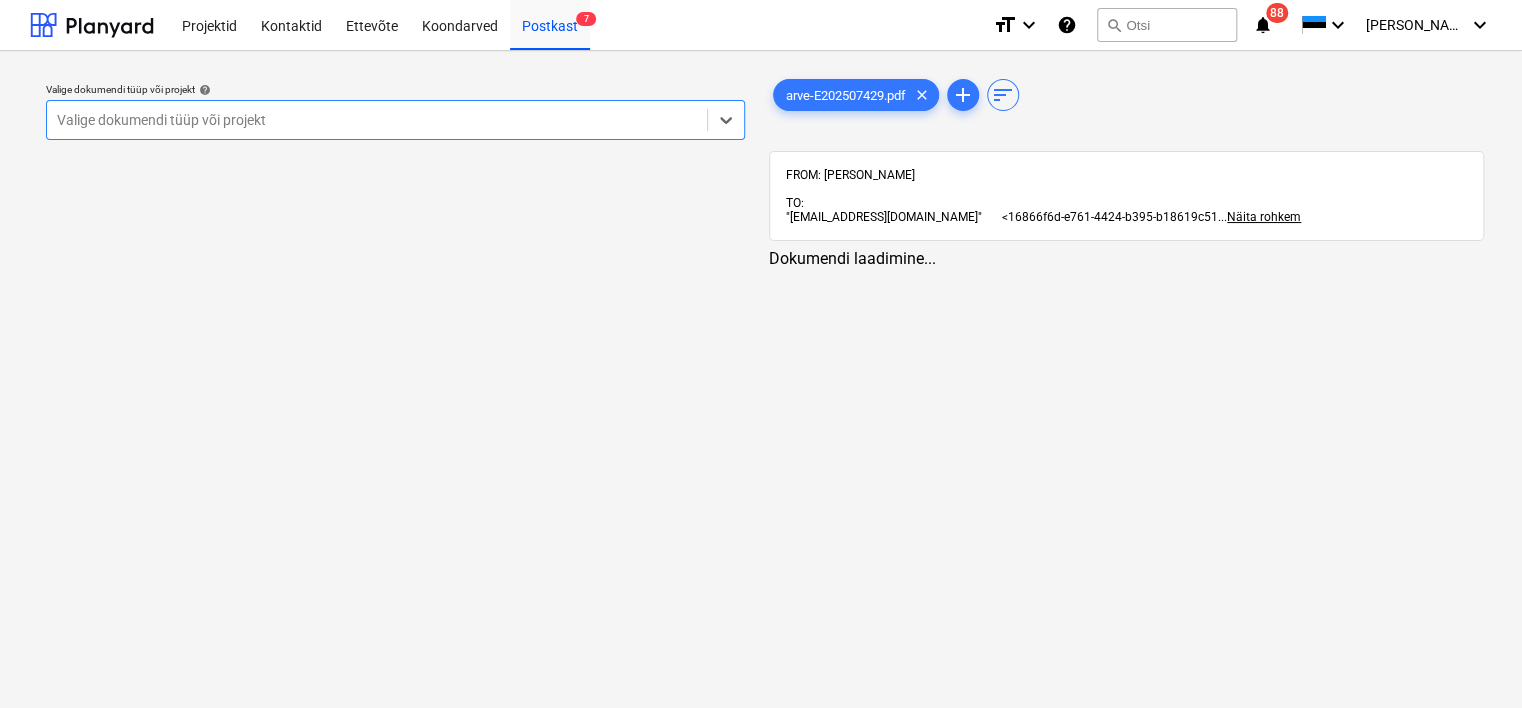 scroll, scrollTop: 0, scrollLeft: 0, axis: both 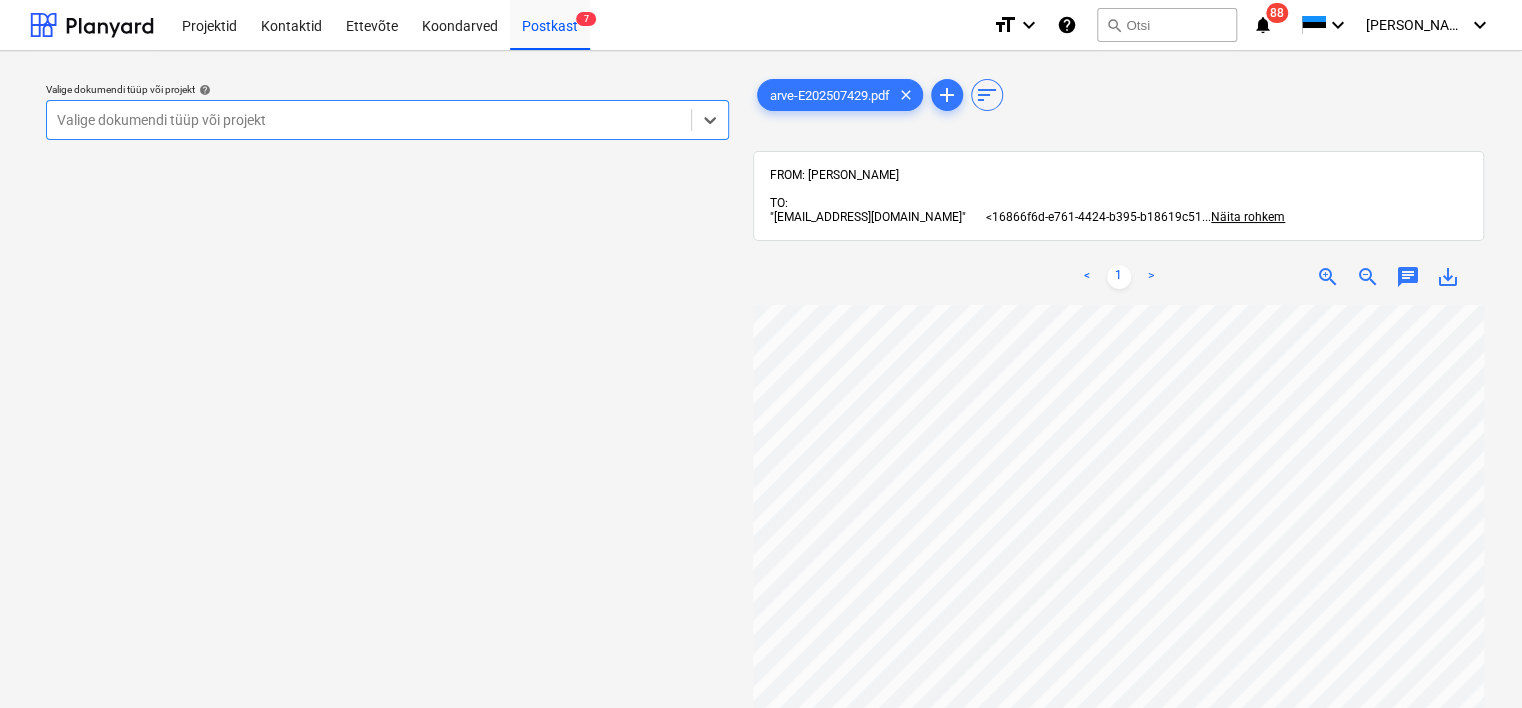 click at bounding box center [369, 120] 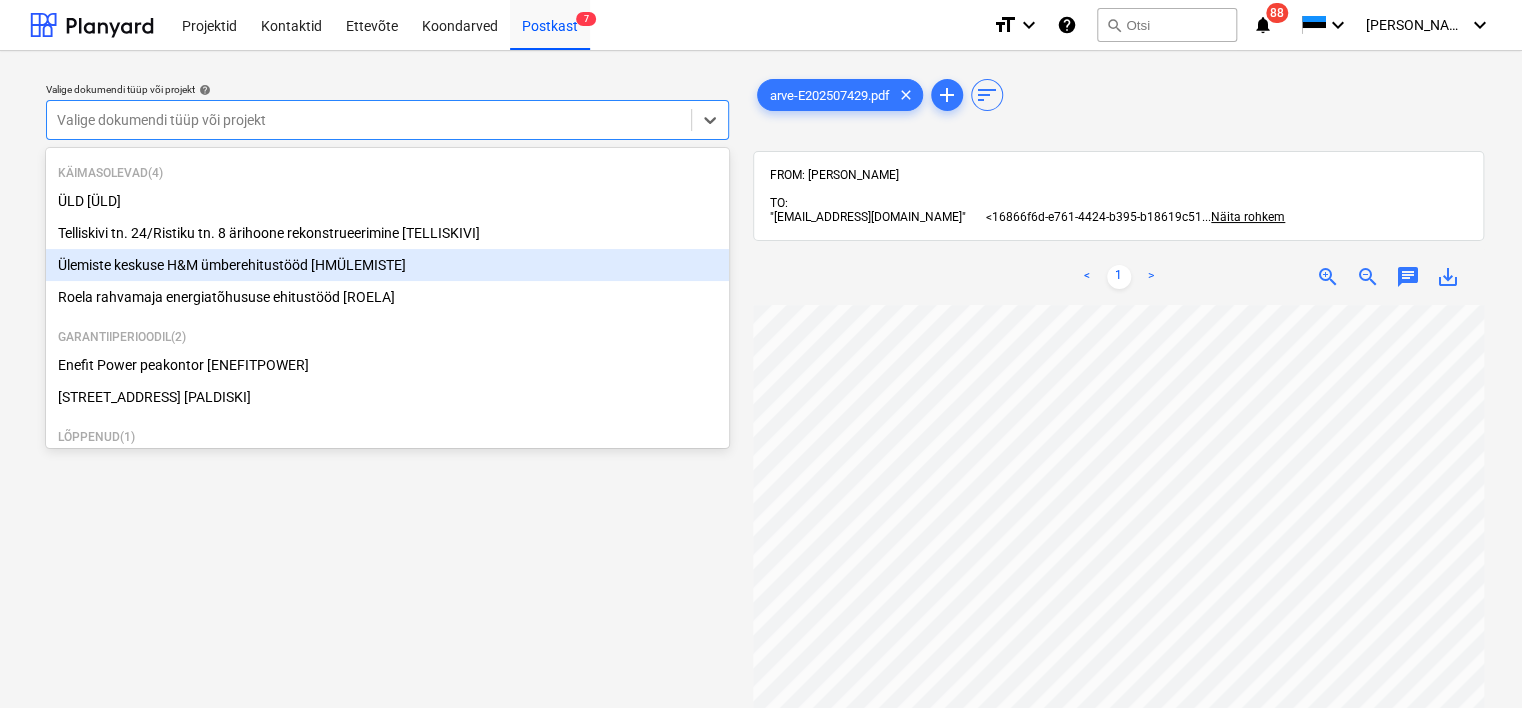 scroll, scrollTop: 60, scrollLeft: 0, axis: vertical 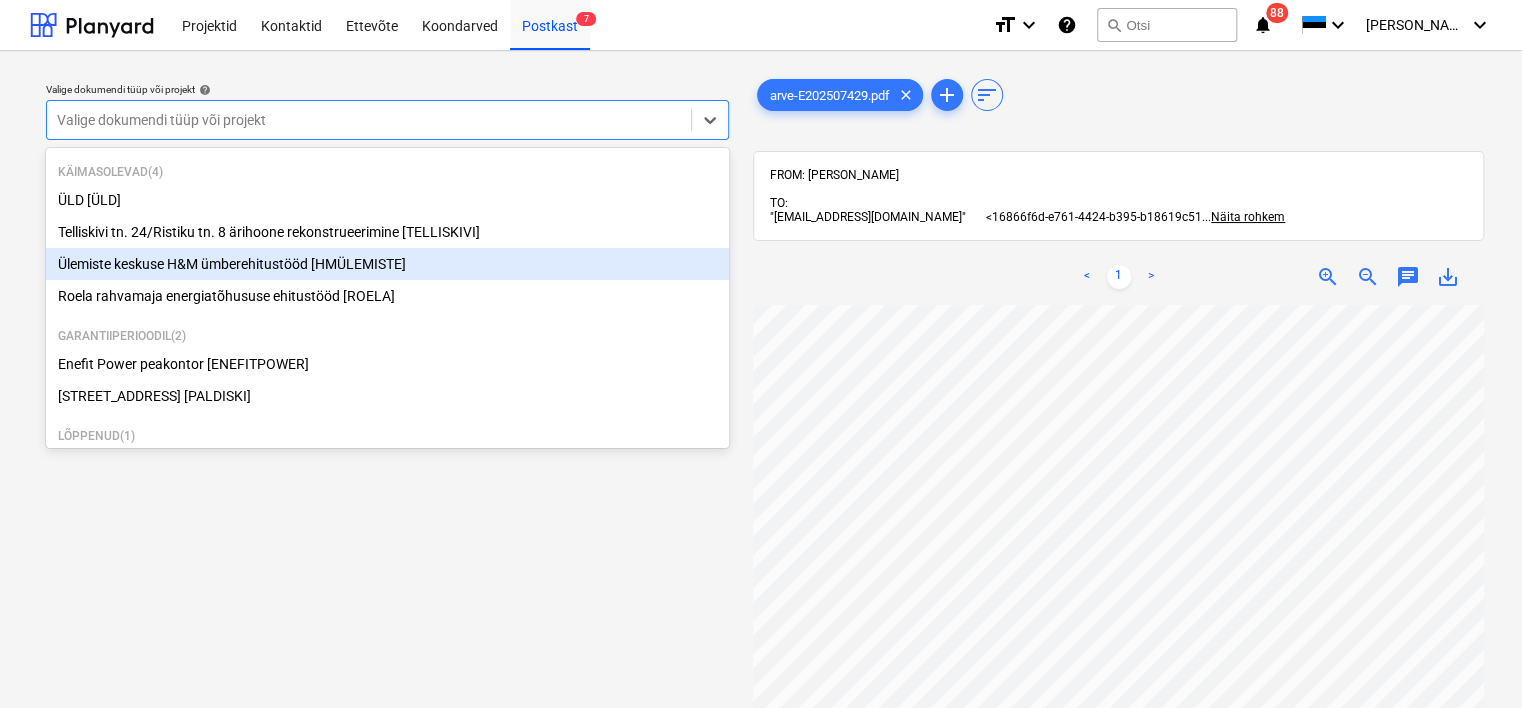 click on "Ülemiste keskuse H&M ümberehitustööd [HMÜLEMISTE]" at bounding box center [387, 264] 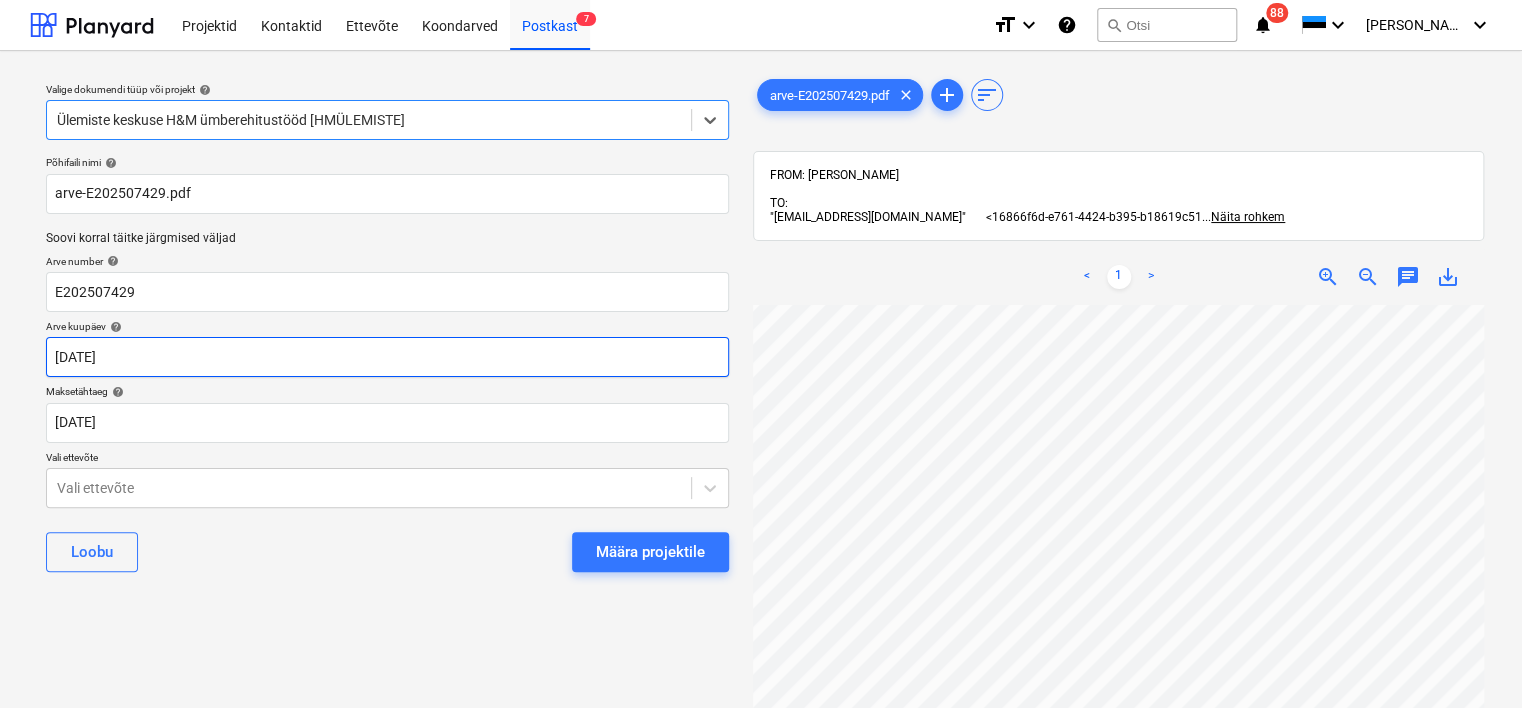 scroll, scrollTop: 443, scrollLeft: 80, axis: both 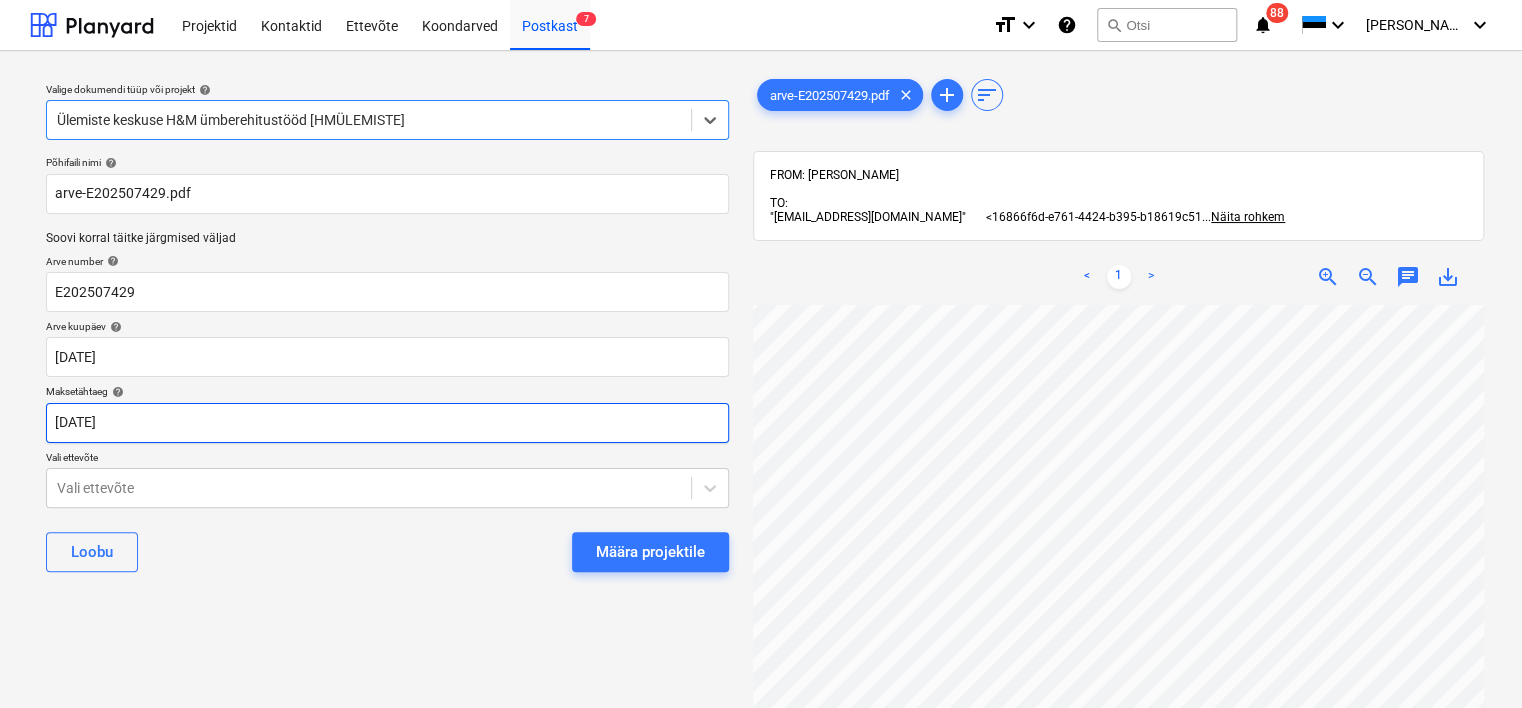 click on "Projektid Kontaktid Ettevõte Koondarved Postkast 7 format_size keyboard_arrow_down help search Otsi notifications 88 keyboard_arrow_down [PERSON_NAME] keyboard_arrow_down Valige dokumendi tüüp või projekt help option Ülemiste keskuse H&M ümberehitustööd [HMÜLEMISTE], selected.   Select is focused ,type to refine list, press Down to open the menu,  Ülemiste keskuse H&M ümberehitustööd [HMÜLEMISTE] Põhifaili nimi help arve-E202507429.pdf Soovi korral täitke järgmised väljad Arve number help E202507429 Arve kuupäev help [DATE] [DATE] Press the down arrow key to interact with the calendar and
select a date. Press the question mark key to get the keyboard shortcuts for changing dates. Maksetähtaeg help [DATE] [DATE] Press the down arrow key to interact with the calendar and
select a date. Press the question mark key to get the keyboard shortcuts for changing dates. Vali ettevõte Vali ettevõte Loobu Määra projektile arve-E202507429.pdf clear add sort TO: ...  ...  <" at bounding box center [761, 354] 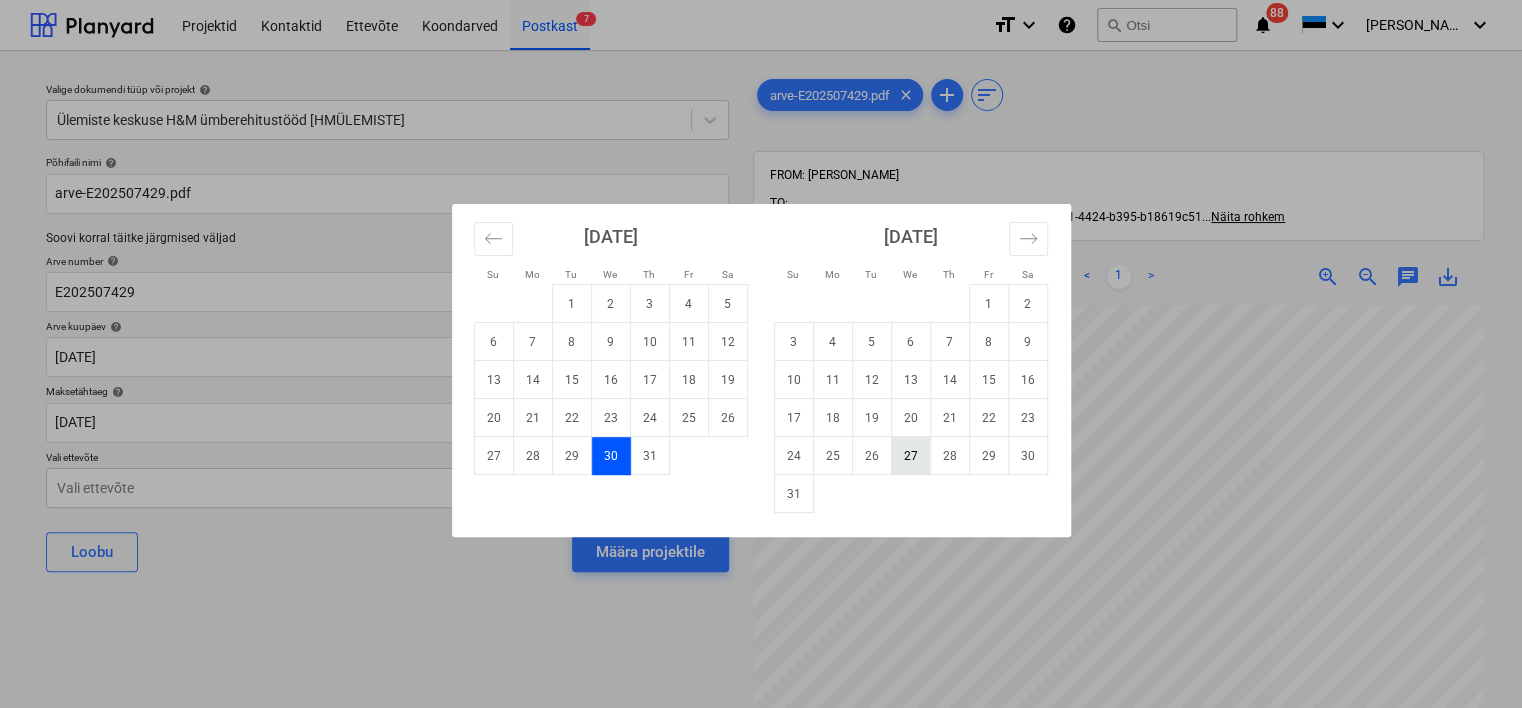 click on "27" at bounding box center [910, 456] 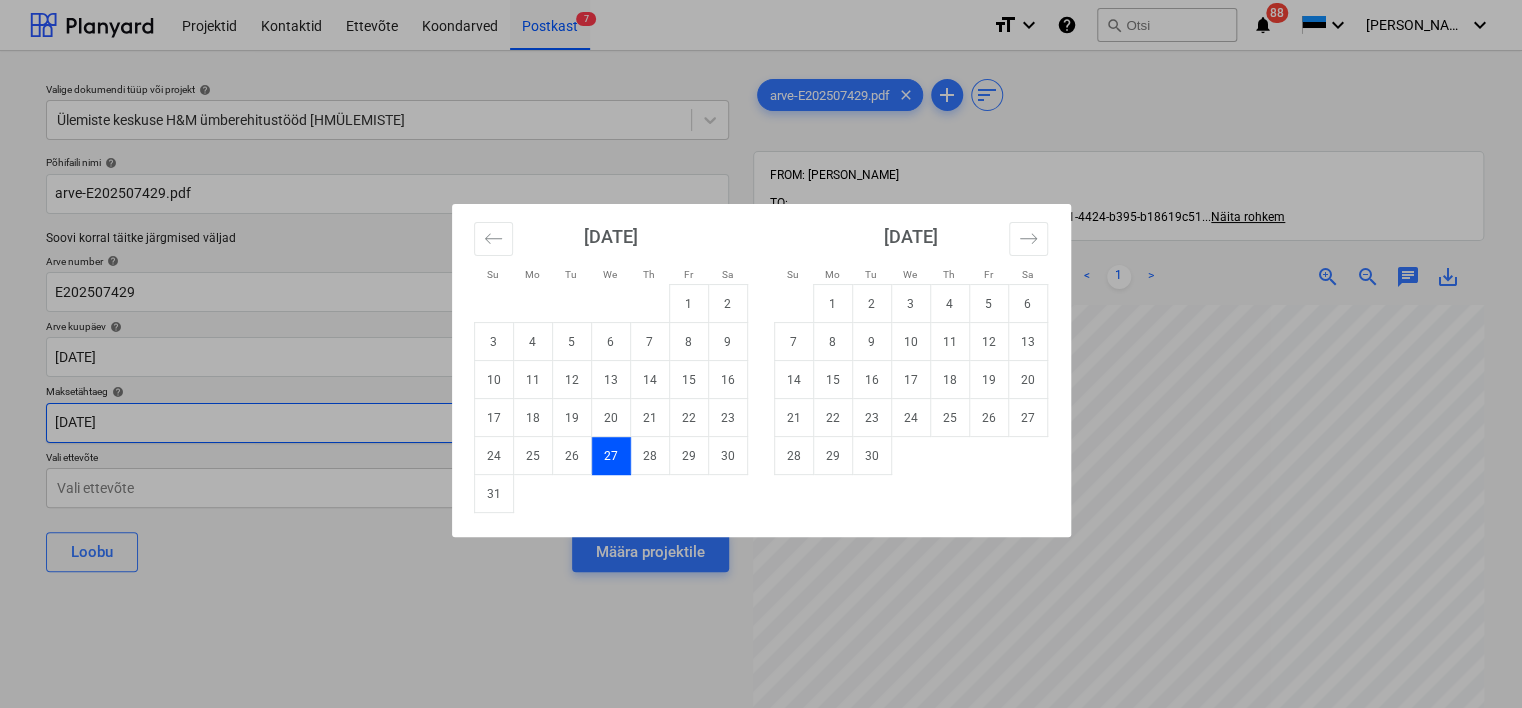 click on "Projektid Kontaktid Ettevõte Koondarved Postkast 7 format_size keyboard_arrow_down help search Otsi notifications 88 keyboard_arrow_down [PERSON_NAME] keyboard_arrow_down Valige dokumendi tüüp või projekt help Ülemiste keskuse H&M ümberehitustööd [HMÜLEMISTE] Põhifaili nimi help arve-E202507429.pdf Soovi korral täitke järgmised väljad Arve number help E202507429 Arve kuupäev help [DATE] [DATE] Press the down arrow key to interact with the calendar and
select a date. Press the question mark key to get the keyboard shortcuts for changing dates. Maksetähtaeg help [DATE] [DATE] Press the down arrow key to interact with the calendar and
select a date. Press the question mark key to get the keyboard shortcuts for changing dates. Vali ettevõte Vali ettevõte Loobu Määra projektile arve-E202507429.pdf clear add sort FROM: [PERSON_NAME]  TO: "[EMAIL_ADDRESS][DOMAIN_NAME]"	<16866f6d-e761-4424-b395-b18619c51 ...  Näita rohkem ...  < 1 > chat 0" at bounding box center [761, 354] 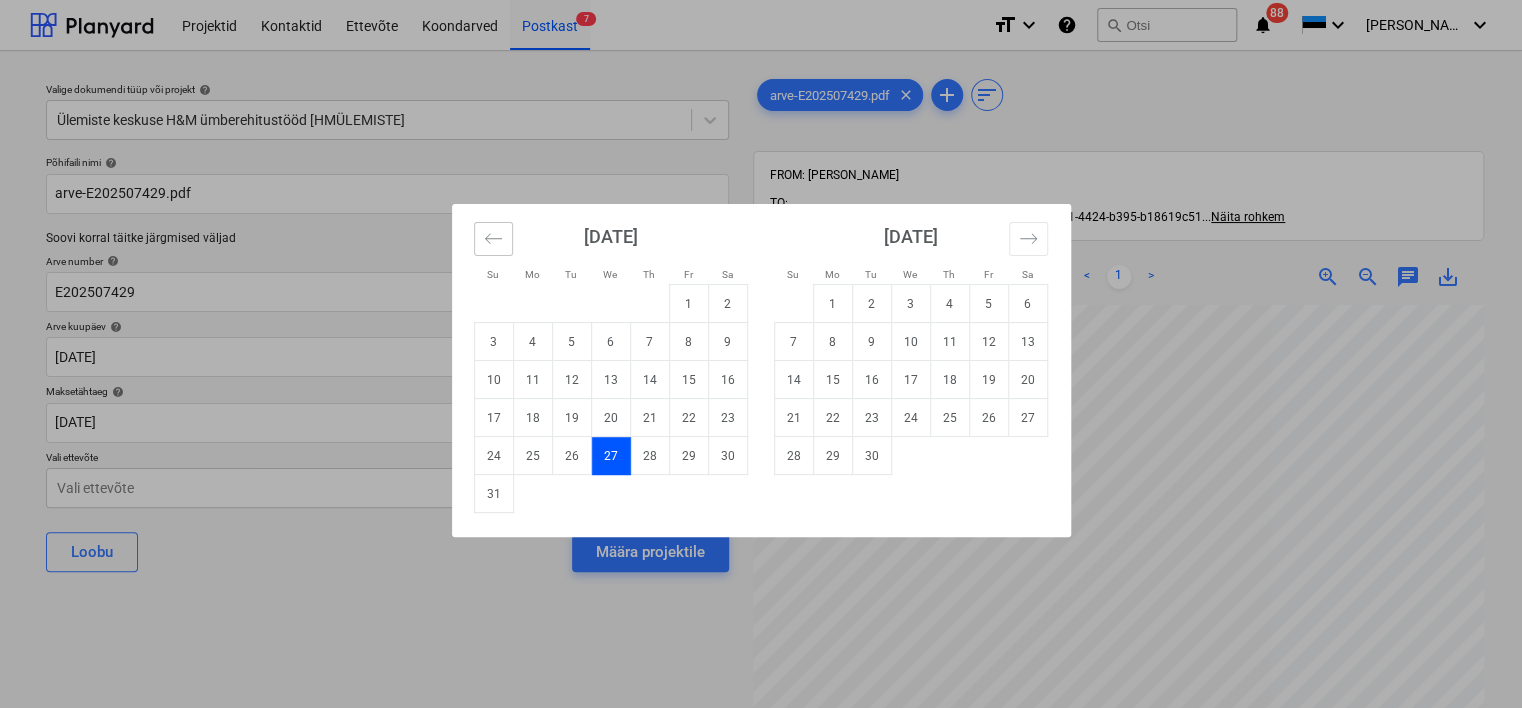 click 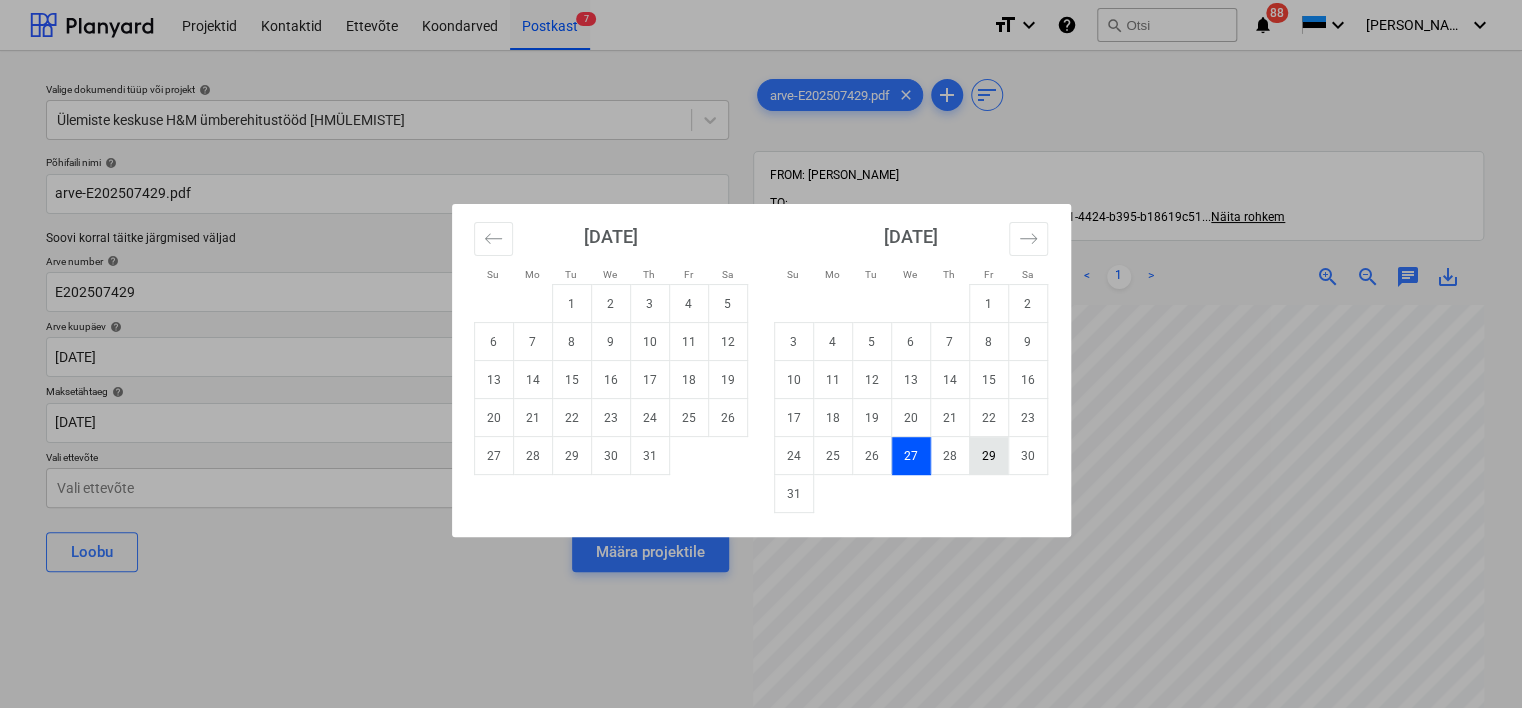 click on "29" at bounding box center [988, 456] 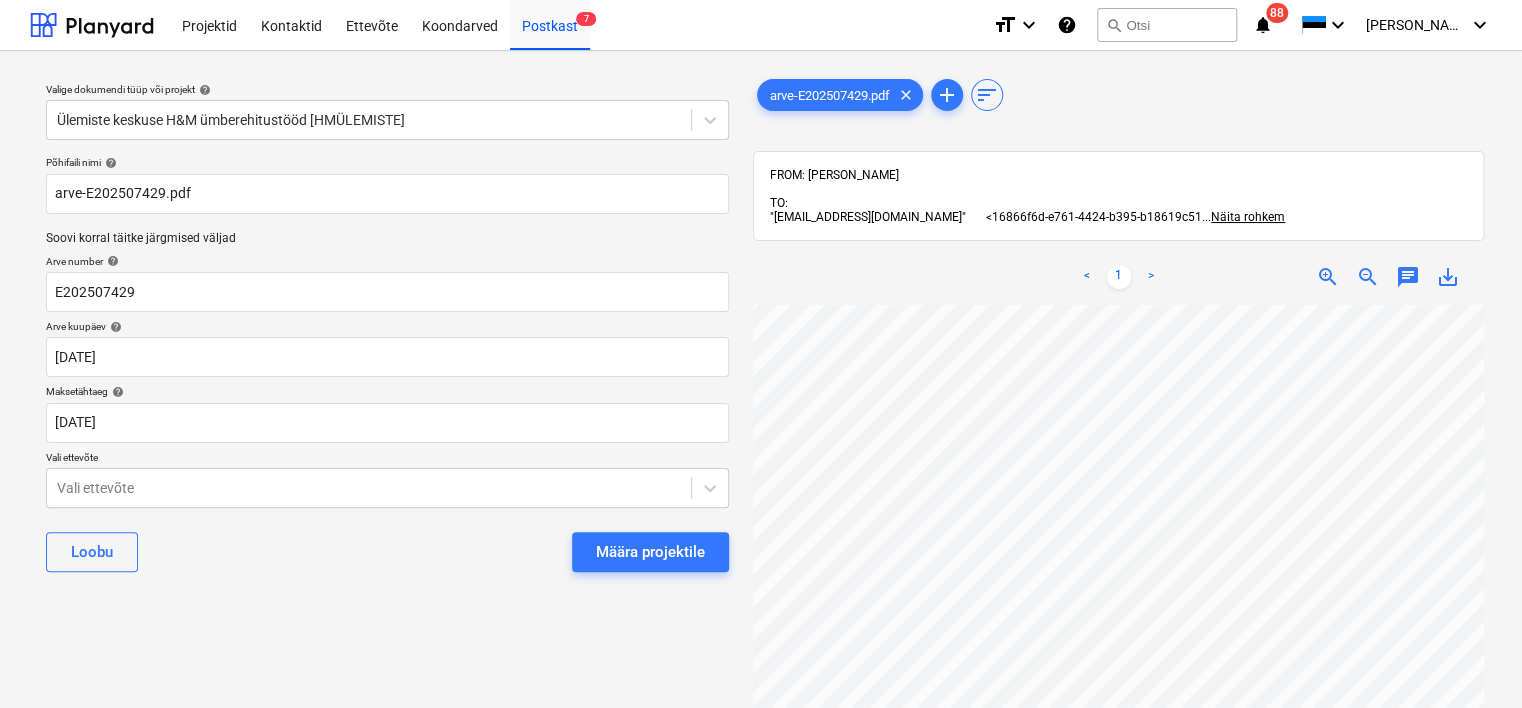 scroll, scrollTop: 0, scrollLeft: 80, axis: horizontal 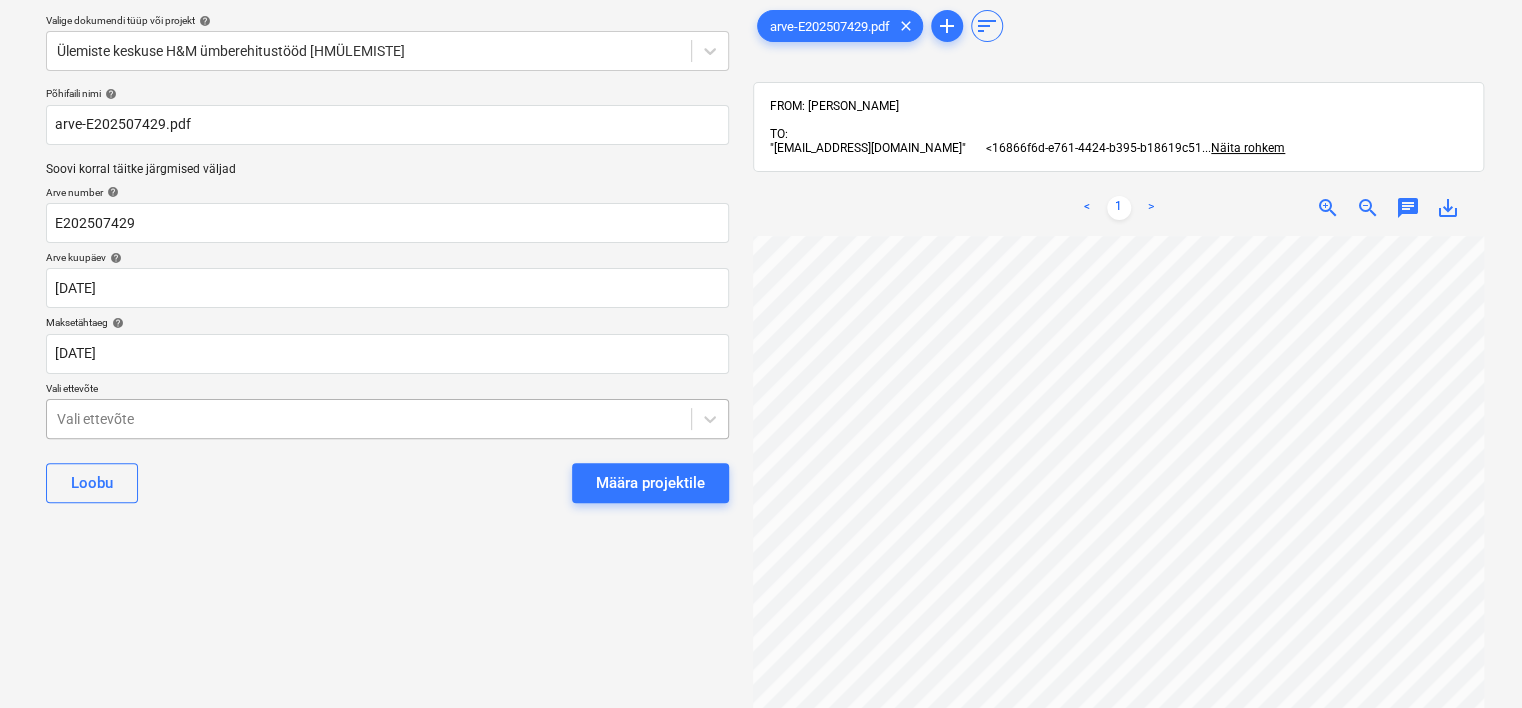 click on "Projektid Kontaktid Ettevõte Koondarved Postkast 7 format_size keyboard_arrow_down help search Otsi notifications 88 keyboard_arrow_down [PERSON_NAME] keyboard_arrow_down Valige dokumendi tüüp või projekt help Ülemiste keskuse H&M ümberehitustööd [HMÜLEMISTE] Põhifaili nimi help arve-E202507429.pdf Soovi korral täitke järgmised väljad Arve number help E202507429 Arve kuupäev help [DATE] [DATE] Press the down arrow key to interact with the calendar and
select a date. Press the question mark key to get the keyboard shortcuts for changing dates. Maksetähtaeg help [DATE] [DATE] Press the down arrow key to interact with the calendar and
select a date. Press the question mark key to get the keyboard shortcuts for changing dates. Vali ettevõte Vali ettevõte Loobu Määra projektile arve-E202507429.pdf clear add sort FROM: [PERSON_NAME]  TO: "[EMAIL_ADDRESS][DOMAIN_NAME]"	<16866f6d-e761-4424-b395-b18619c51 ...  Näita rohkem ...  < 1 > chat 0" at bounding box center [761, 285] 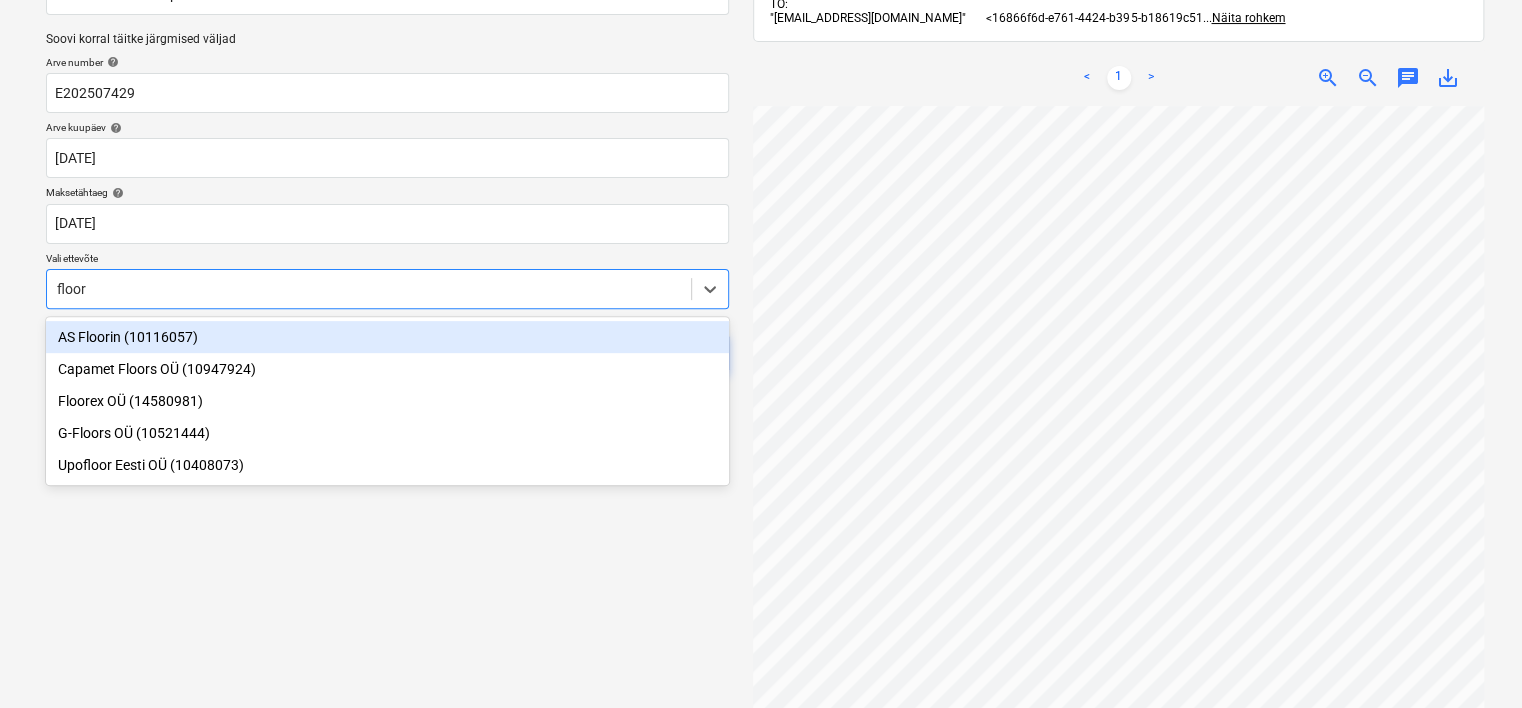 scroll, scrollTop: 204, scrollLeft: 0, axis: vertical 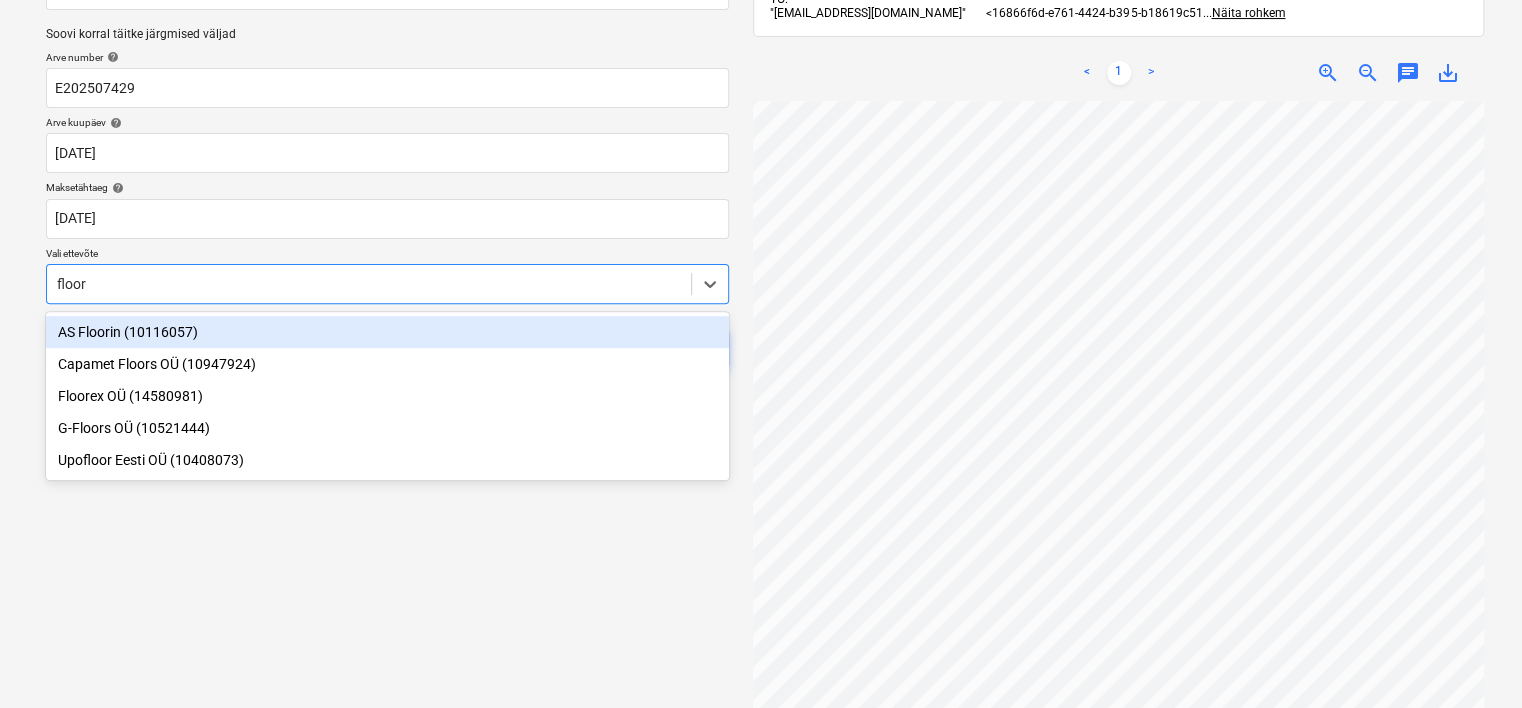 type on "floor" 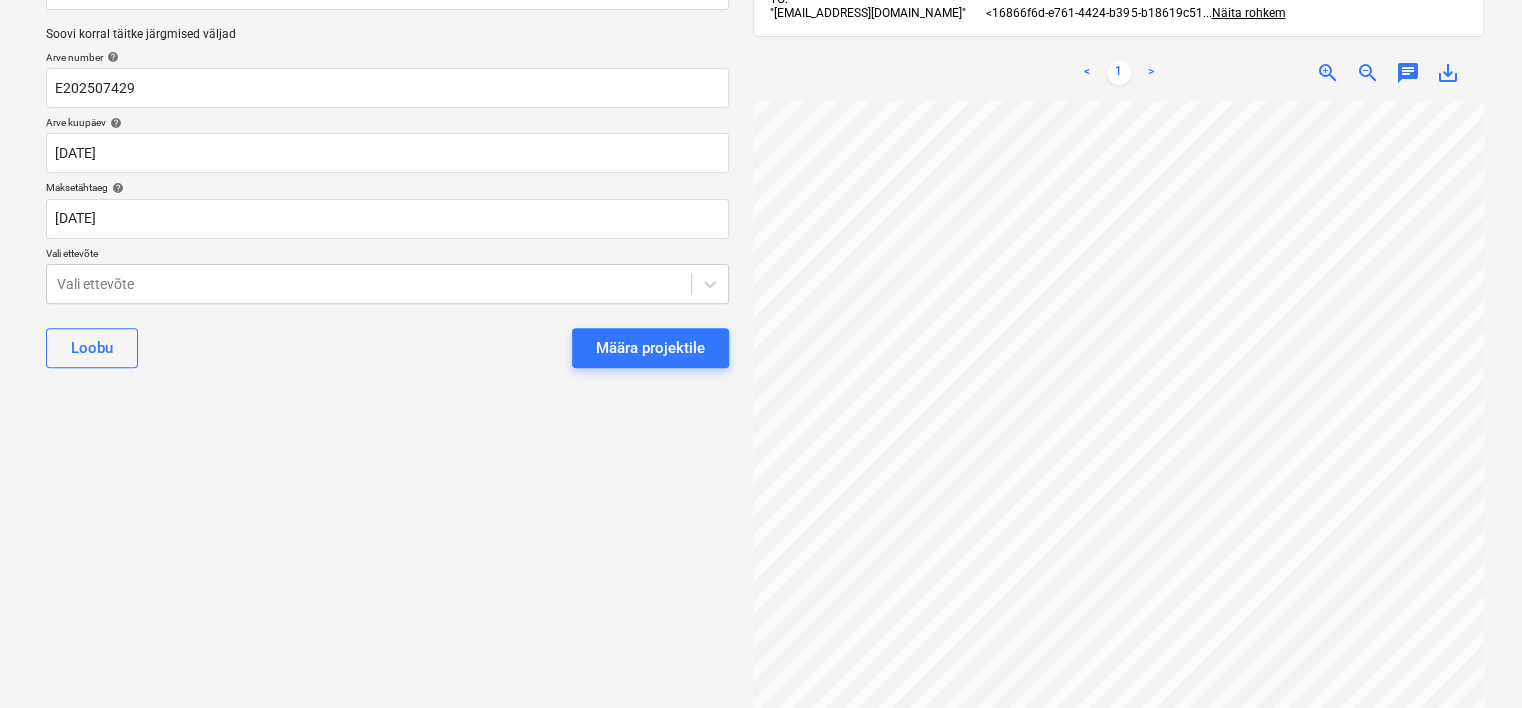 click on "Valige dokumendi tüüp või projekt help Ülemiste keskuse H&M ümberehitustööd [HMÜLEMISTE] Põhifaili nimi help arve-E202507429.pdf Soovi korral täitke järgmised väljad Arve number help E202507429 Arve kuupäev help [DATE] [DATE] Press the down arrow key to interact with the calendar and
select a date. Press the question mark key to get the keyboard shortcuts for changing dates. Maksetähtaeg help [DATE] [DATE] Press the down arrow key to interact with the calendar and
select a date. Press the question mark key to get the keyboard shortcuts for changing dates. Vali ettevõte Vali ettevõte Loobu Määra projektile" at bounding box center (387, 305) 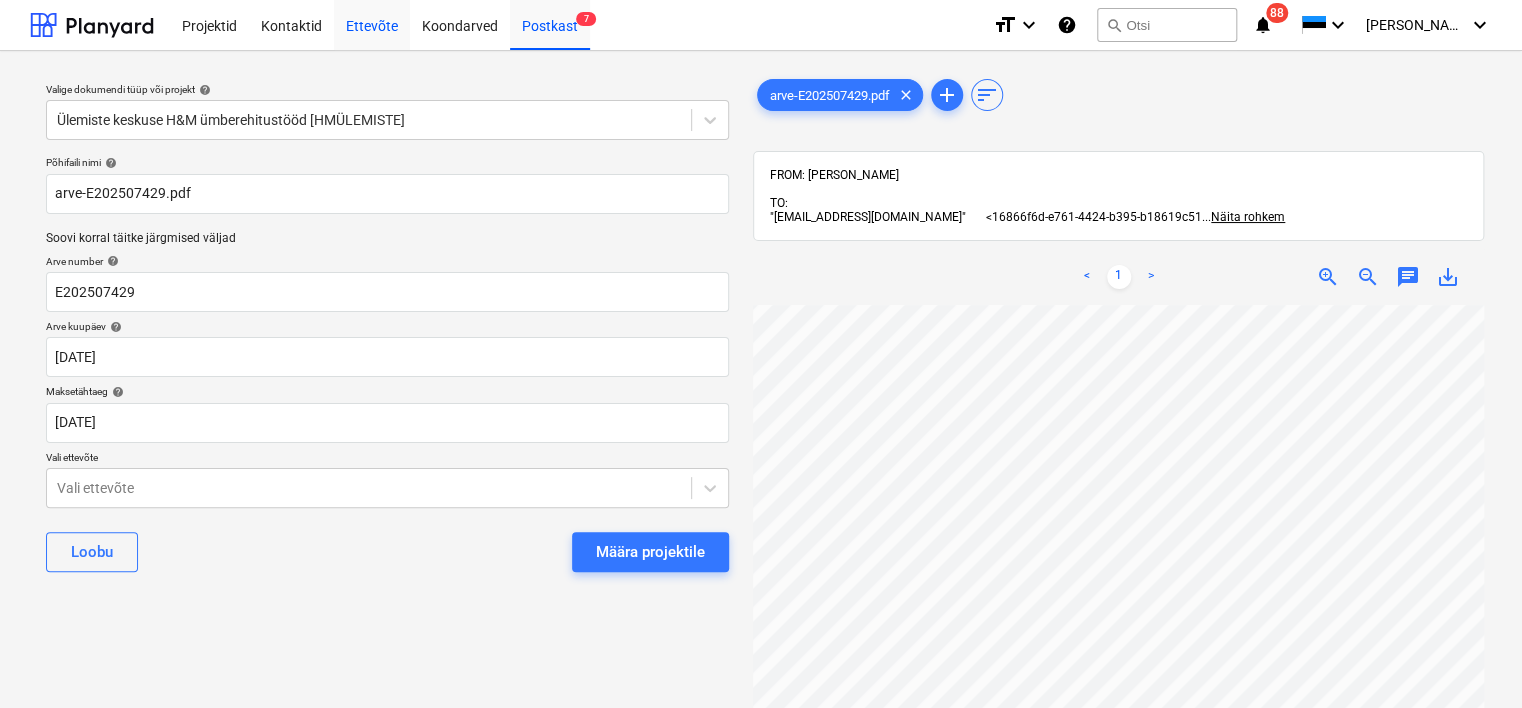 click on "Ettevõte" at bounding box center [372, 24] 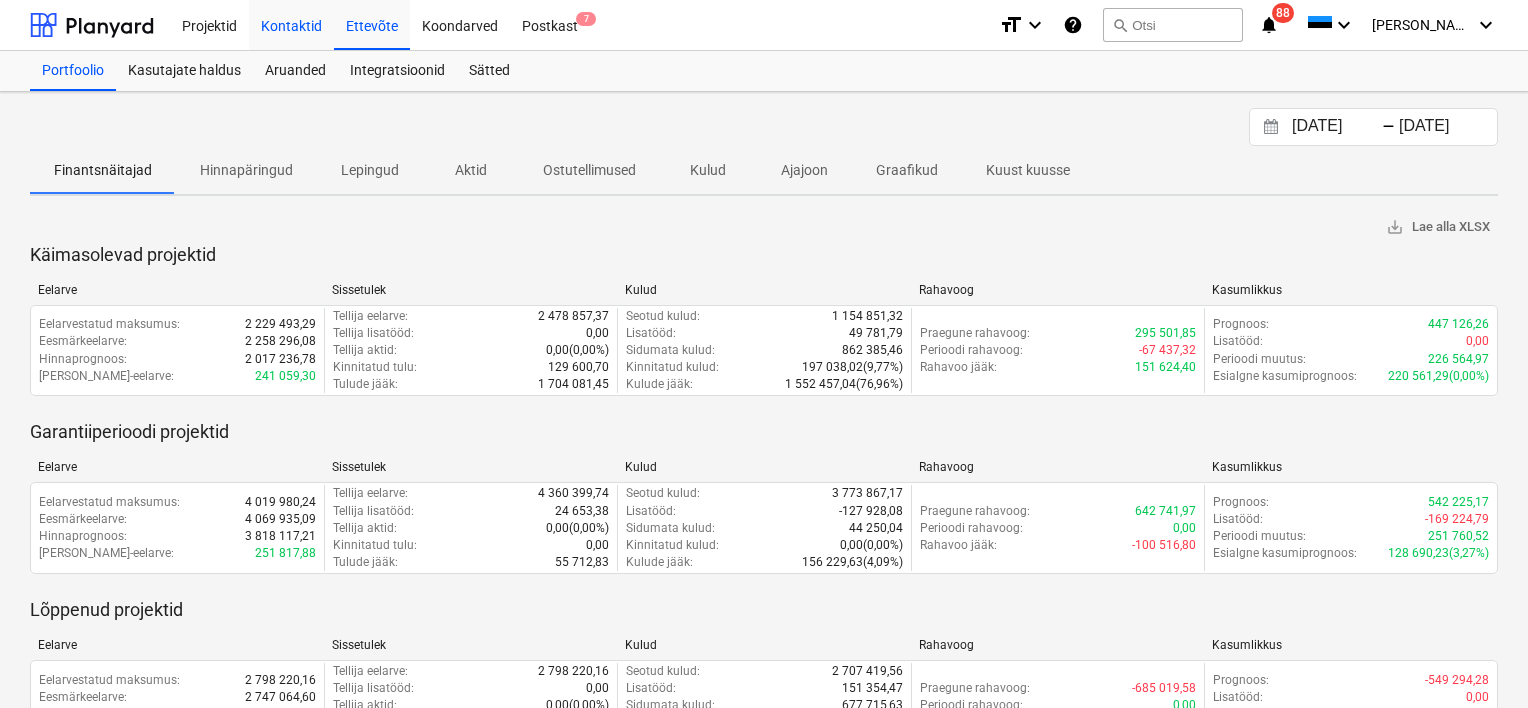 click on "Kontaktid" at bounding box center [291, 24] 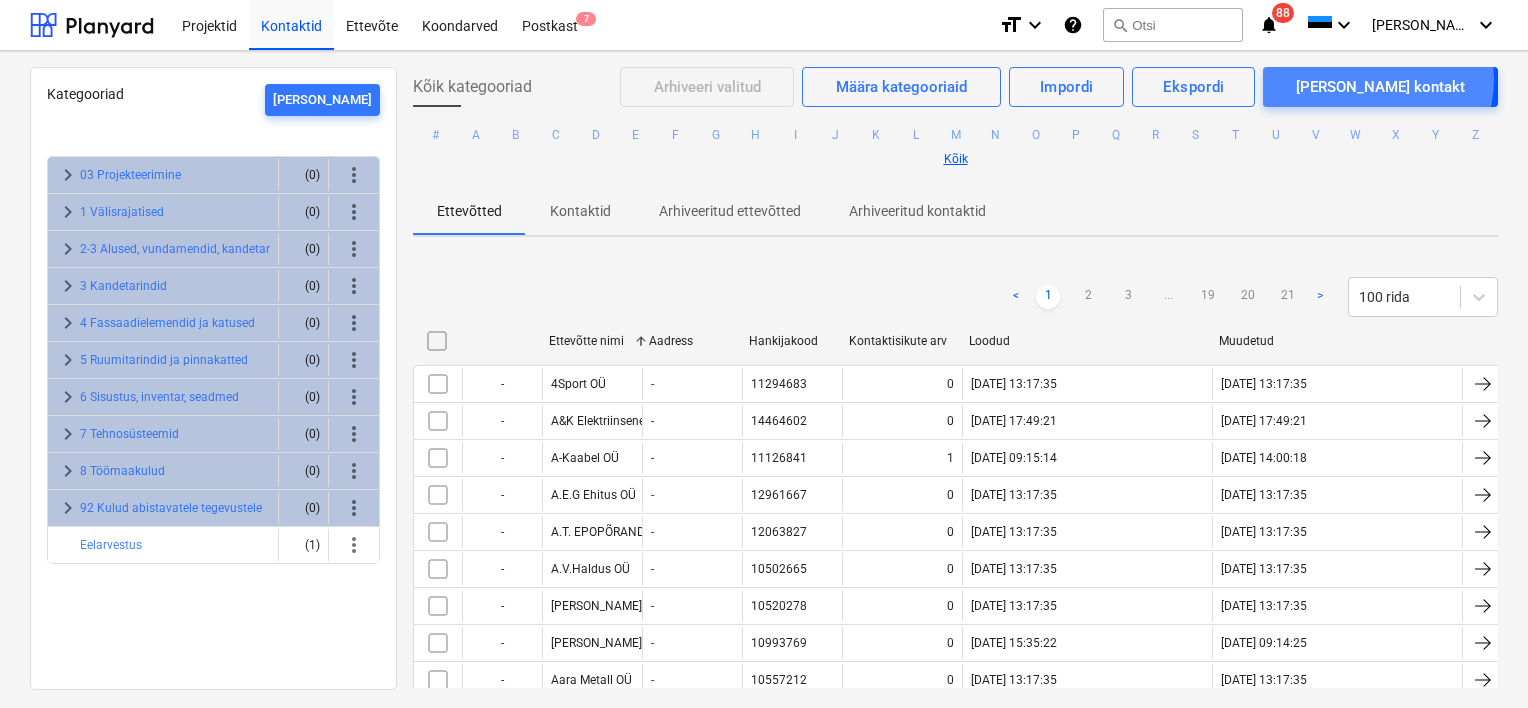 click on "[PERSON_NAME] kontakt" at bounding box center (1380, 87) 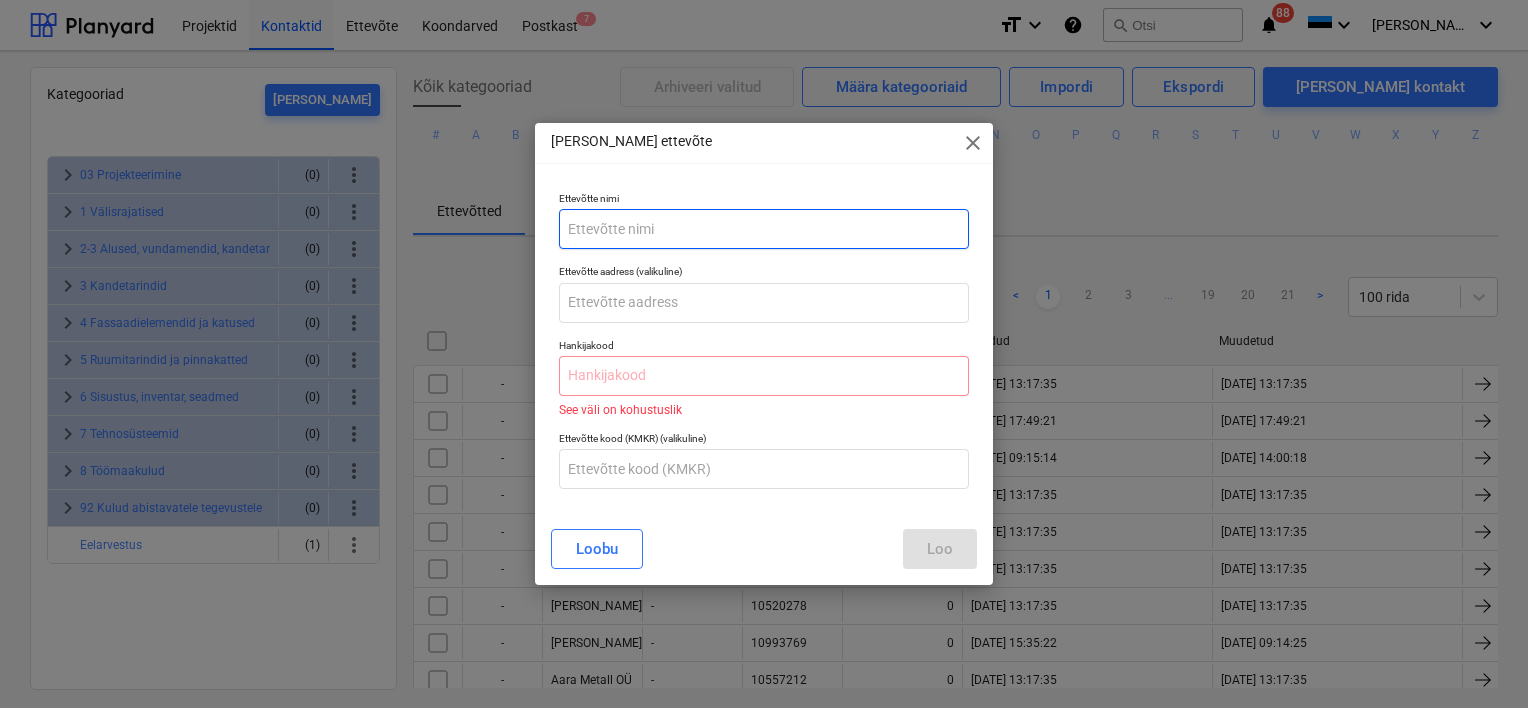 click at bounding box center [764, 229] 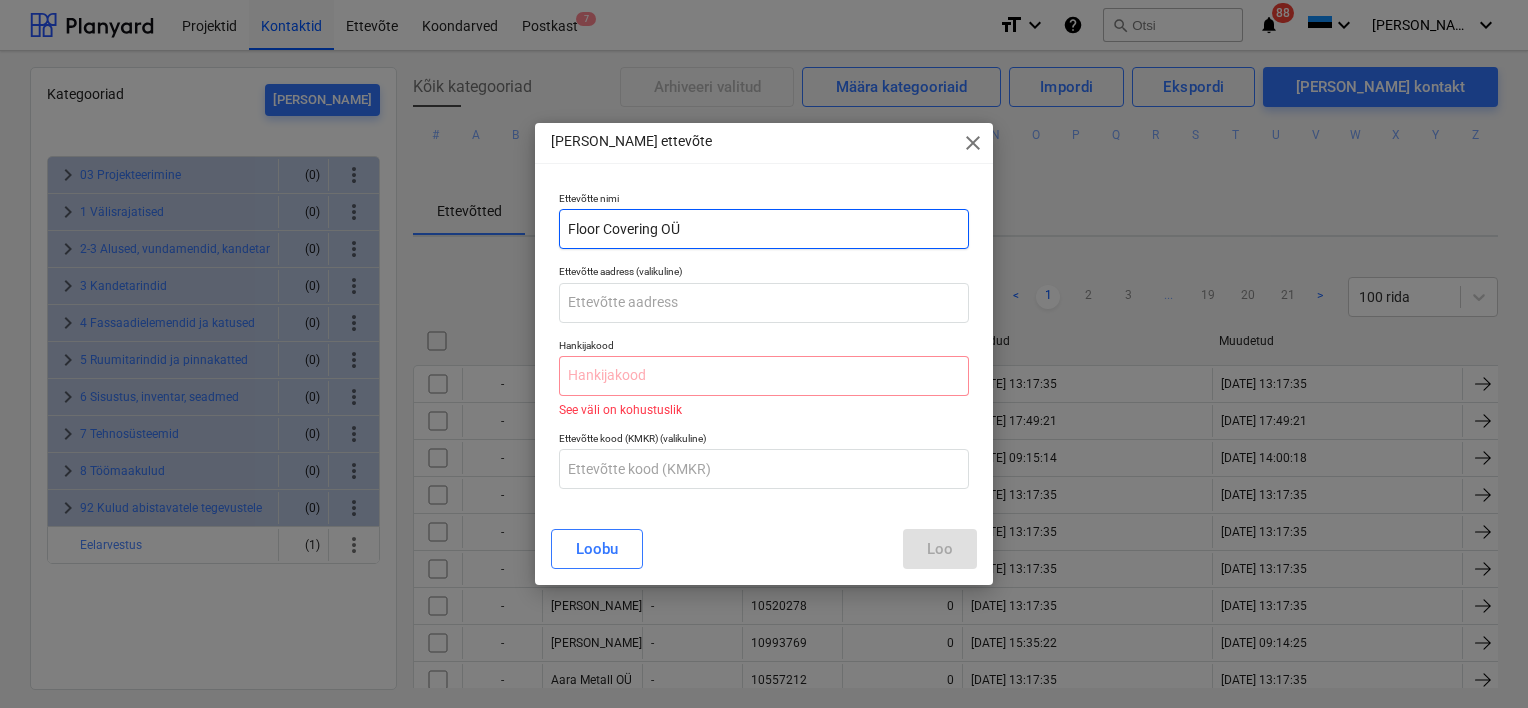 type on "Floor Covering OÜ" 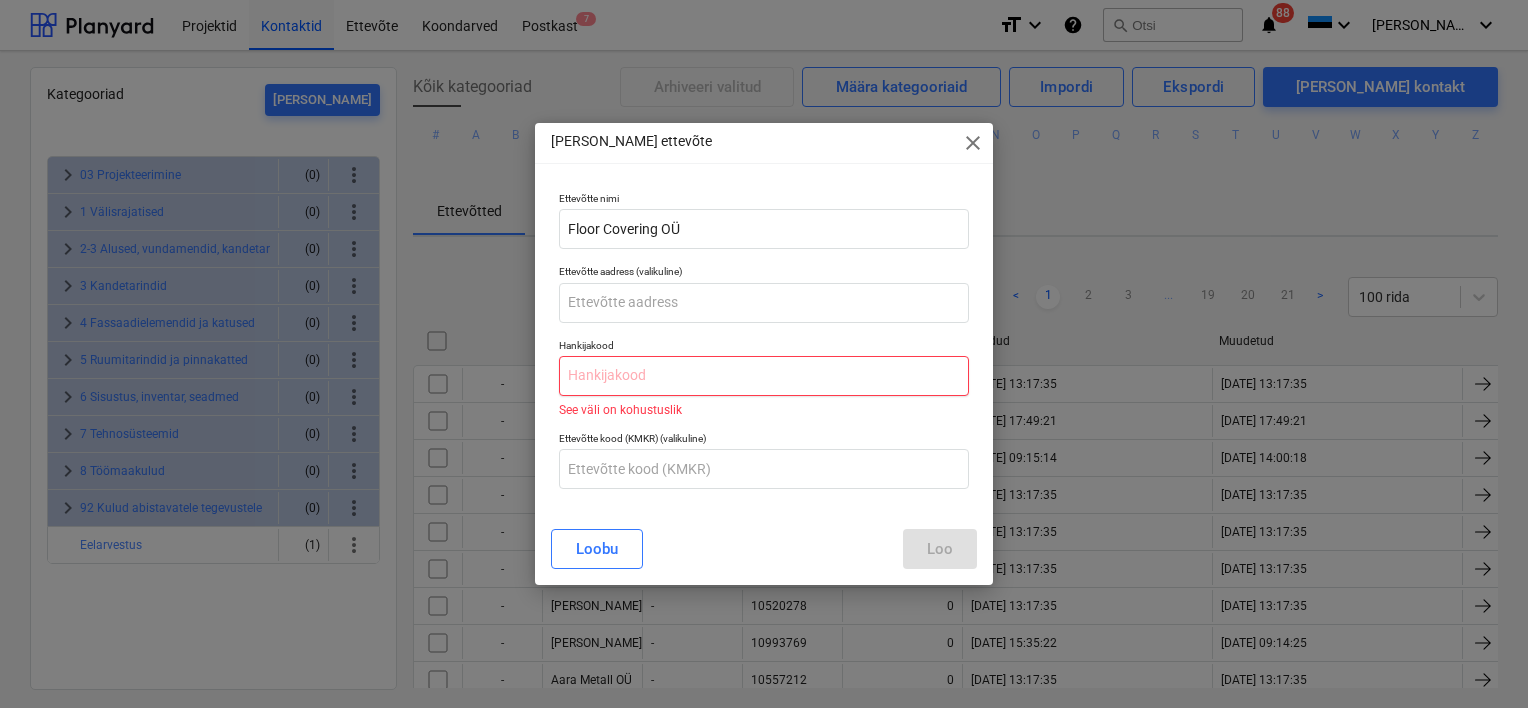 paste on "11925922" 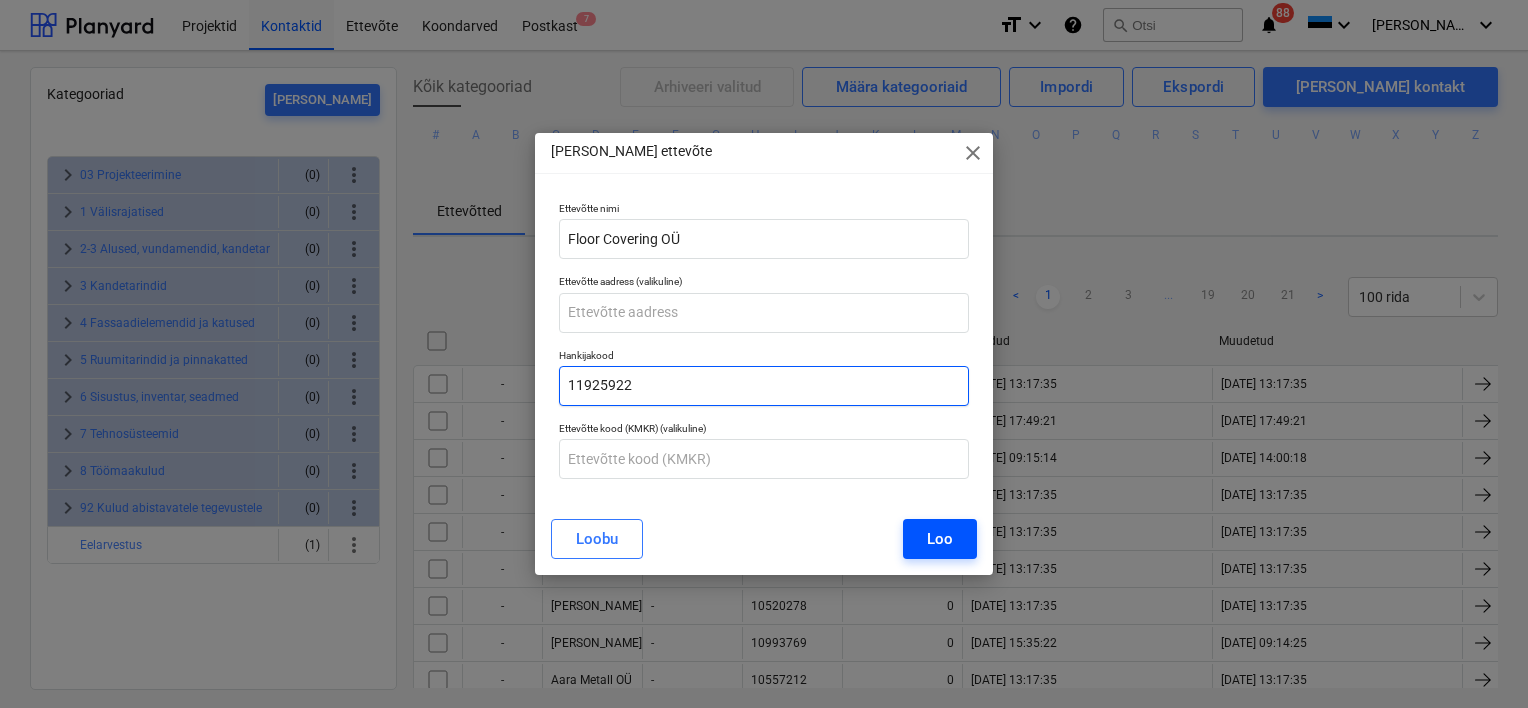 type on "11925922" 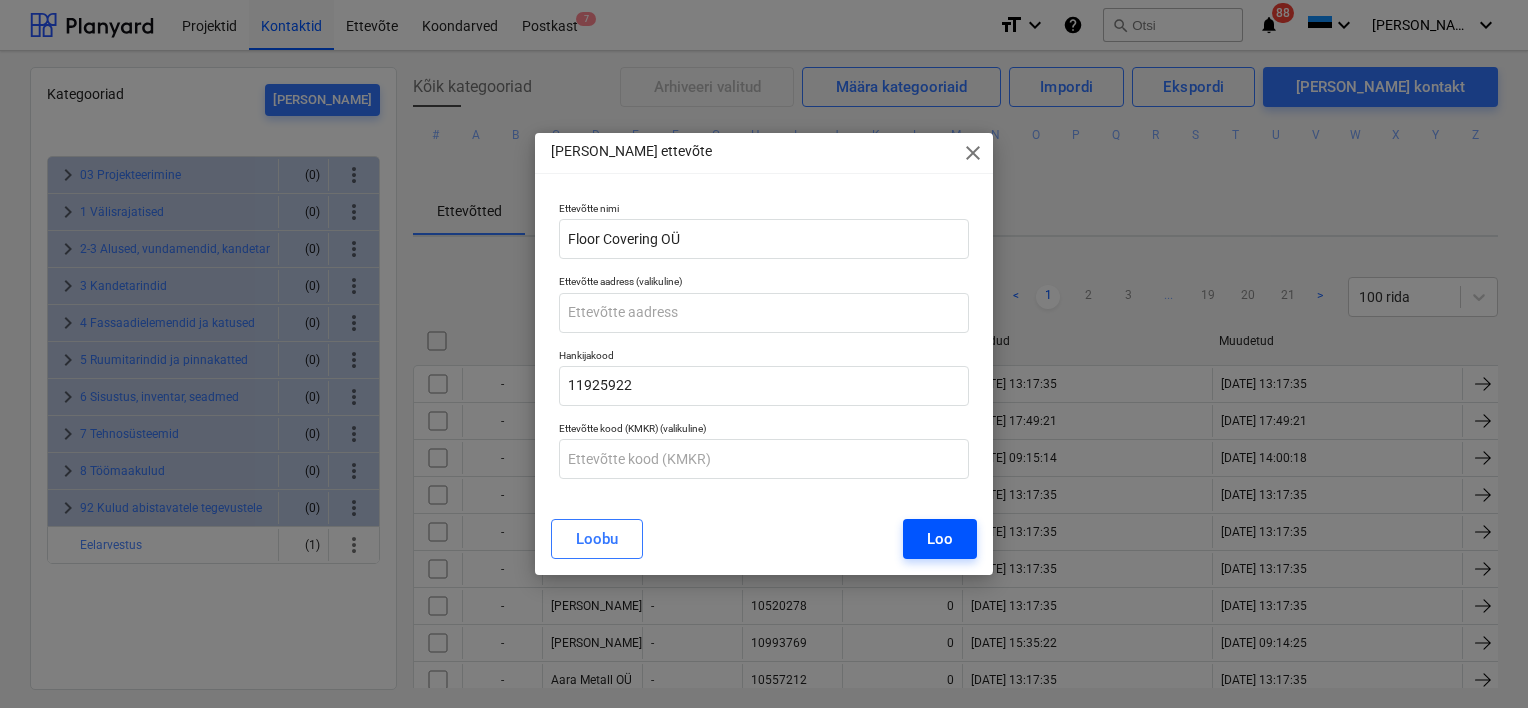 click on "Loo" at bounding box center (940, 539) 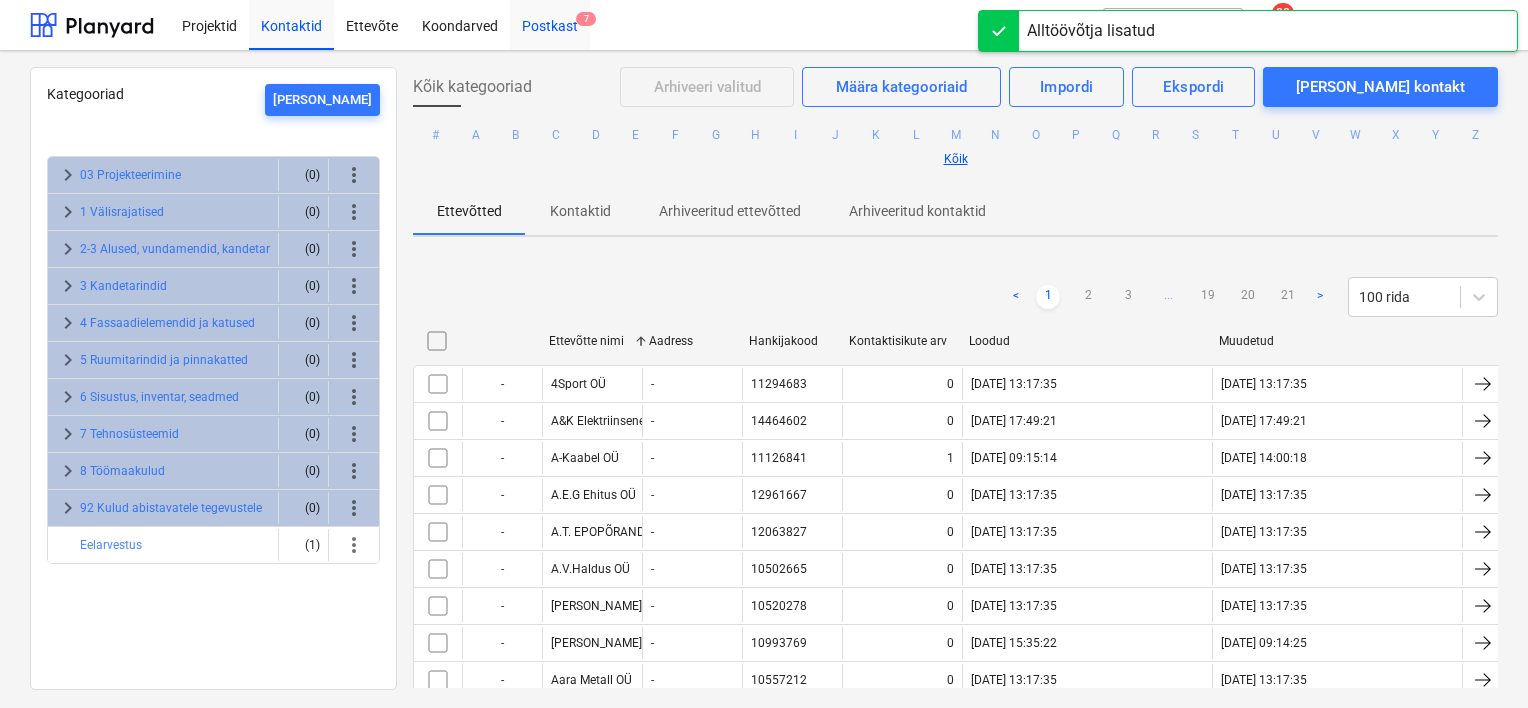 click on "Postkast 7" at bounding box center (550, 24) 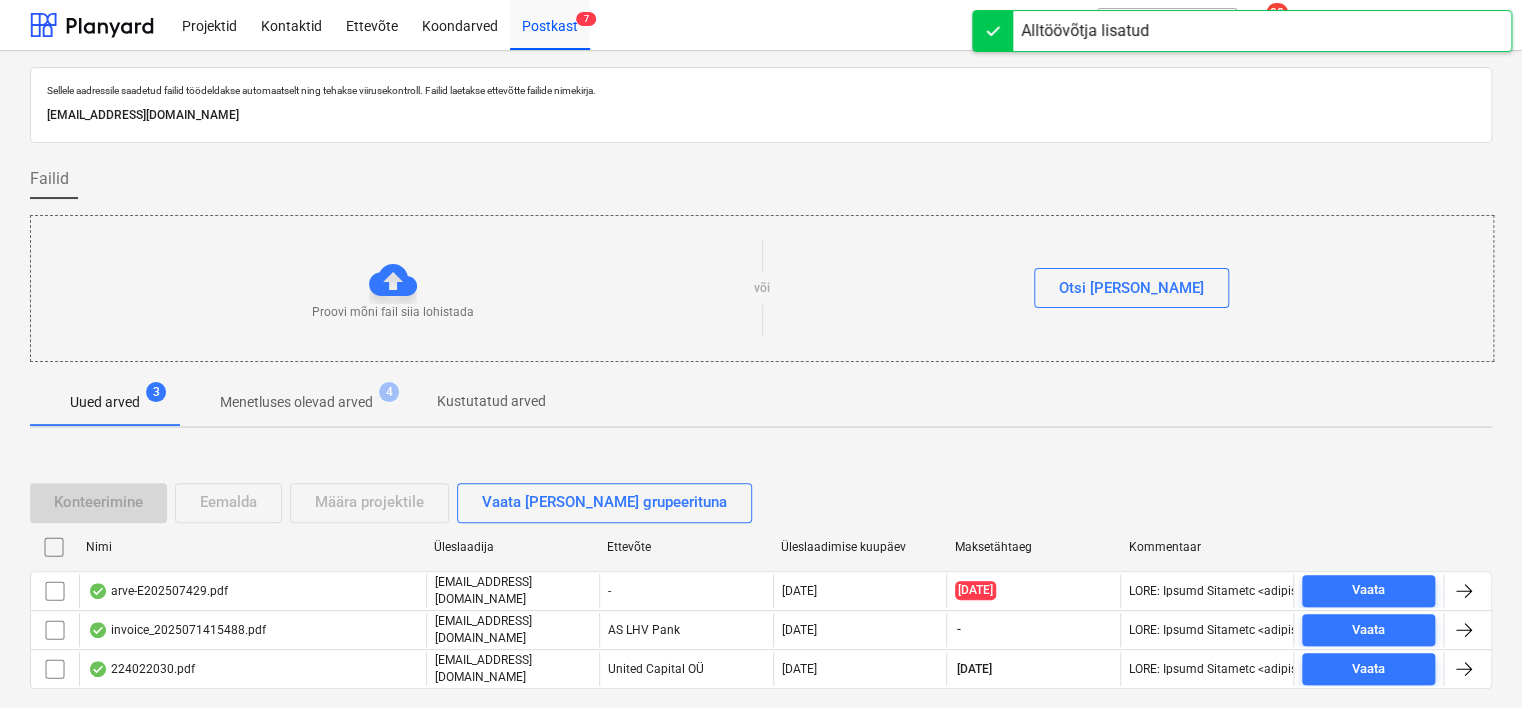 scroll, scrollTop: 66, scrollLeft: 0, axis: vertical 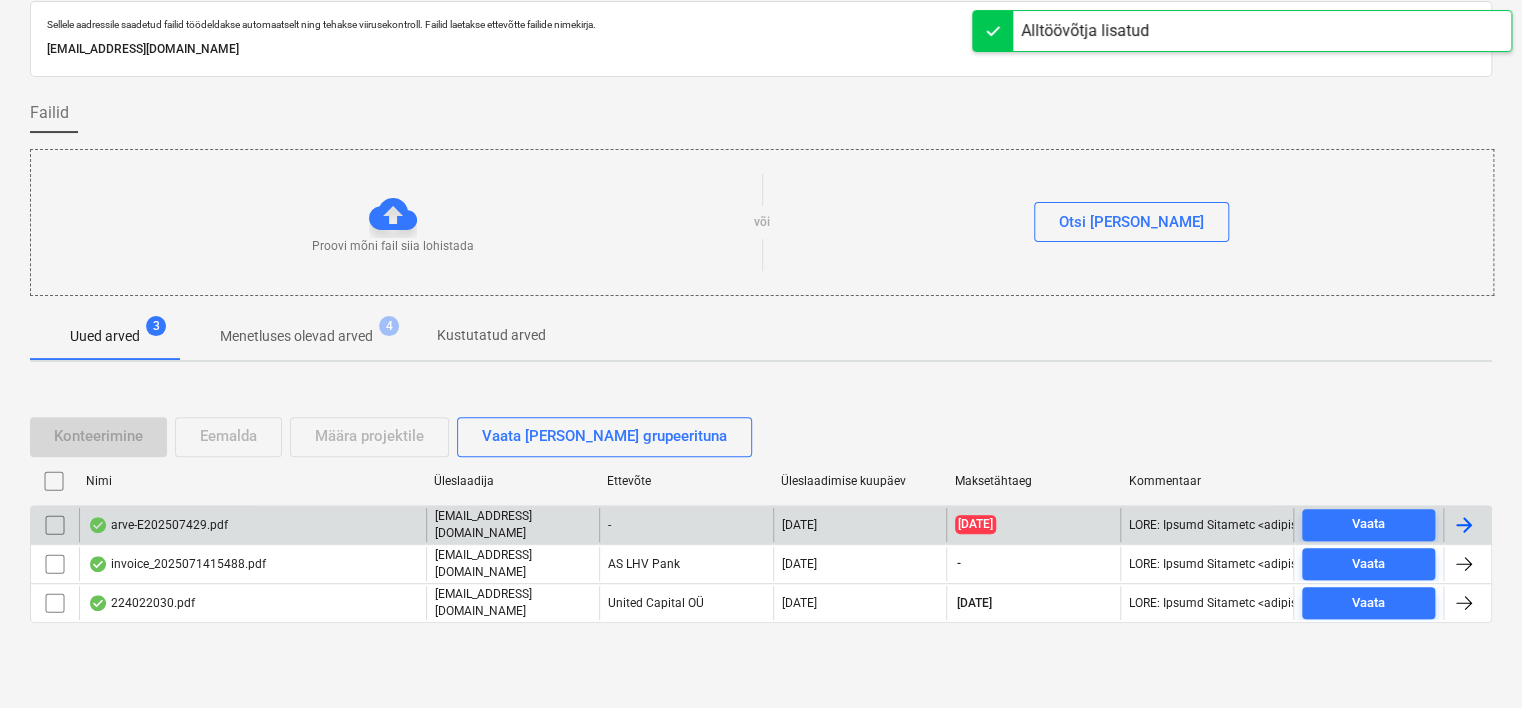 click on "arve-E202507429.pdf" at bounding box center [252, 525] 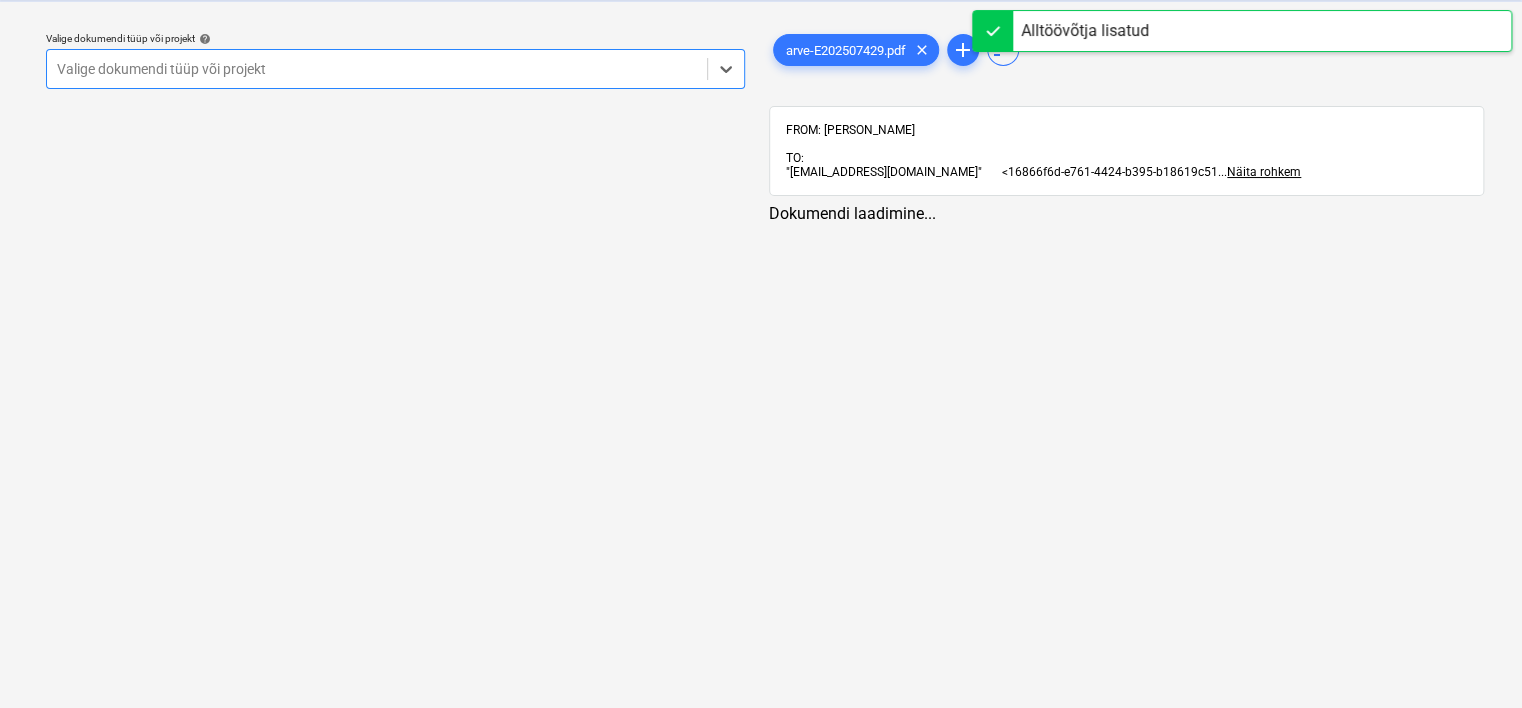 scroll, scrollTop: 0, scrollLeft: 0, axis: both 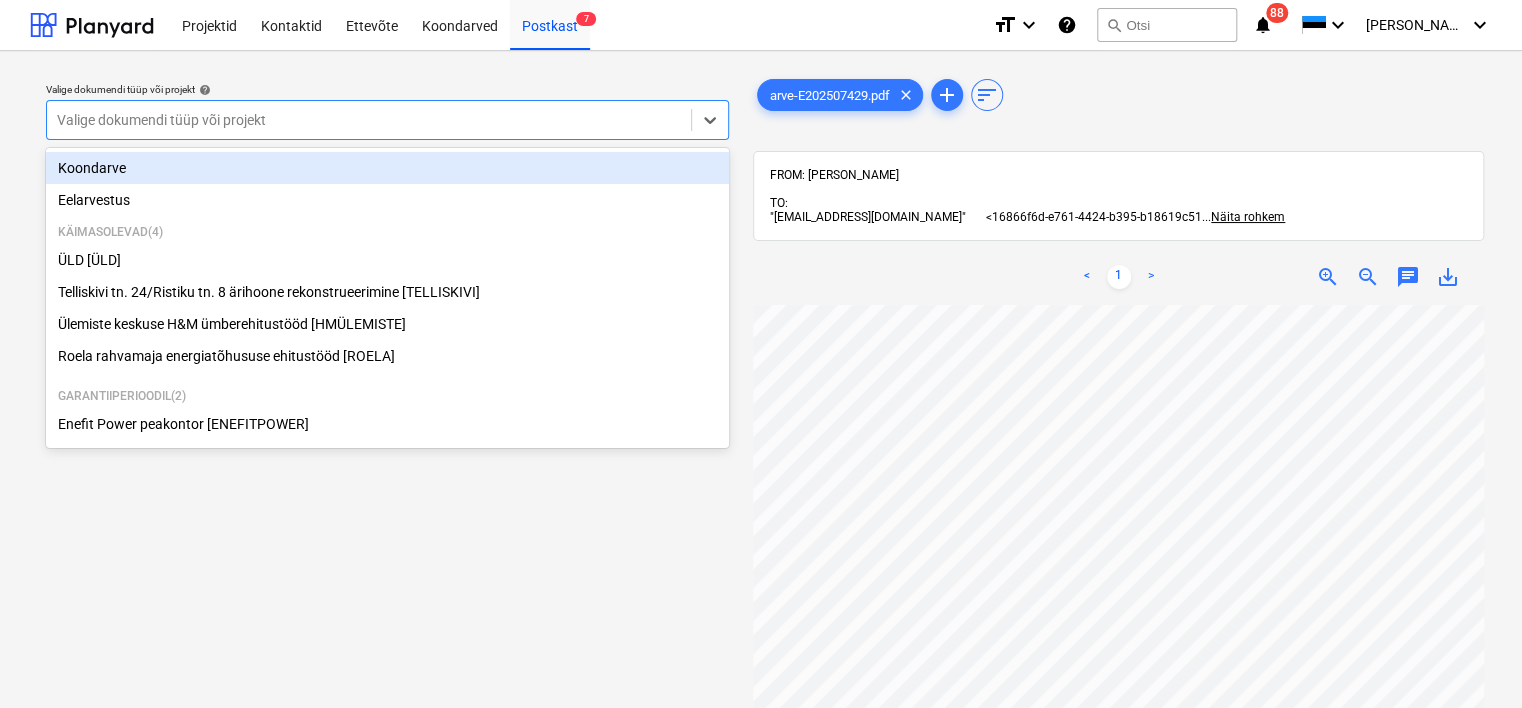 click at bounding box center [369, 120] 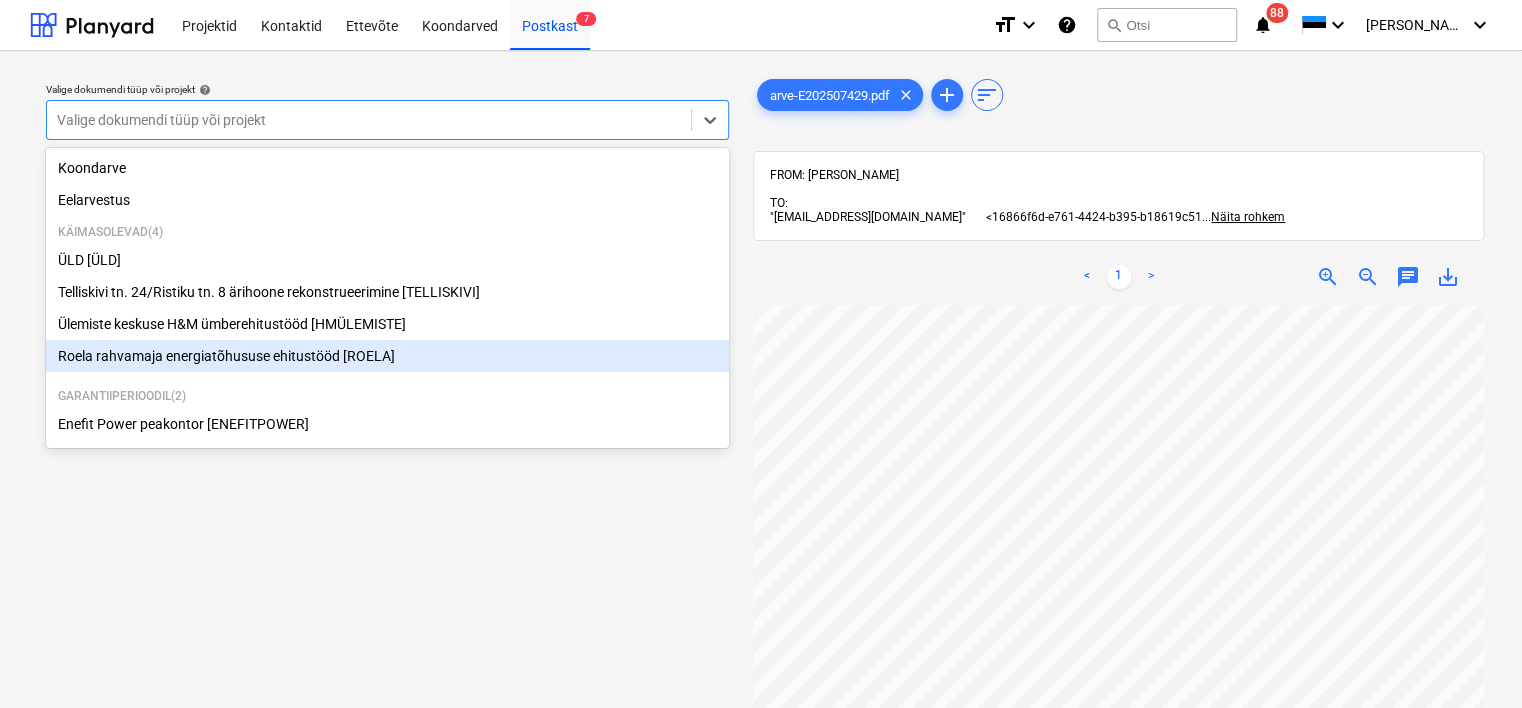 scroll, scrollTop: 110, scrollLeft: 0, axis: vertical 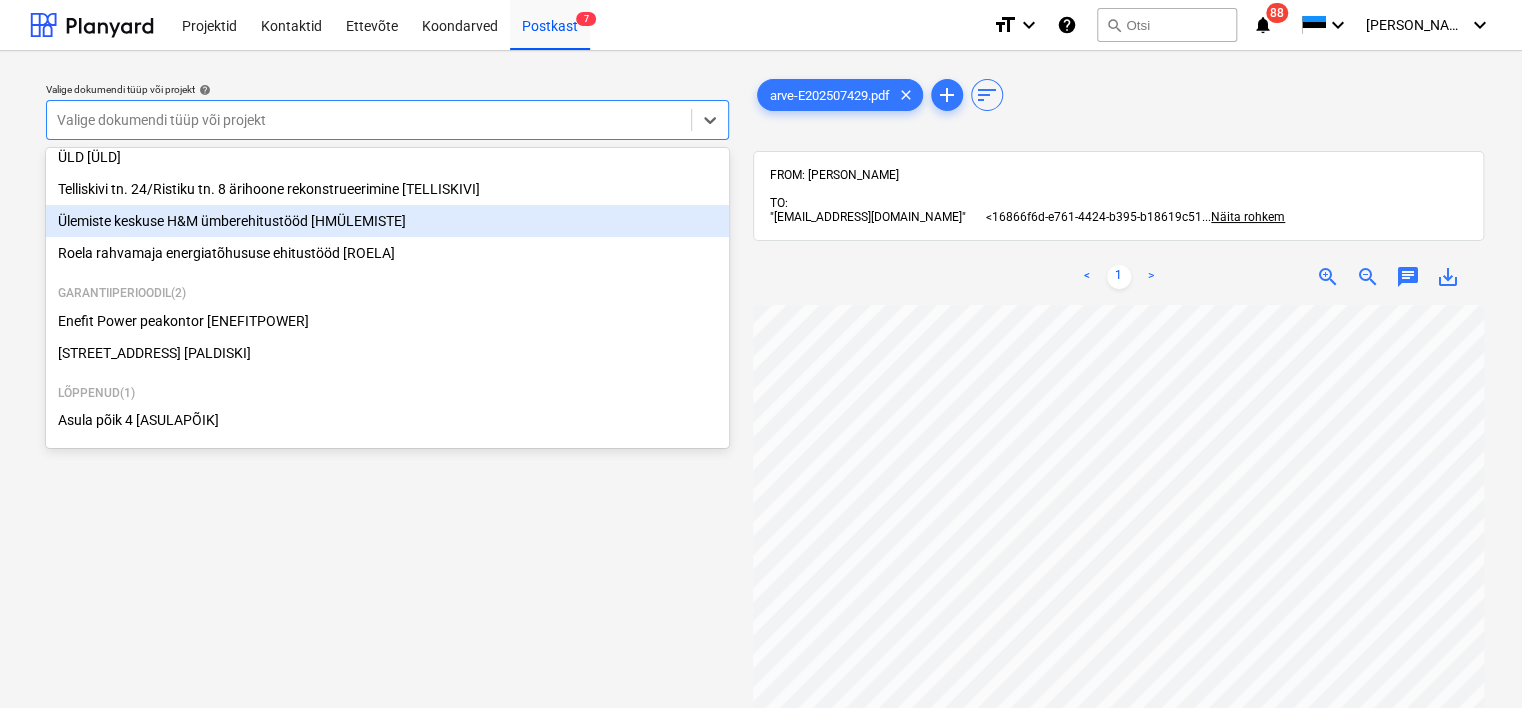 click on "Ülemiste keskuse H&M ümberehitustööd [HMÜLEMISTE]" at bounding box center [387, 221] 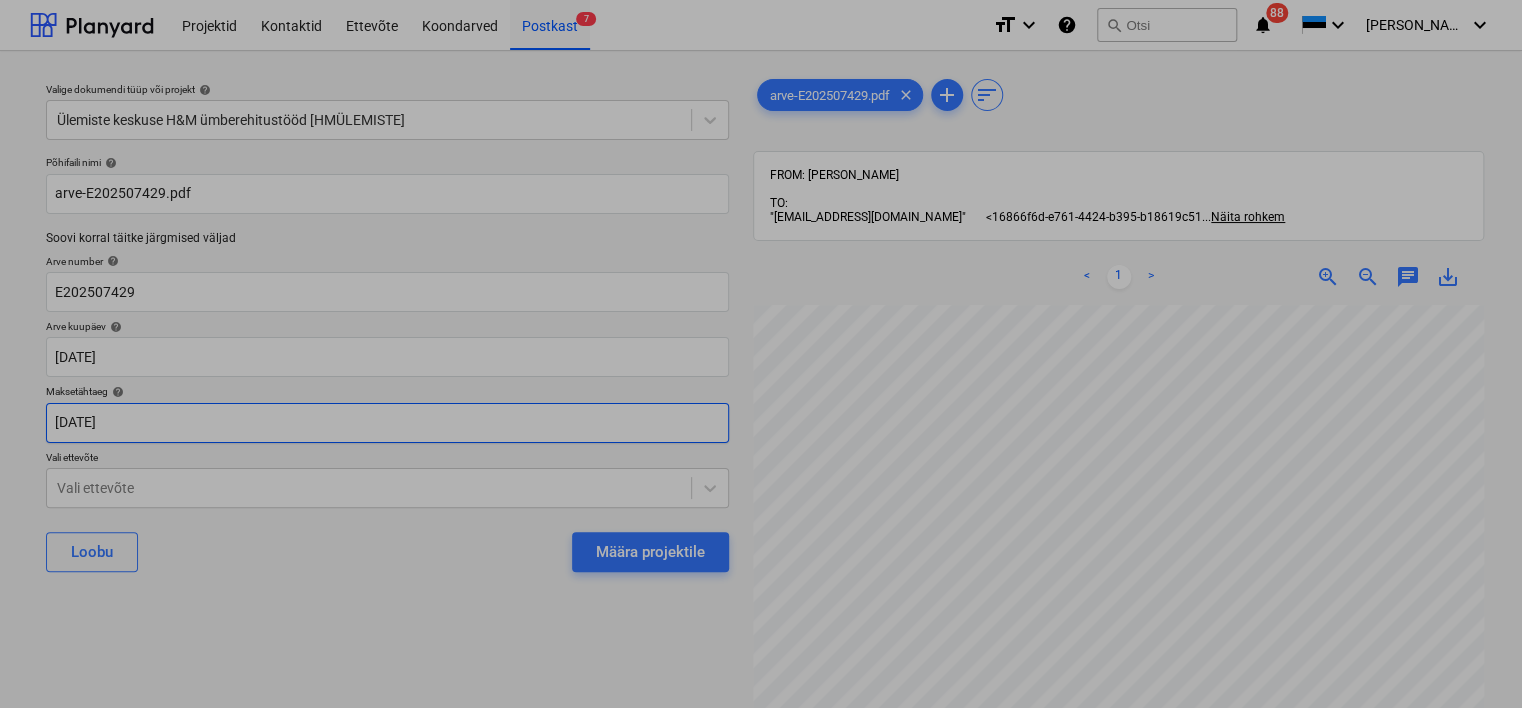 click on "Projektid Kontaktid Ettevõte Koondarved Postkast 7 format_size keyboard_arrow_down help search Otsi notifications 88 keyboard_arrow_down [PERSON_NAME] keyboard_arrow_down Valige dokumendi tüüp või projekt help Ülemiste keskuse H&M ümberehitustööd [HMÜLEMISTE] Põhifaili nimi help arve-E202507429.pdf Soovi korral täitke järgmised väljad Arve number help E202507429 Arve kuupäev help [DATE] [DATE] Press the down arrow key to interact with the calendar and
select a date. Press the question mark key to get the keyboard shortcuts for changing dates. Maksetähtaeg help [DATE] [DATE] Press the down arrow key to interact with the calendar and
select a date. Press the question mark key to get the keyboard shortcuts for changing dates. Vali ettevõte Vali ettevõte Loobu Määra projektile arve-E202507429.pdf clear add sort FROM: [PERSON_NAME]  TO: "[EMAIL_ADDRESS][DOMAIN_NAME]"	<16866f6d-e761-4424-b395-b18619c51 ...  Näita rohkem ...  < 1 > chat 0" at bounding box center [761, 354] 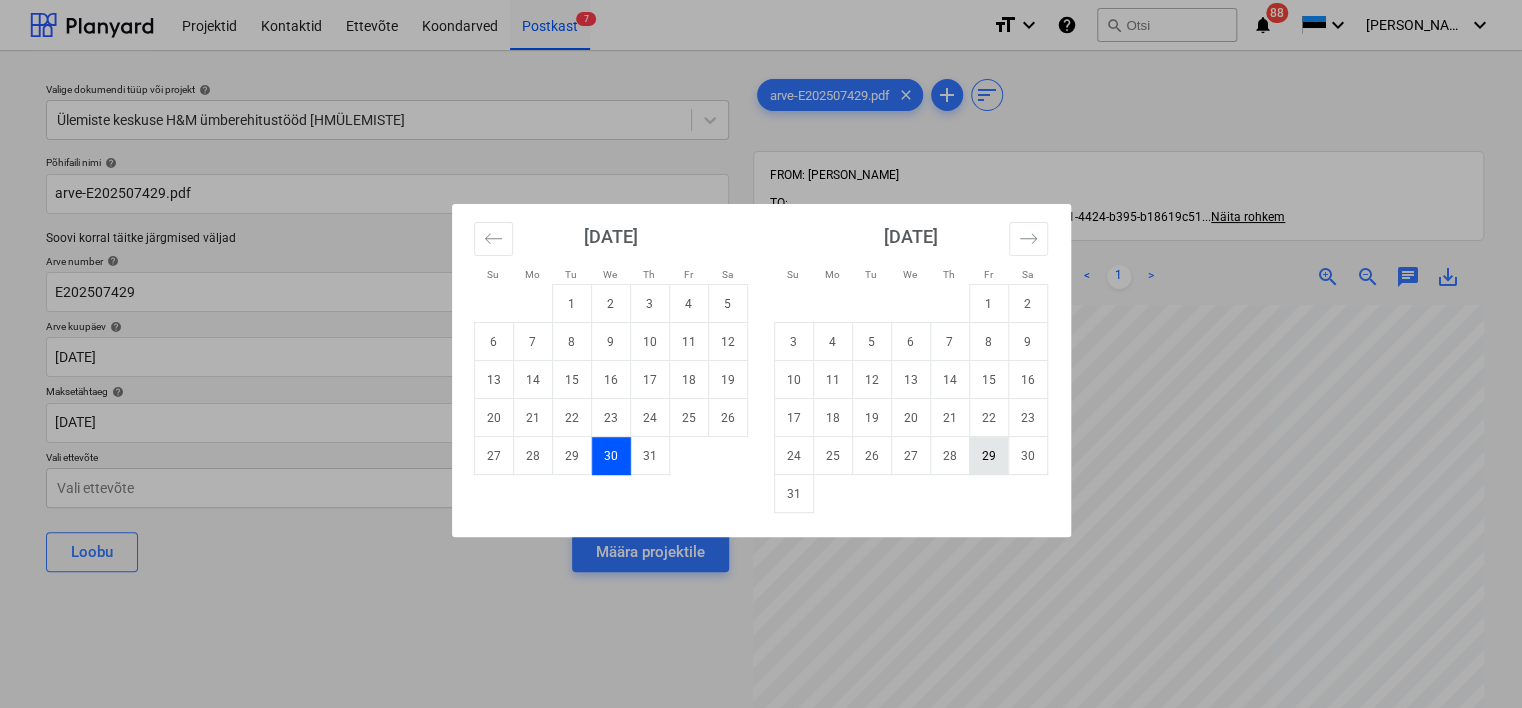 click on "29" at bounding box center (988, 456) 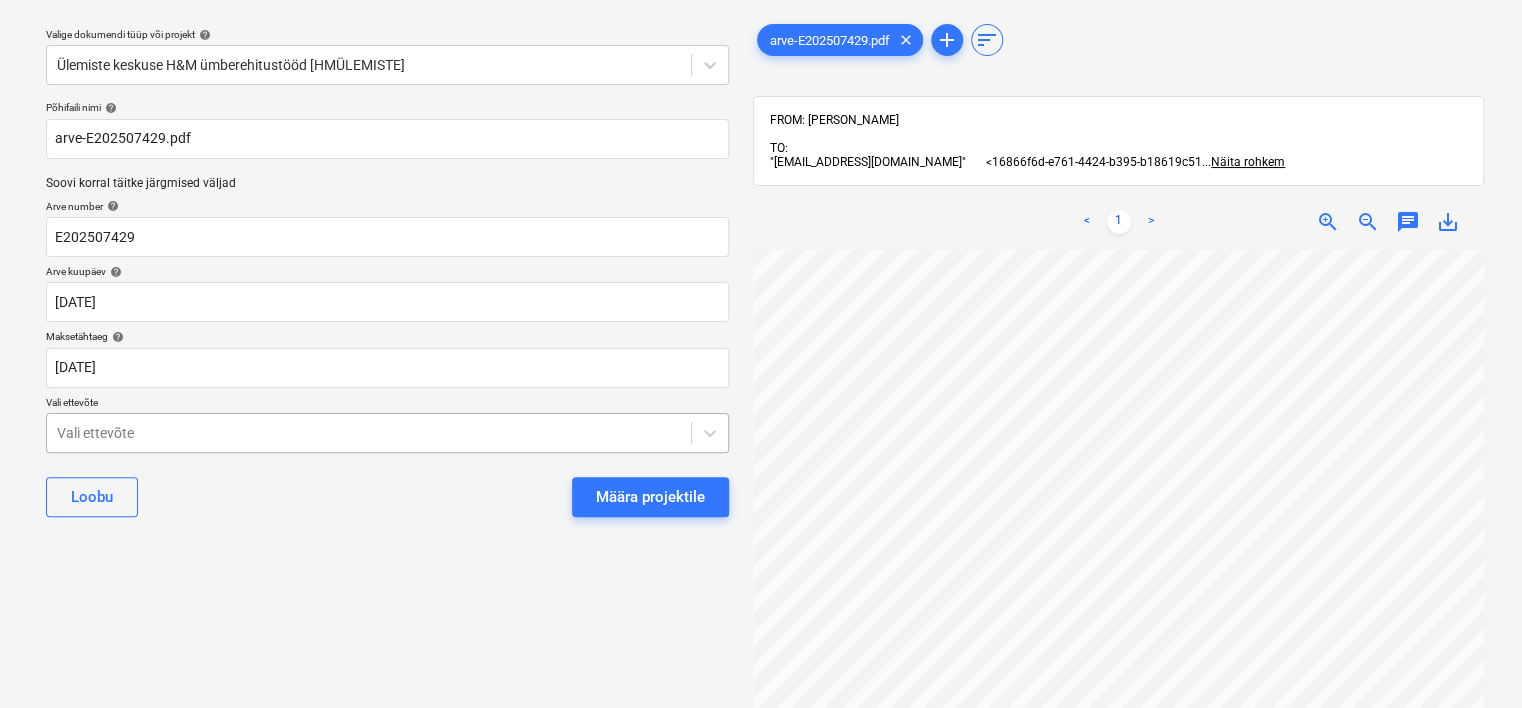 click on "Projektid Kontaktid Ettevõte Koondarved Postkast 7 format_size keyboard_arrow_down help search Otsi notifications 88 keyboard_arrow_down [PERSON_NAME] keyboard_arrow_down Valige dokumendi tüüp või projekt help Ülemiste keskuse H&M ümberehitustööd [HMÜLEMISTE] Põhifaili nimi help arve-E202507429.pdf Soovi korral täitke järgmised väljad Arve number help E202507429 Arve kuupäev help [DATE] [DATE] Press the down arrow key to interact with the calendar and
select a date. Press the question mark key to get the keyboard shortcuts for changing dates. Maksetähtaeg help [DATE] [DATE] Press the down arrow key to interact with the calendar and
select a date. Press the question mark key to get the keyboard shortcuts for changing dates. Vali ettevõte Vali ettevõte Loobu Määra projektile arve-E202507429.pdf clear add sort FROM: [PERSON_NAME]  TO: "[EMAIL_ADDRESS][DOMAIN_NAME]"	<16866f6d-e761-4424-b395-b18619c51 ...  Näita rohkem ...  < 1 > chat 0" at bounding box center (761, 299) 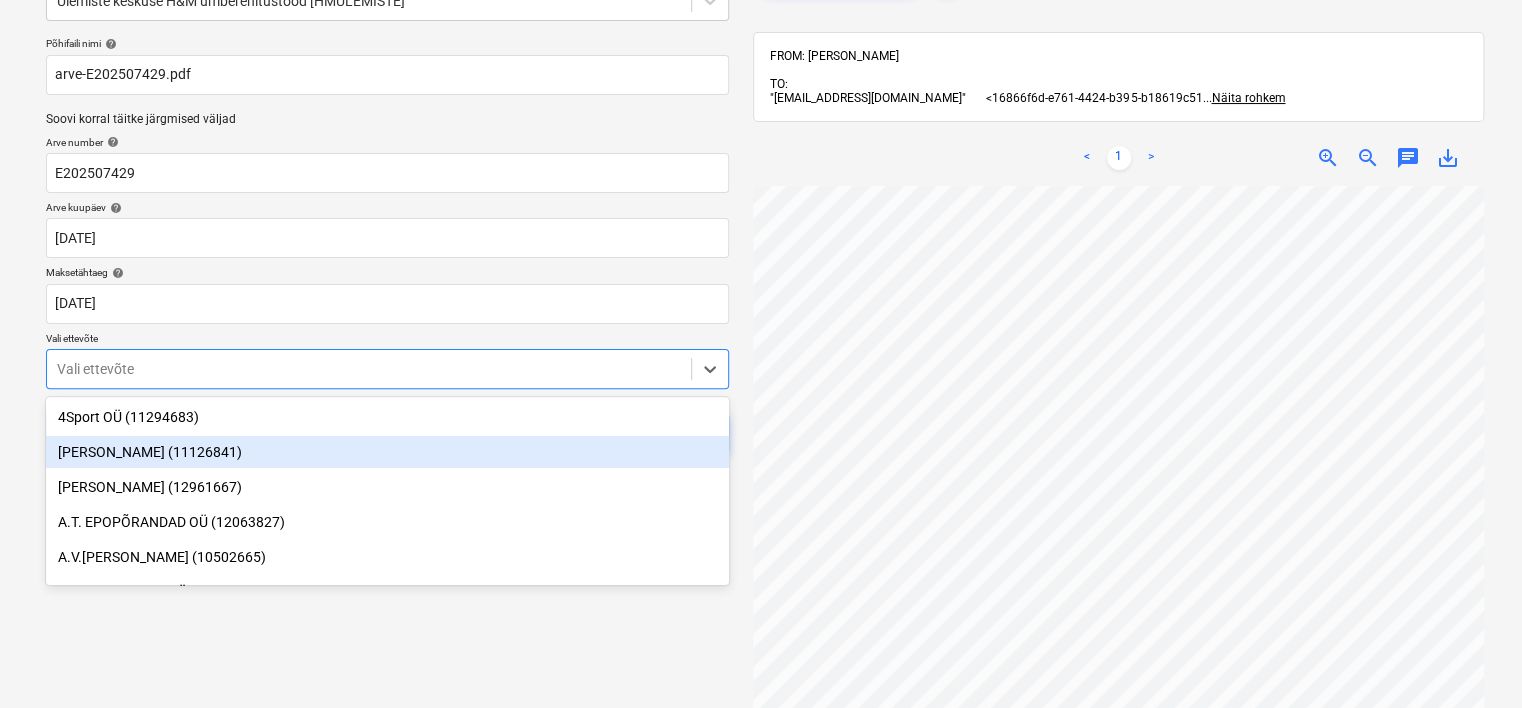 scroll, scrollTop: 120, scrollLeft: 0, axis: vertical 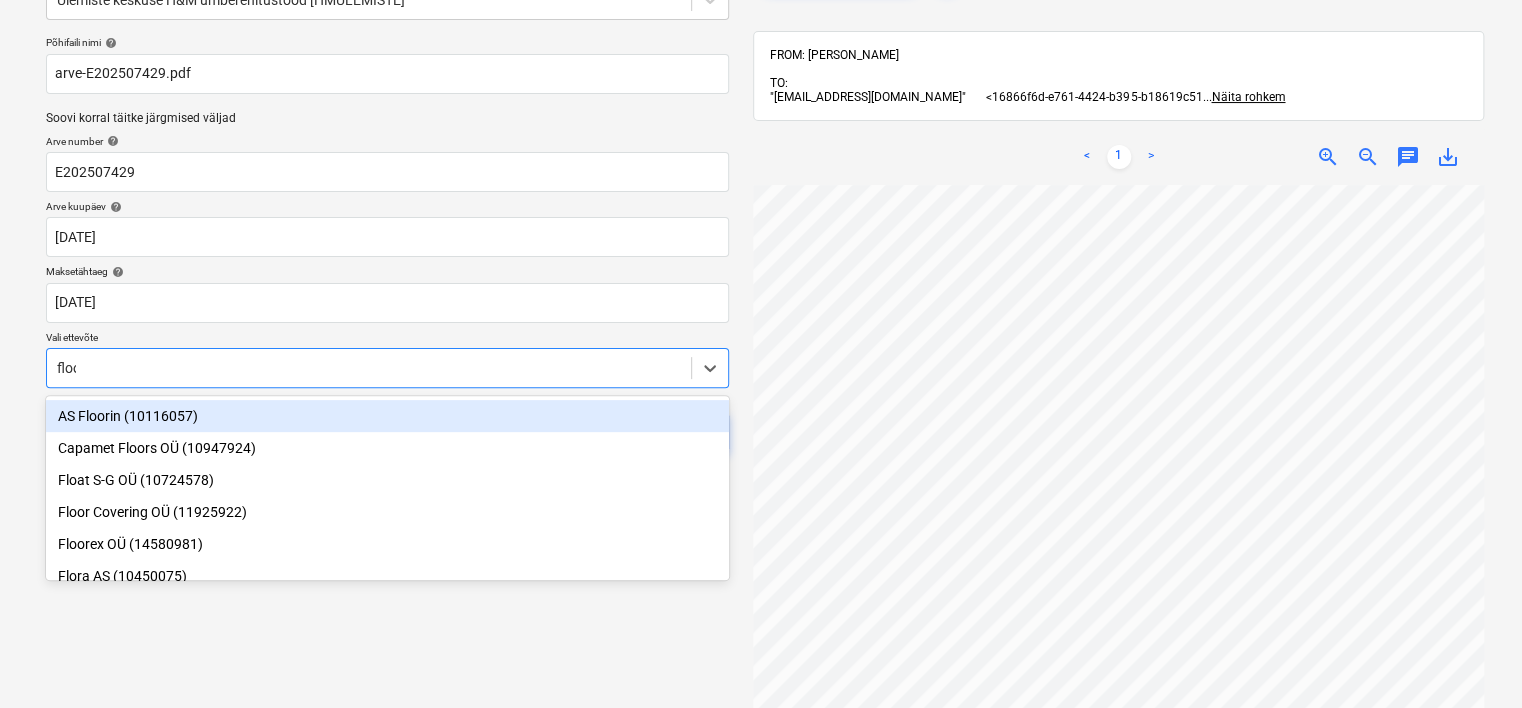 type on "floor" 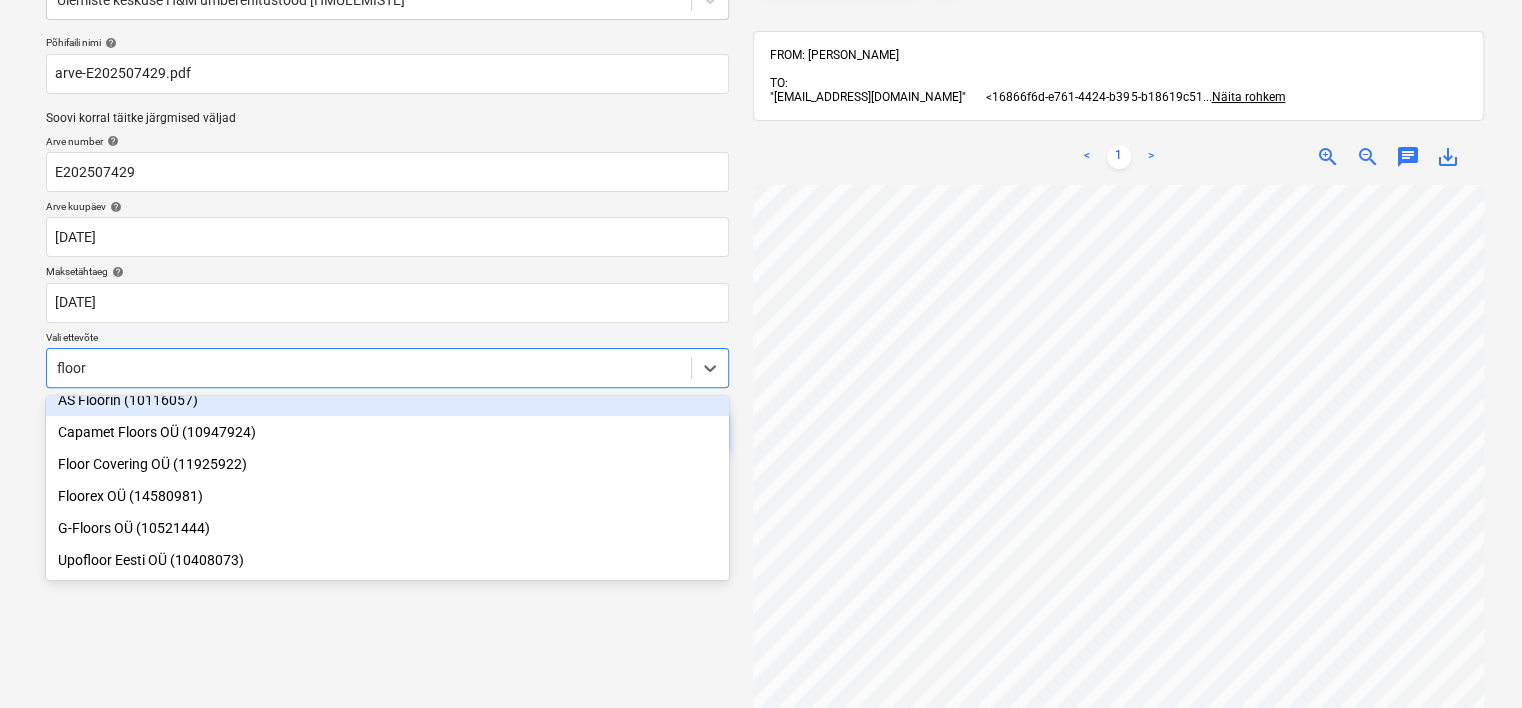 scroll, scrollTop: 0, scrollLeft: 0, axis: both 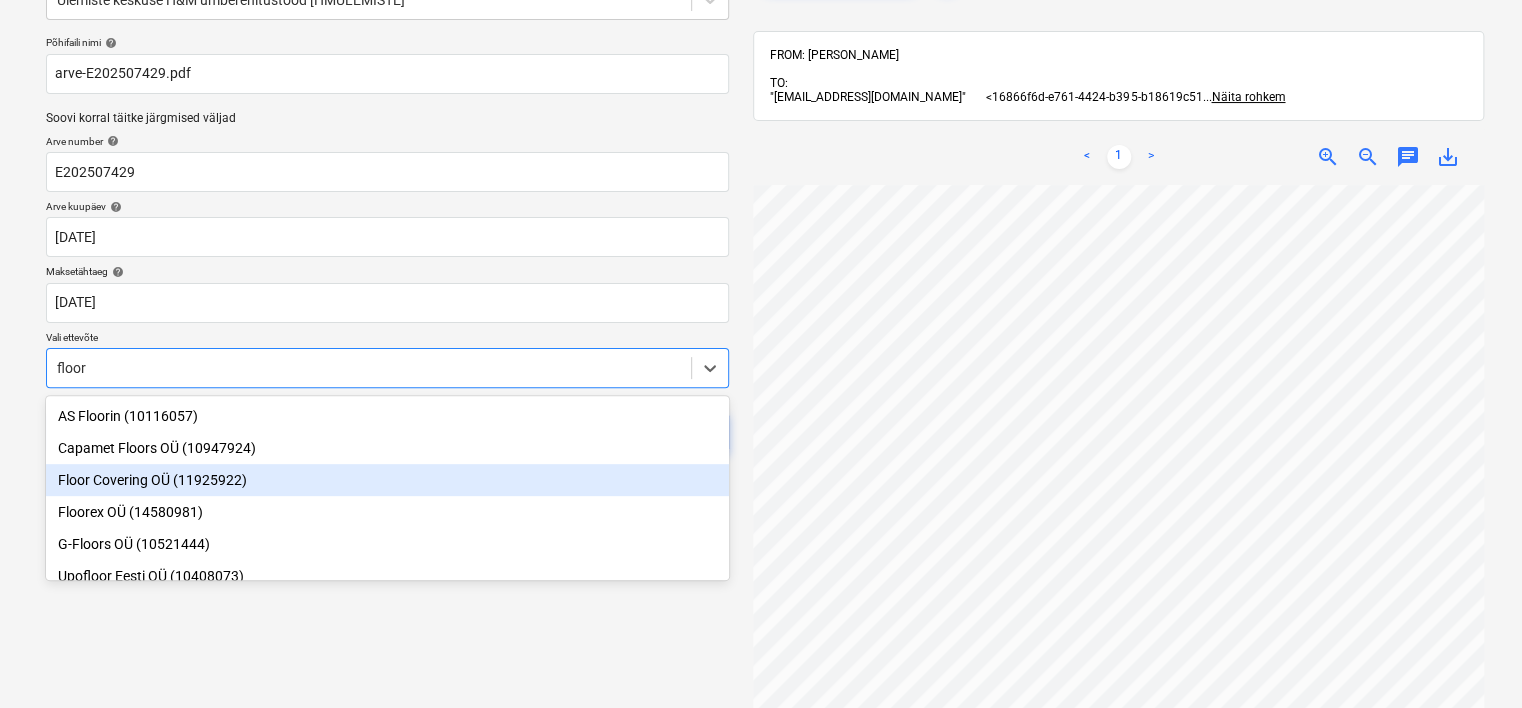 click on "Floor Covering OÜ (11925922)" at bounding box center (387, 480) 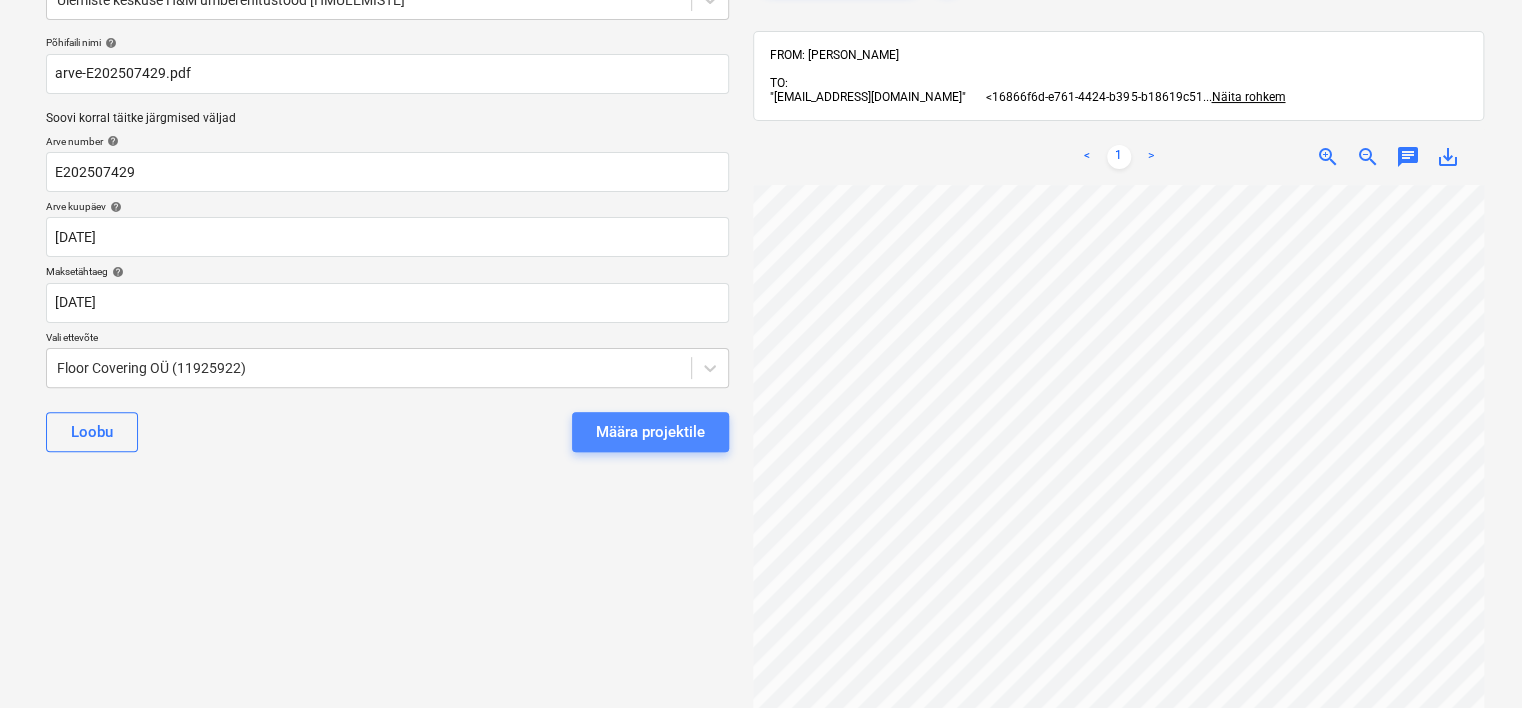 click on "Määra projektile" at bounding box center [650, 432] 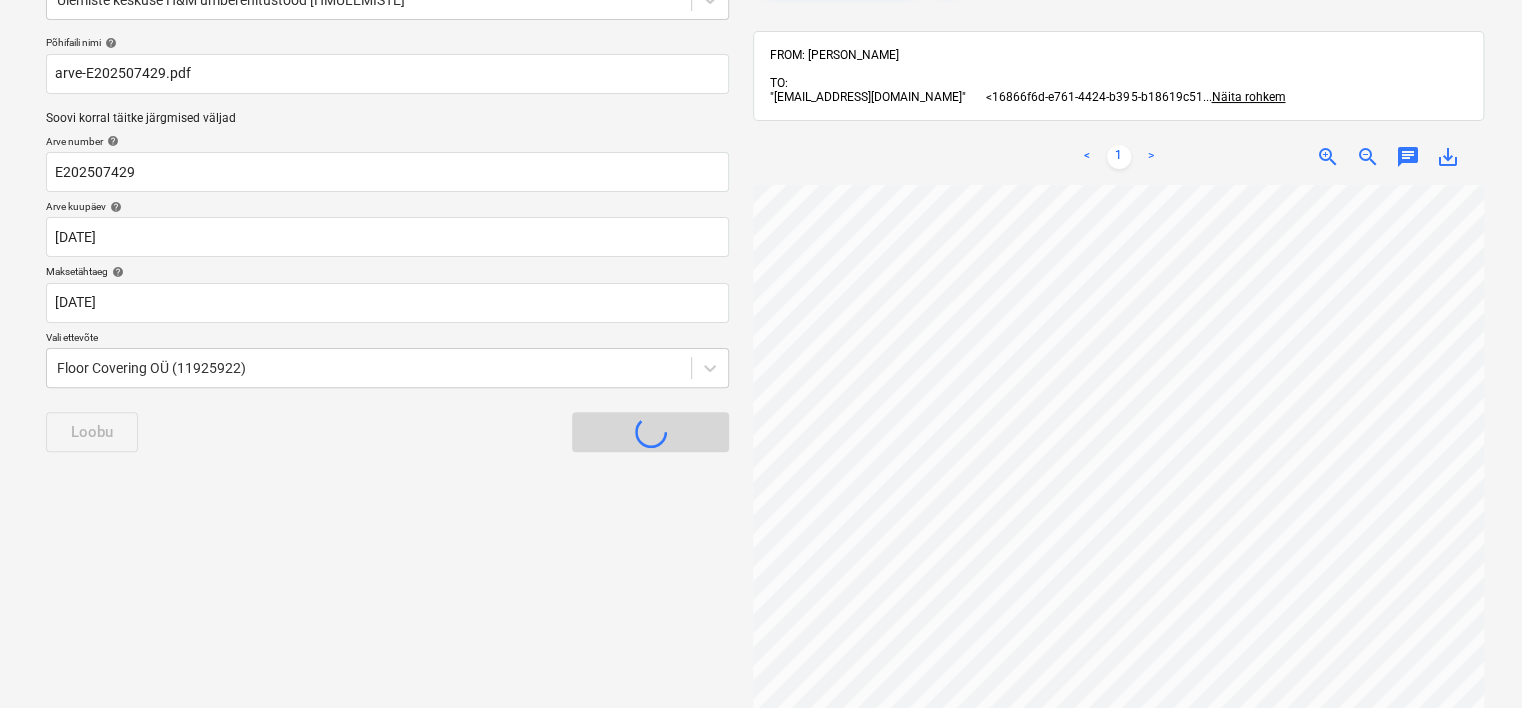 scroll, scrollTop: 66, scrollLeft: 0, axis: vertical 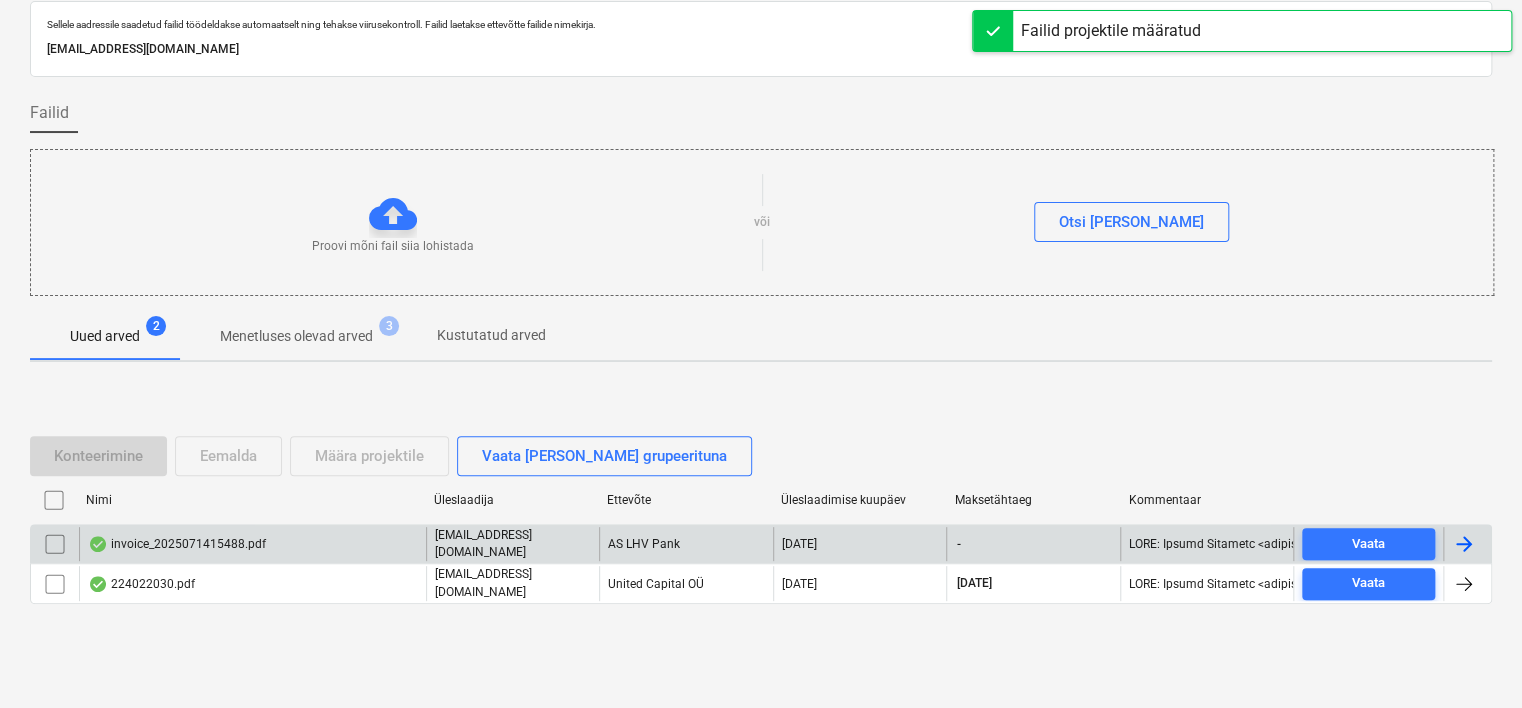click on "invoice_2025071415488.pdf" at bounding box center [252, 544] 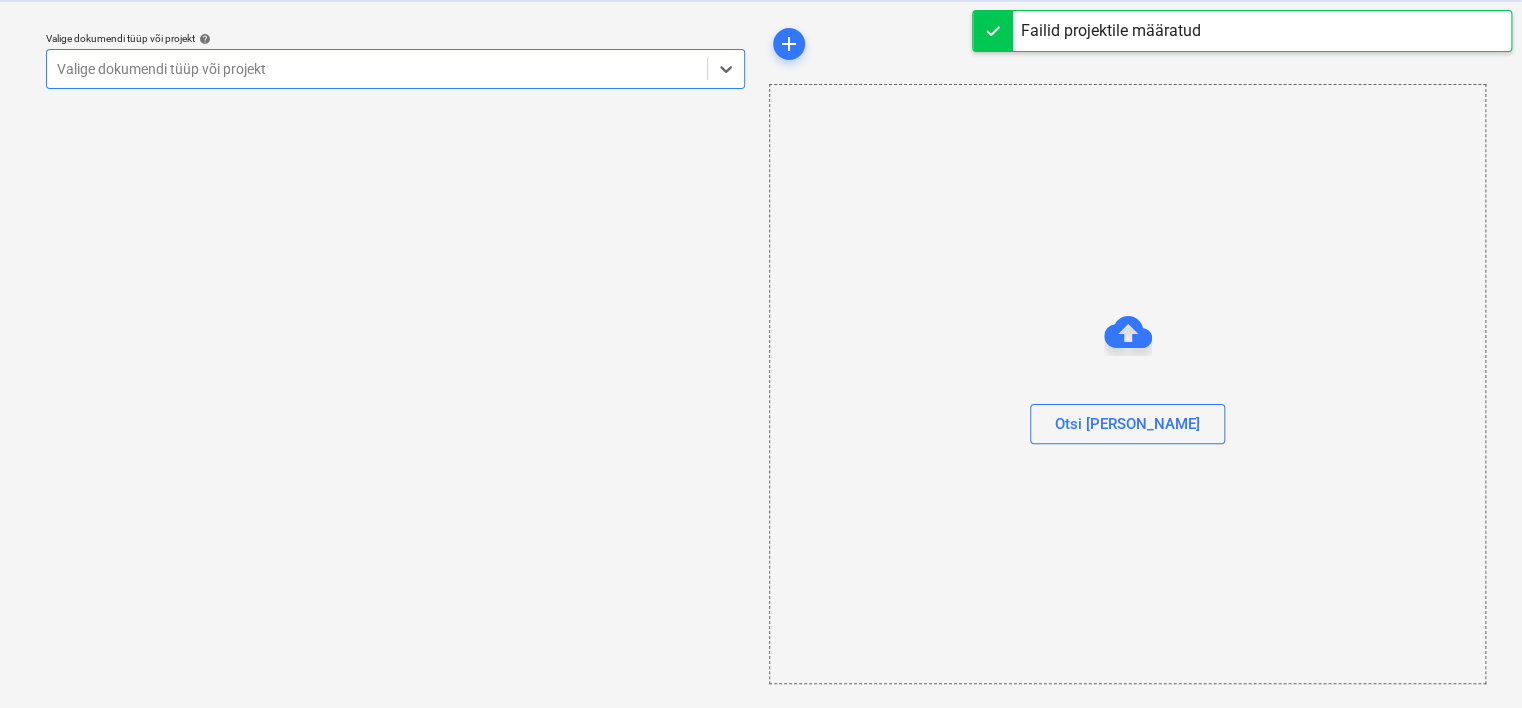 scroll, scrollTop: 51, scrollLeft: 0, axis: vertical 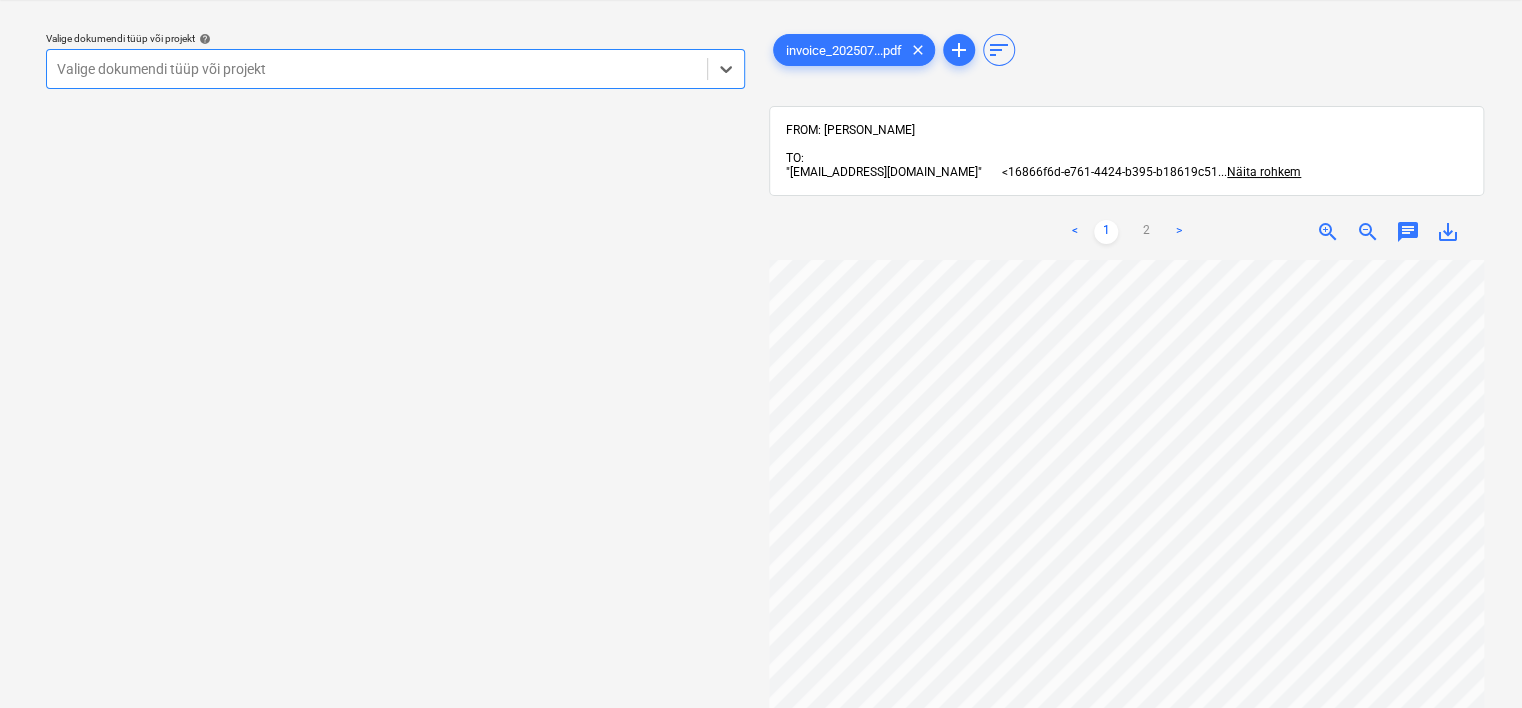 click on "Valige dokumendi tüüp või projekt help   Select is focused ,type to refine list, press Down to open the menu,  Valige dokumendi tüüp või projekt" at bounding box center (395, 60) 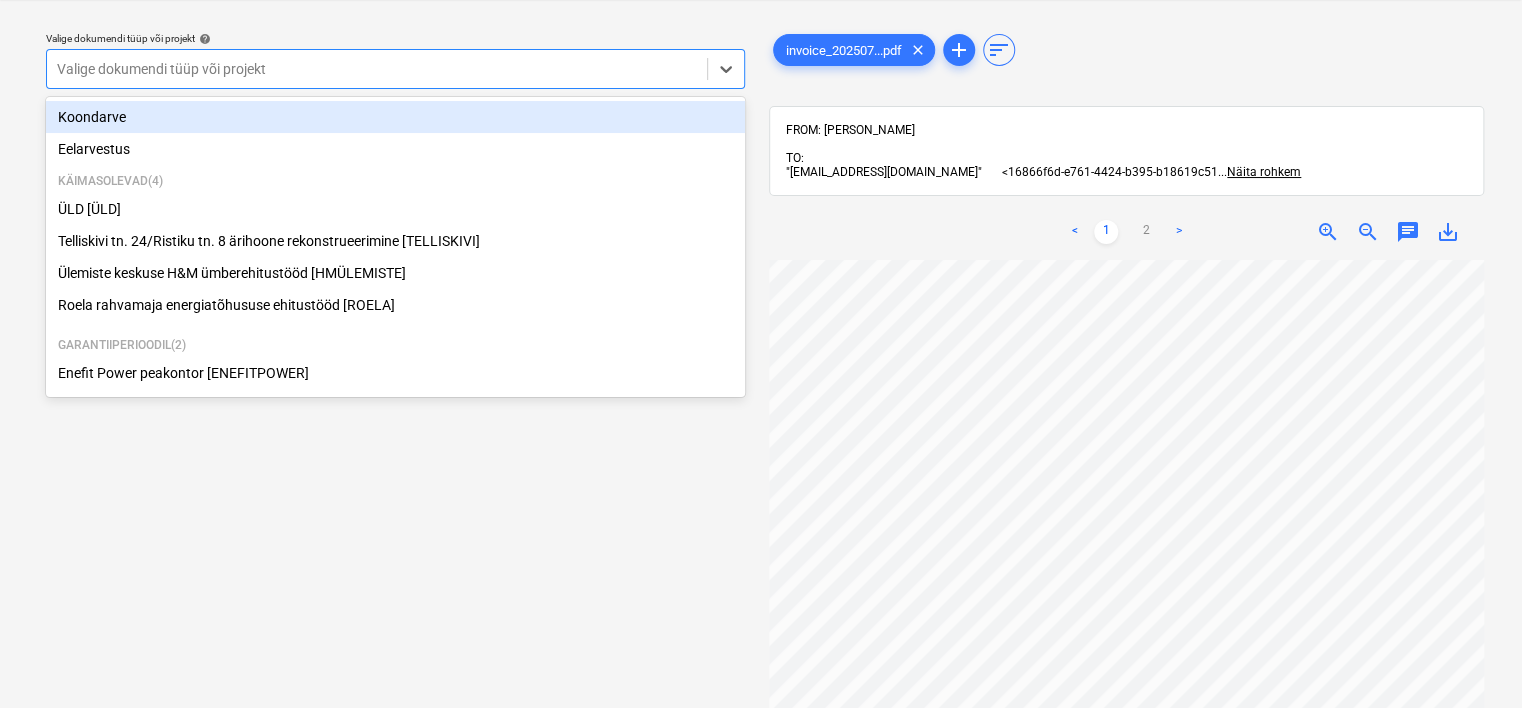 click on "Valige dokumendi tüüp või projekt" at bounding box center [377, 69] 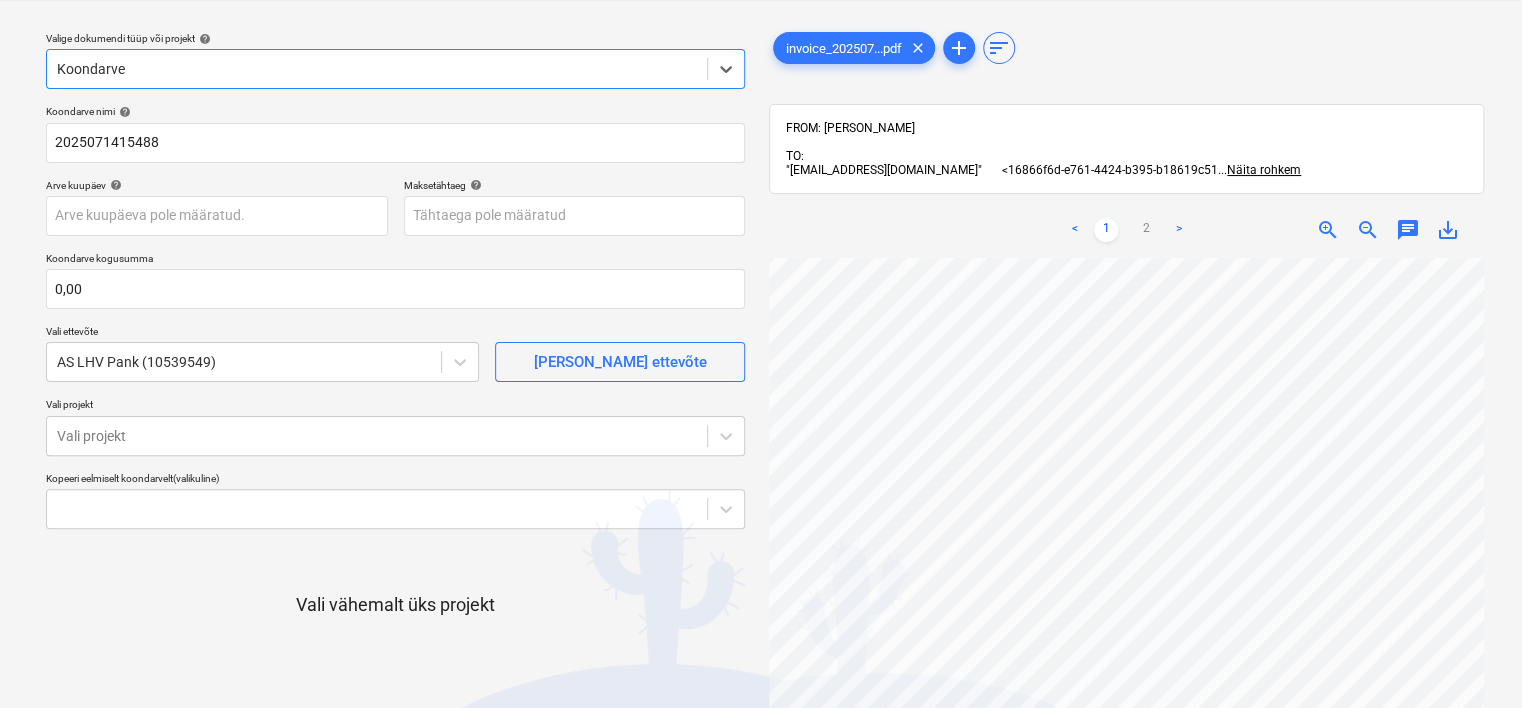 scroll, scrollTop: 12, scrollLeft: 104, axis: both 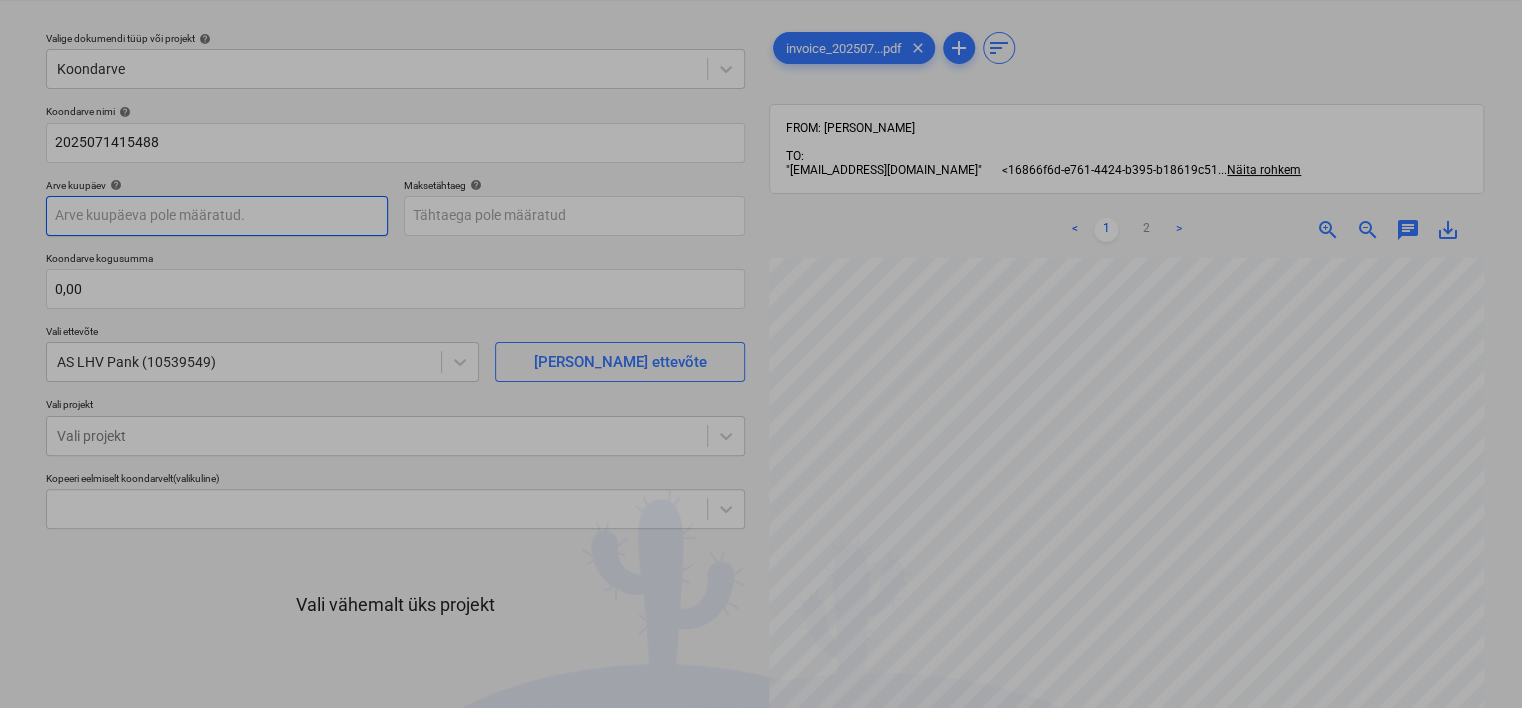 click on "Projektid Kontaktid Ettevõte Koondarved Postkast 5 format_size keyboard_arrow_down help search Otsi notifications 88 keyboard_arrow_down [PERSON_NAME] keyboard_arrow_down Valige dokumendi tüüp või projekt help Koondarve Koondarve nimi help 2025071415488 Arve kuupäev help Press the down arrow key to interact with the calendar and
select a date. Press the question mark key to get the keyboard shortcuts for changing dates. Maksetähtaeg help Press the down arrow key to interact with the calendar and
select a date. Press the question mark key to get the keyboard shortcuts for changing dates. Koondarve kogusumma 0,00 Vali ettevõte AS LHV Pank (10539549)  [PERSON_NAME] uus ettevõte Vali projekt Vali projekt Kopeeri eelmiselt koondarvelt  (valikuline) Vali vähemalt üks projekt Loobu Kinnita ja sisesta kulud Kinnita projektid invoice_202507...pdf clear add sort FROM: [PERSON_NAME]  TO: "[EMAIL_ADDRESS][DOMAIN_NAME]"	<16866f6d-e761-4424-b395-b18619c51 ...  Näita rohkem ...  <" at bounding box center (761, 303) 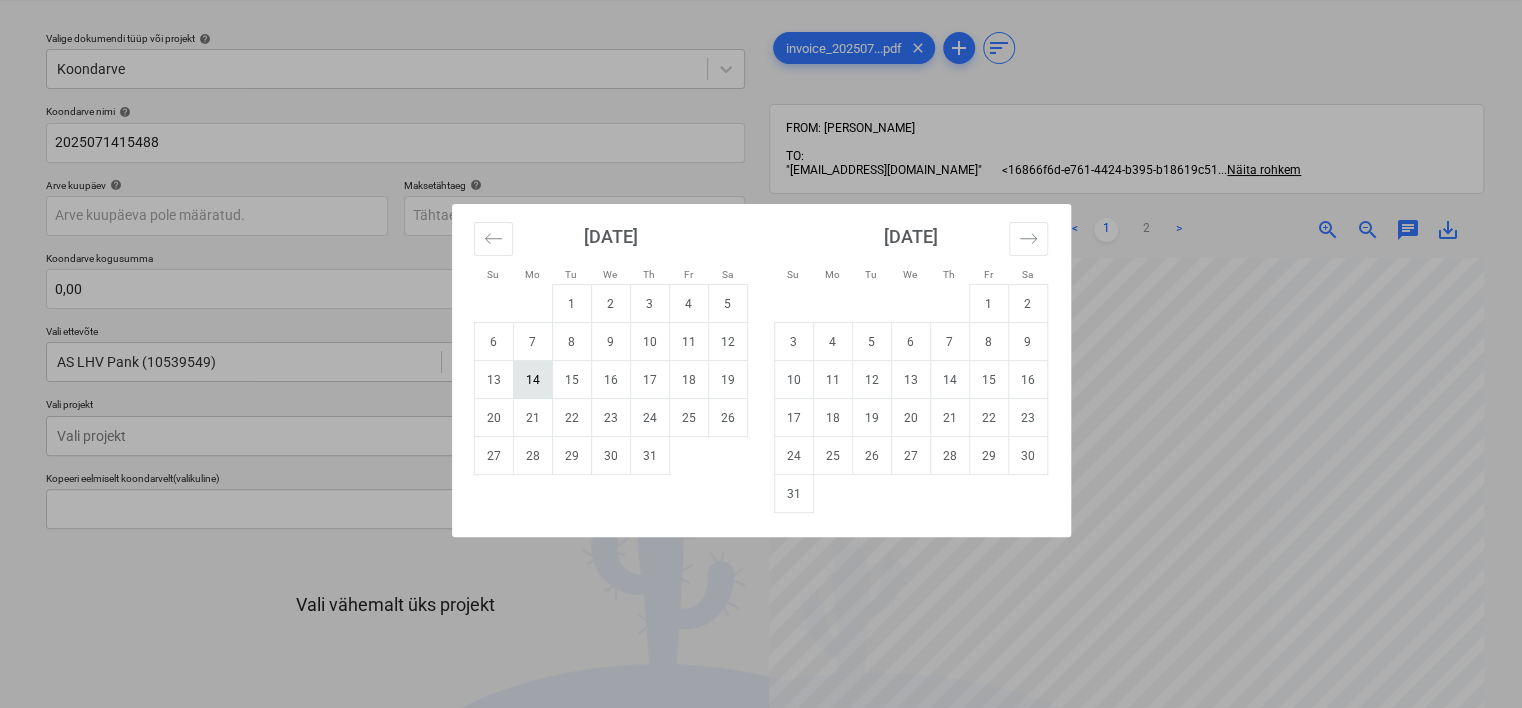 click on "14" at bounding box center (532, 380) 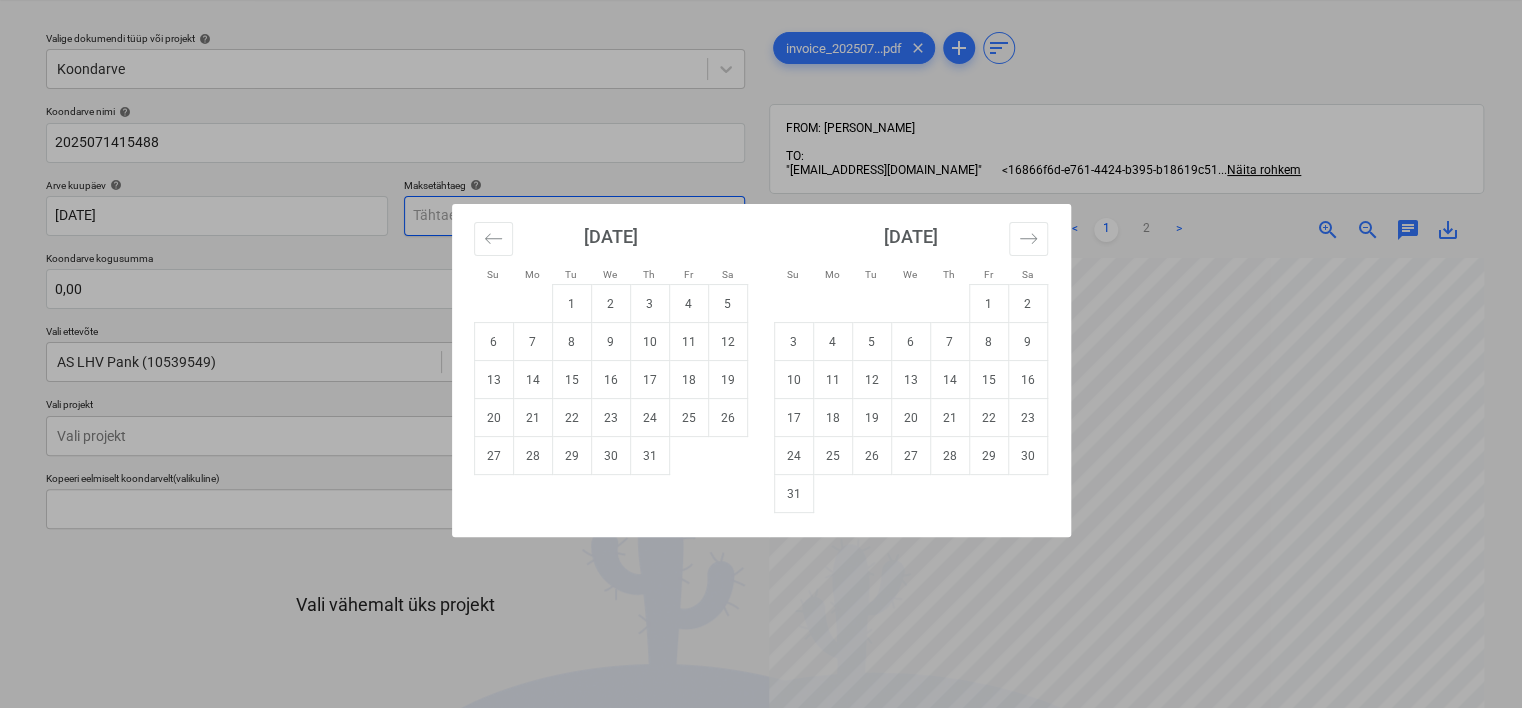 click on "Projektid Kontaktid Ettevõte Koondarved Postkast 5 format_size keyboard_arrow_down help search Otsi notifications 88 keyboard_arrow_down [PERSON_NAME] keyboard_arrow_down Valige dokumendi tüüp või projekt help Koondarve Koondarve nimi help 2025071415488 Arve kuupäev help [DATE] 14.07.2025 Press the down arrow key to interact with the calendar and
select a date. Press the question mark key to get the keyboard shortcuts for changing dates. Maksetähtaeg help Press the down arrow key to interact with the calendar and
select a date. Press the question mark key to get the keyboard shortcuts for changing dates. Koondarve kogusumma 0,00 Vali ettevõte AS LHV Pank (10539549)  [PERSON_NAME] uus ettevõte Vali projekt Vali projekt Kopeeri eelmiselt koondarvelt  (valikuline) Vali vähemalt üks projekt Loobu Kinnita ja sisesta kulud Kinnita projektid invoice_202507...pdf clear add sort FROM: [PERSON_NAME]  TO: "[EMAIL_ADDRESS][DOMAIN_NAME]"	<16866f6d-e761-4424-b395-b18619c51 < 1" at bounding box center [761, 303] 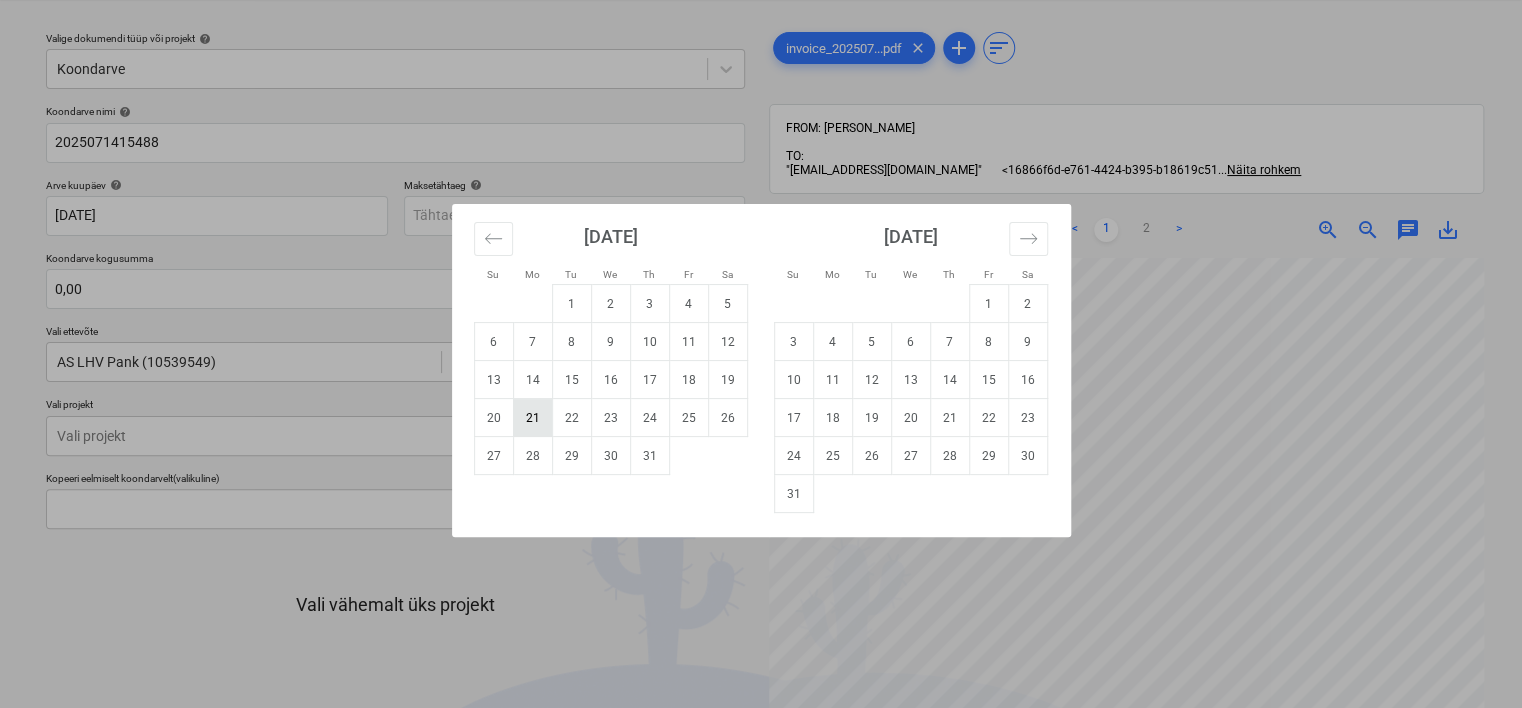 click on "21" at bounding box center (532, 418) 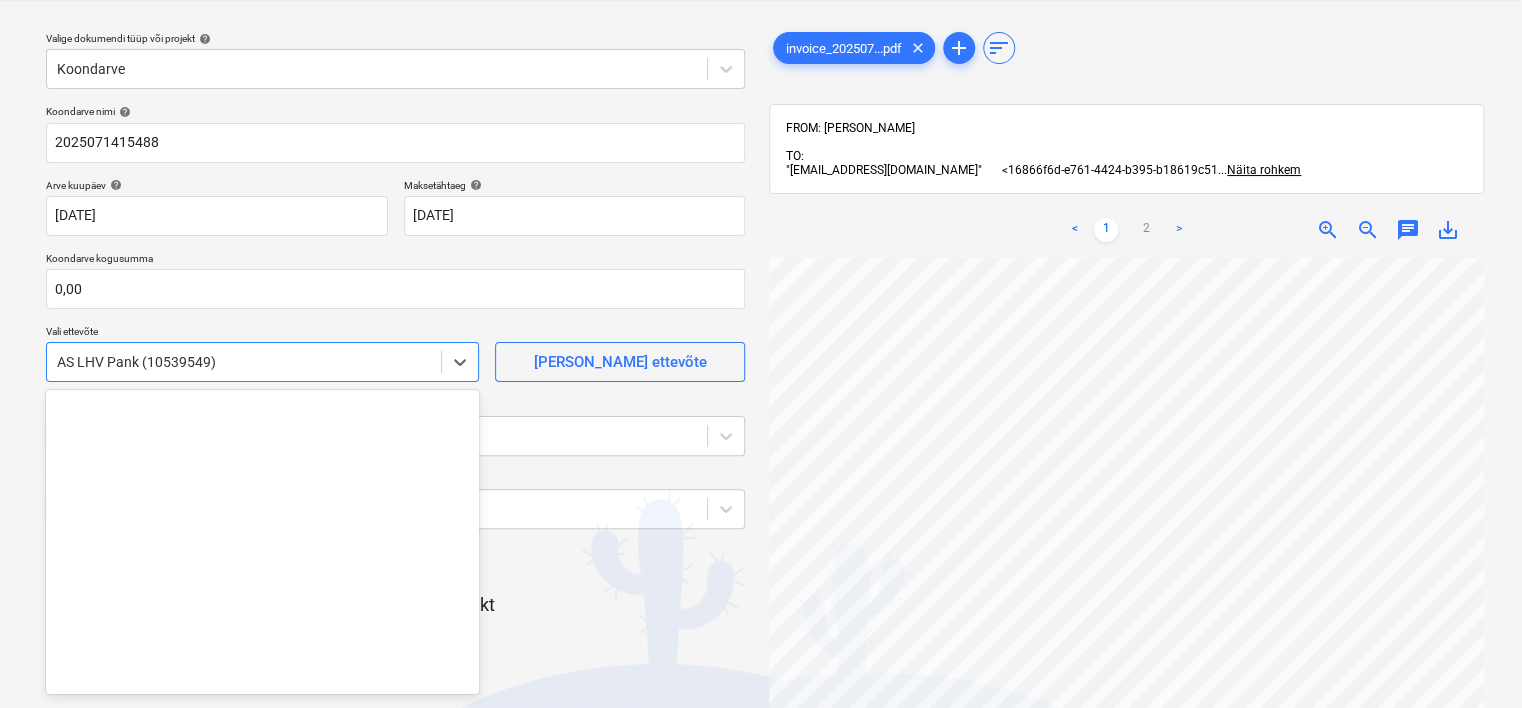 click at bounding box center (244, 362) 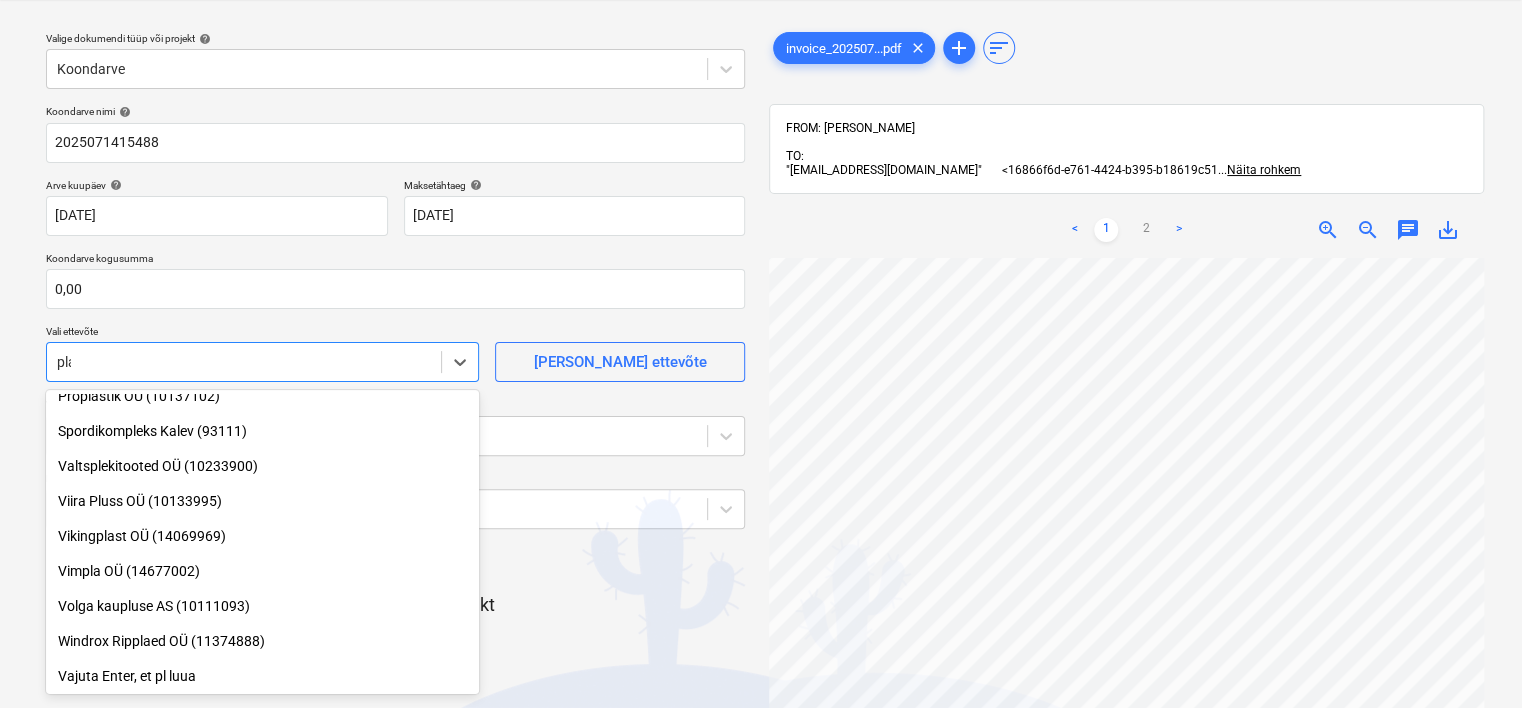 scroll, scrollTop: 0, scrollLeft: 0, axis: both 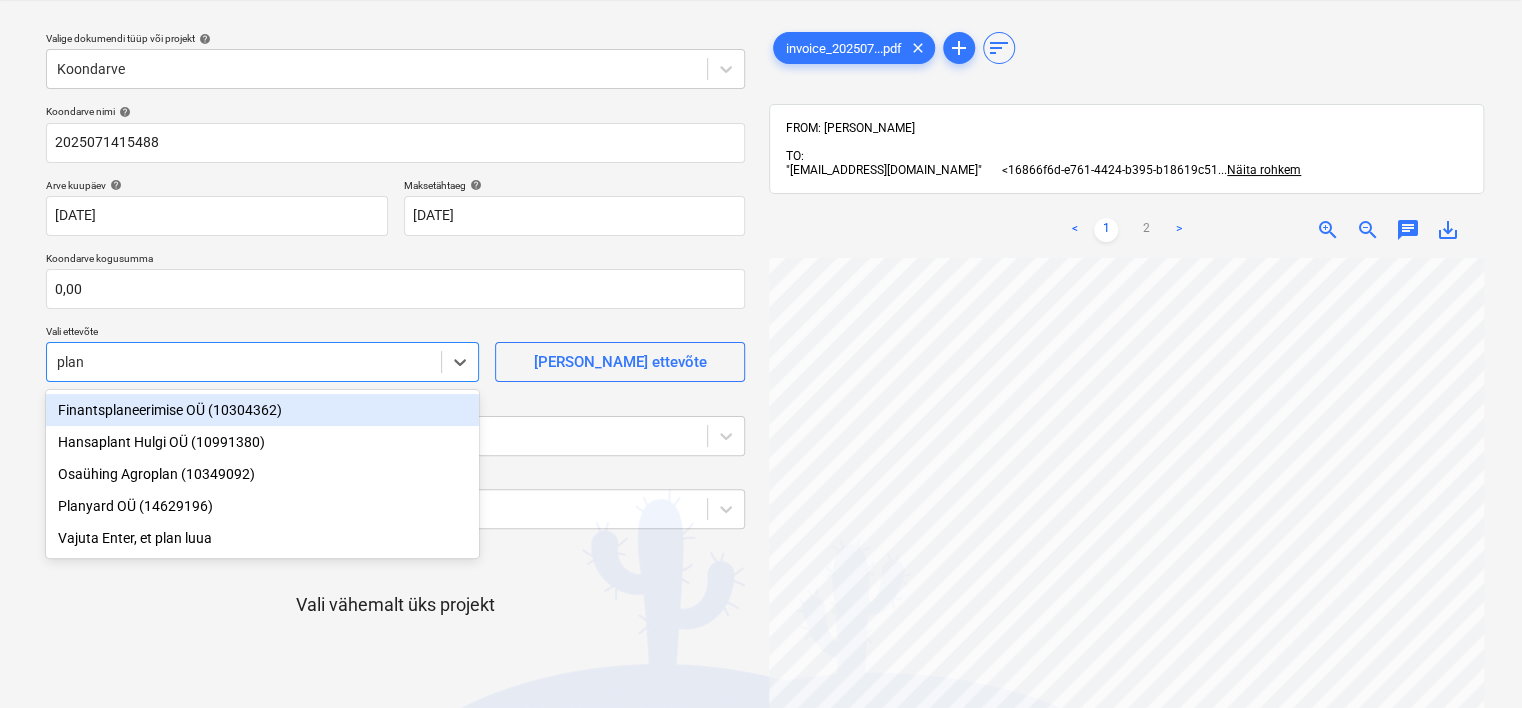 type on "plany" 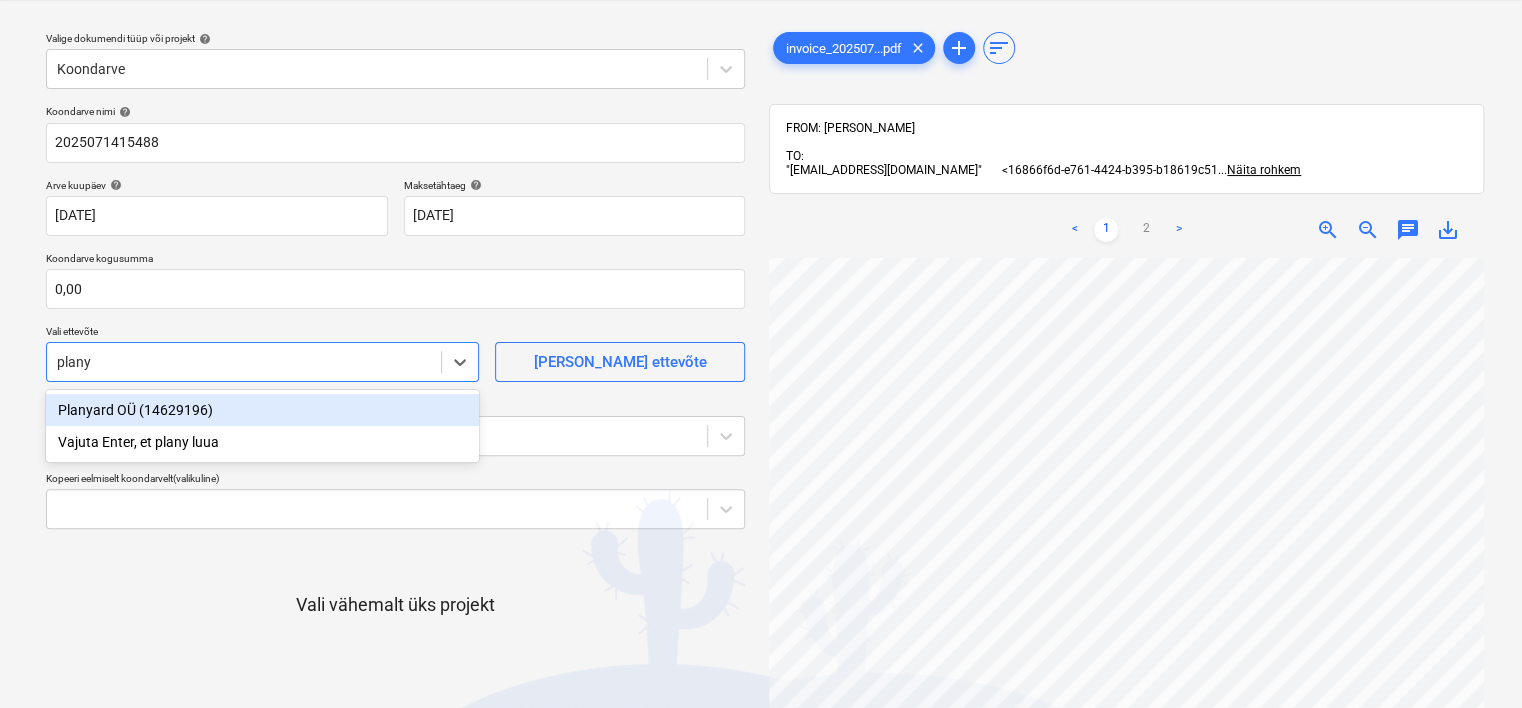 type 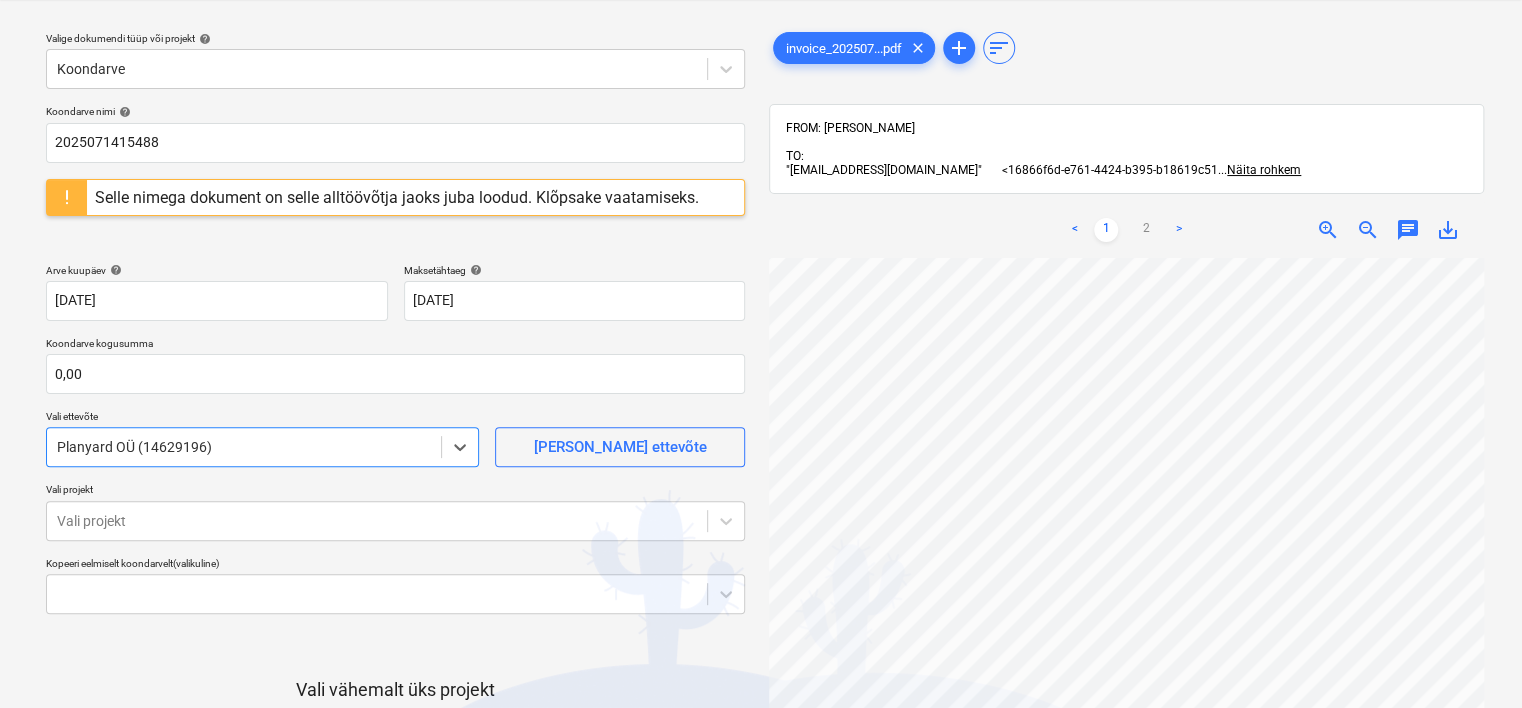 scroll, scrollTop: 0, scrollLeft: 104, axis: horizontal 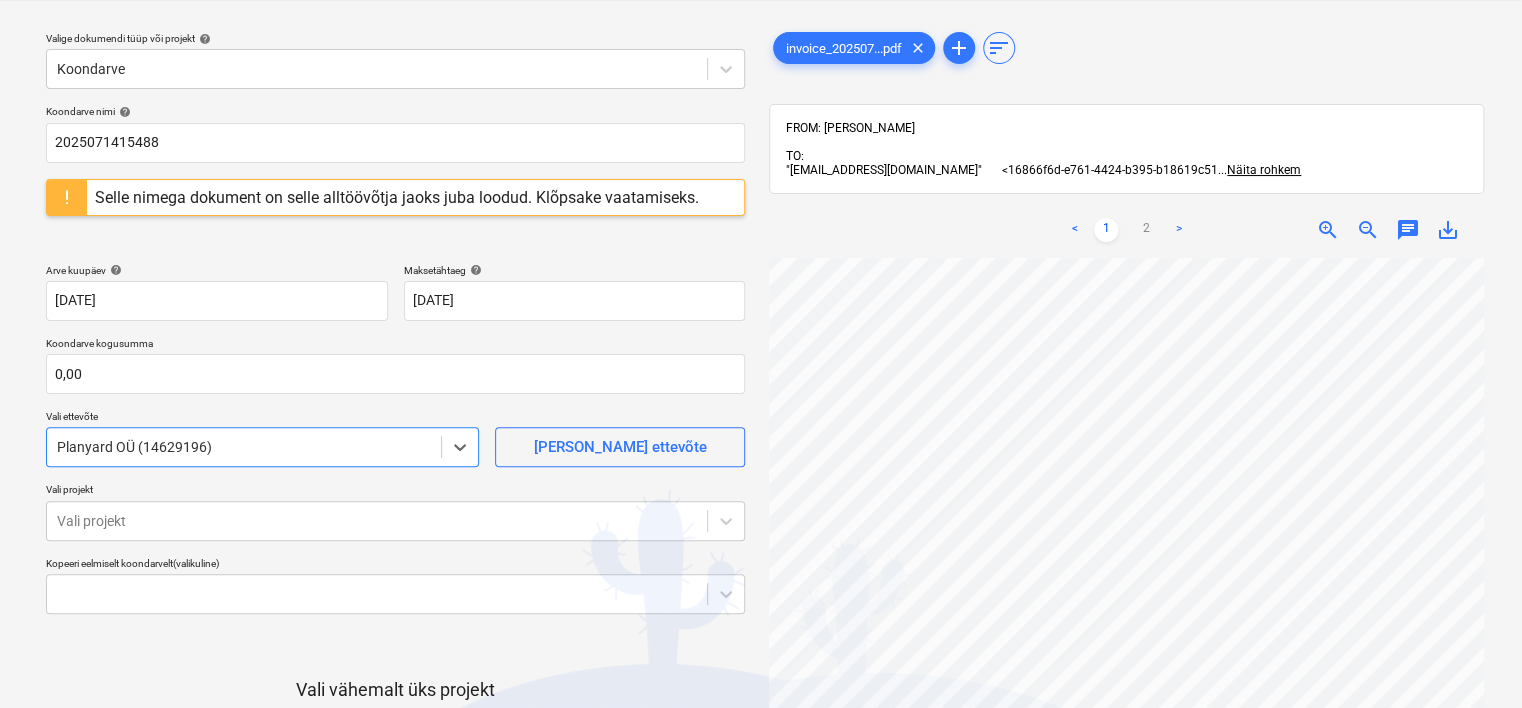 click on "Selle nimega dokument on selle alltöövõtja jaoks juba loodud. Klõpsake vaatamiseks." at bounding box center [397, 197] 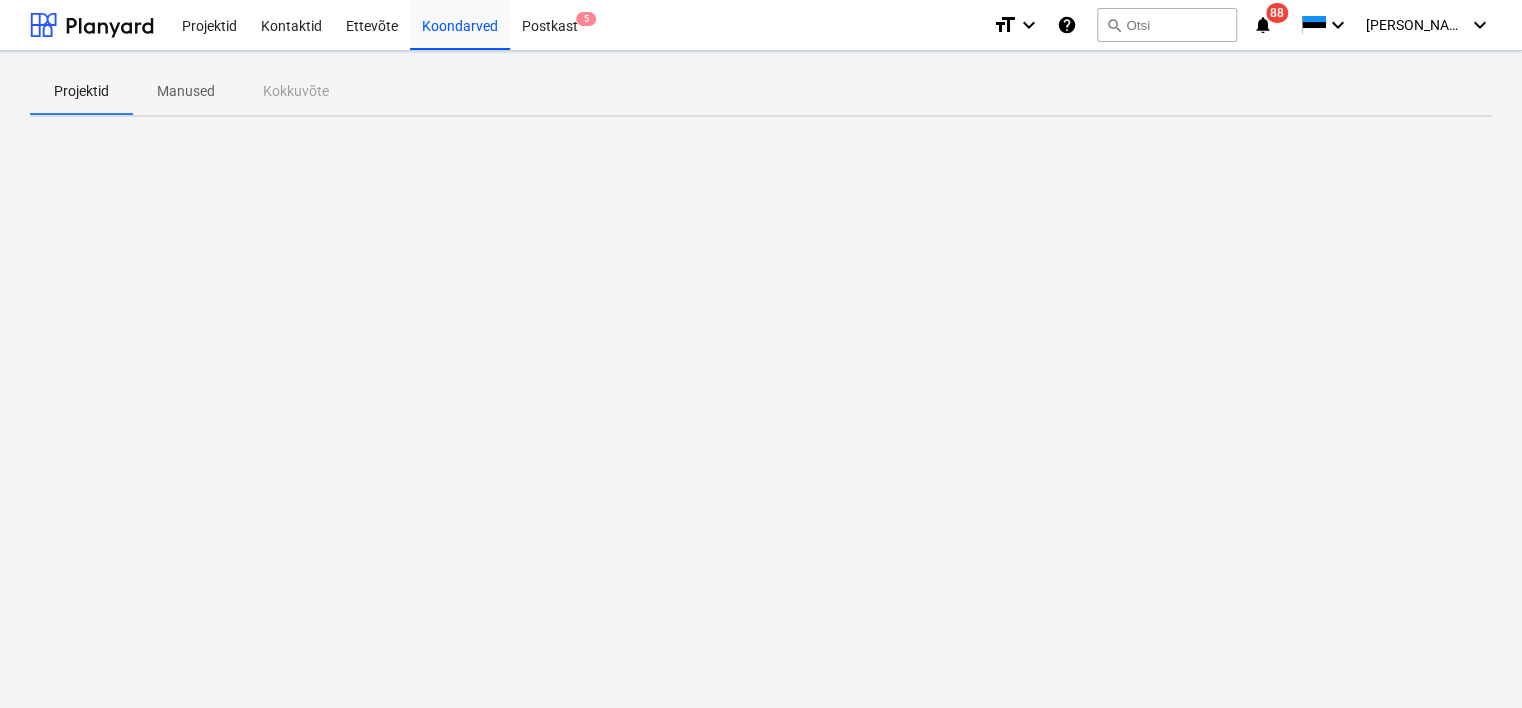 scroll, scrollTop: 0, scrollLeft: 0, axis: both 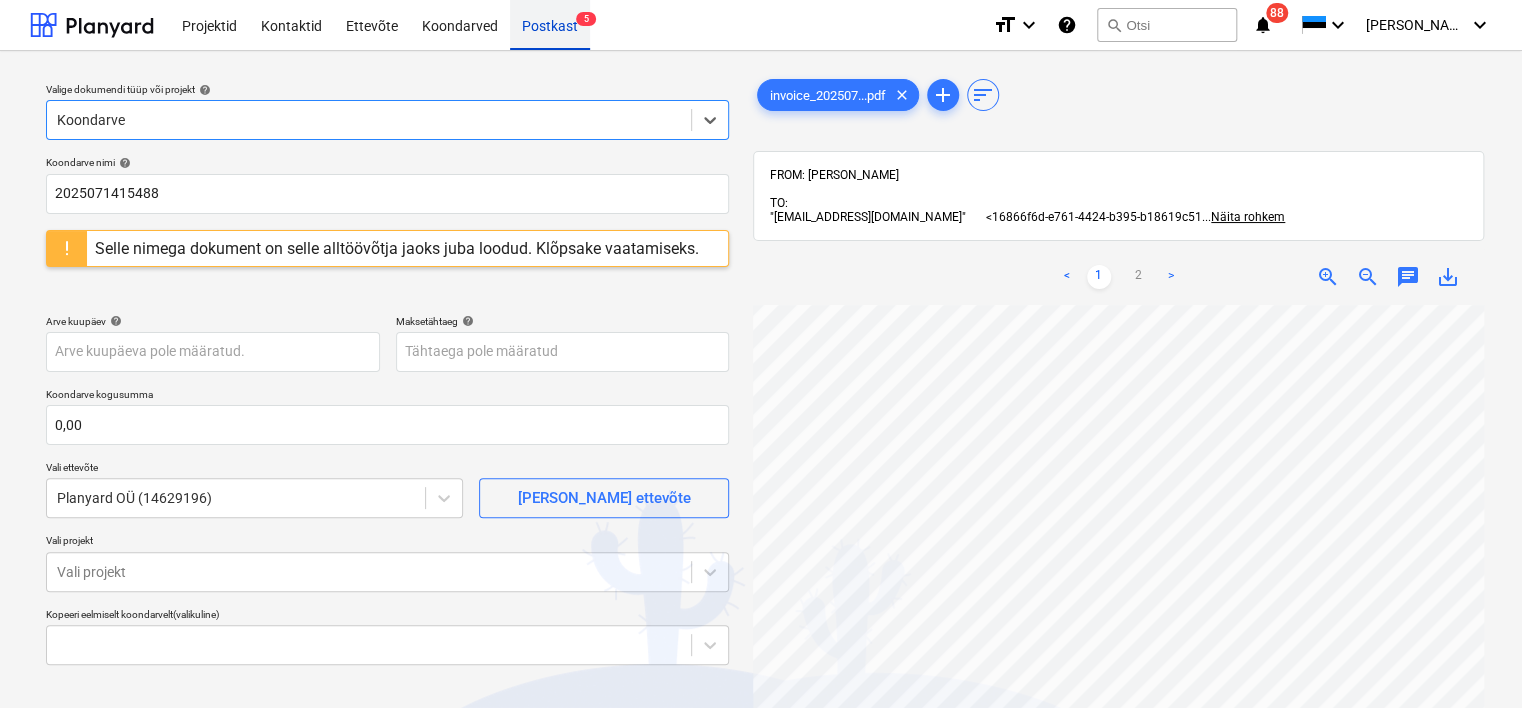click on "Postkast 5" at bounding box center (550, 24) 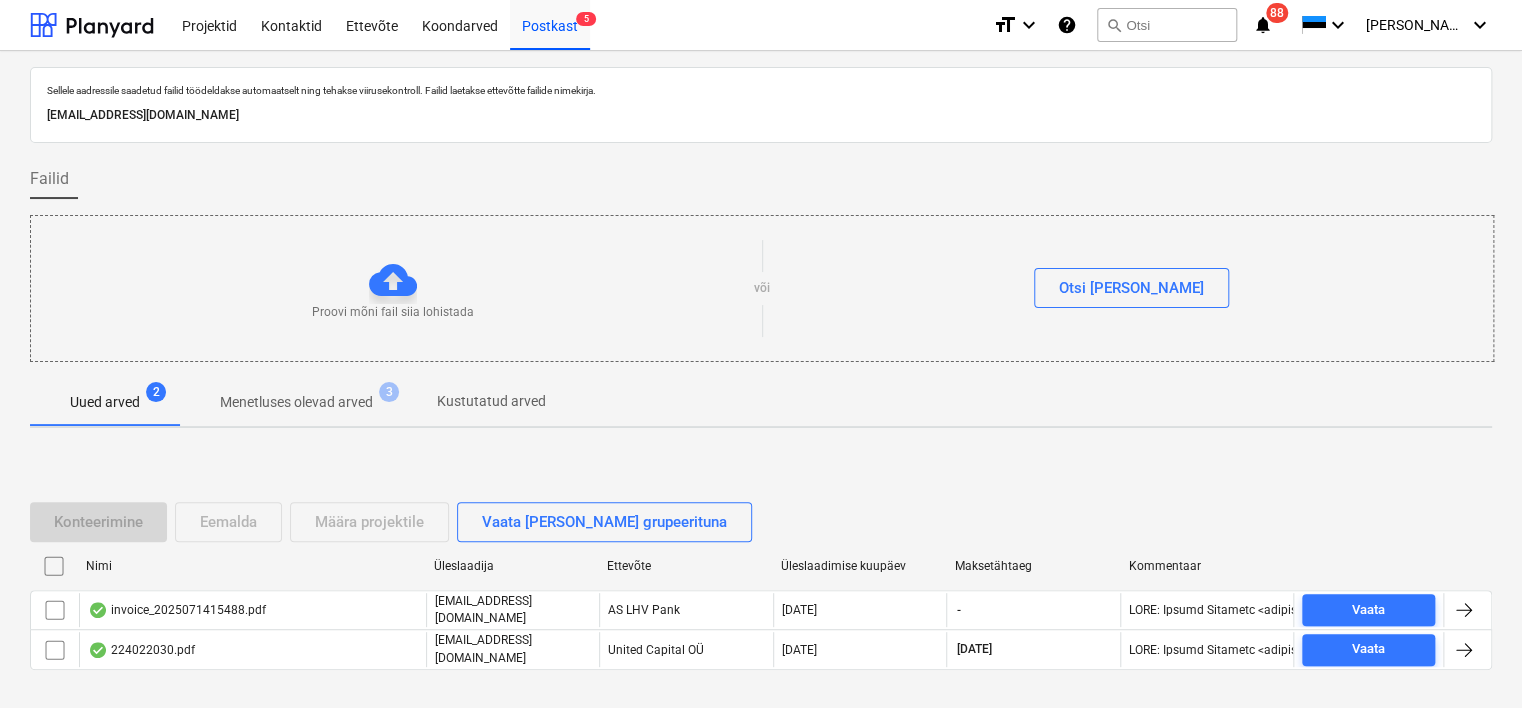 scroll, scrollTop: 66, scrollLeft: 0, axis: vertical 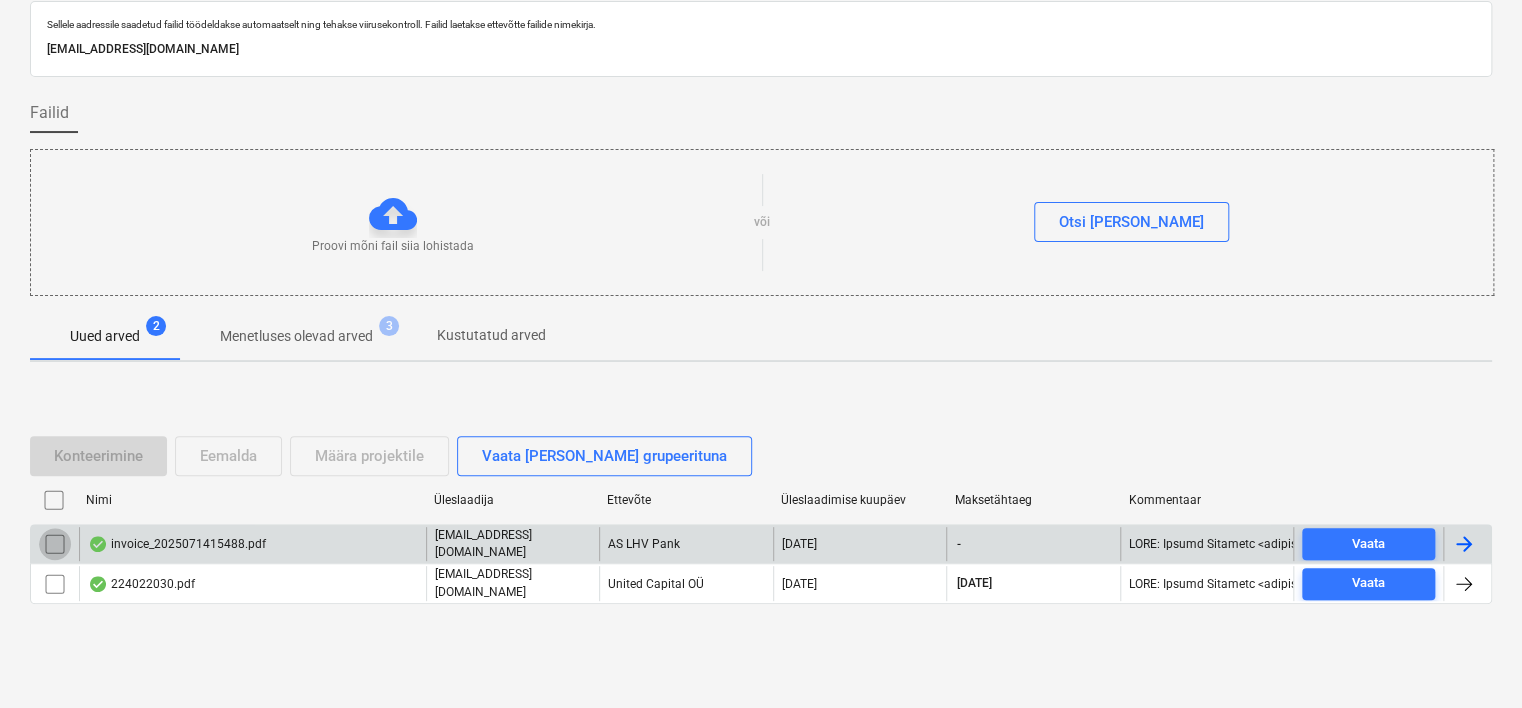 click at bounding box center (55, 544) 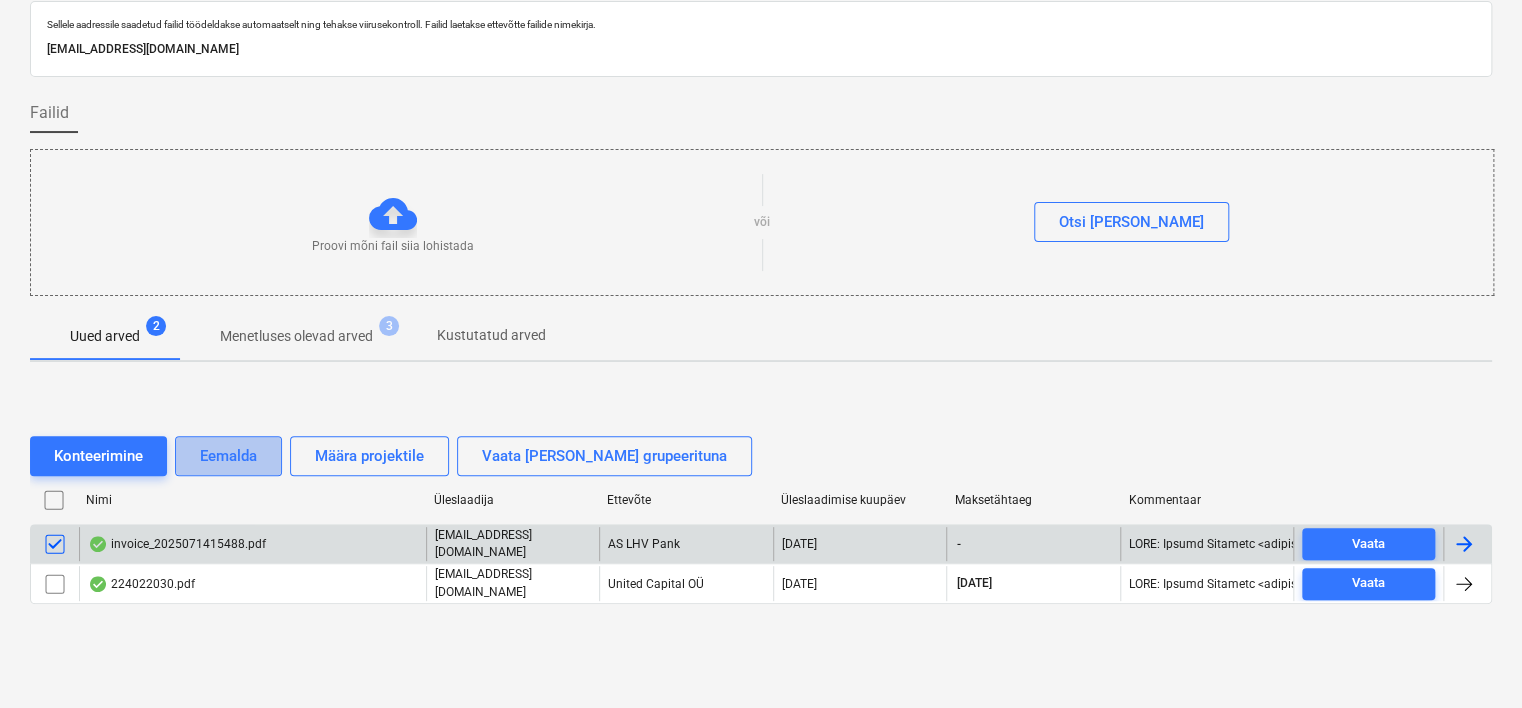 click on "Eemalda" at bounding box center [228, 456] 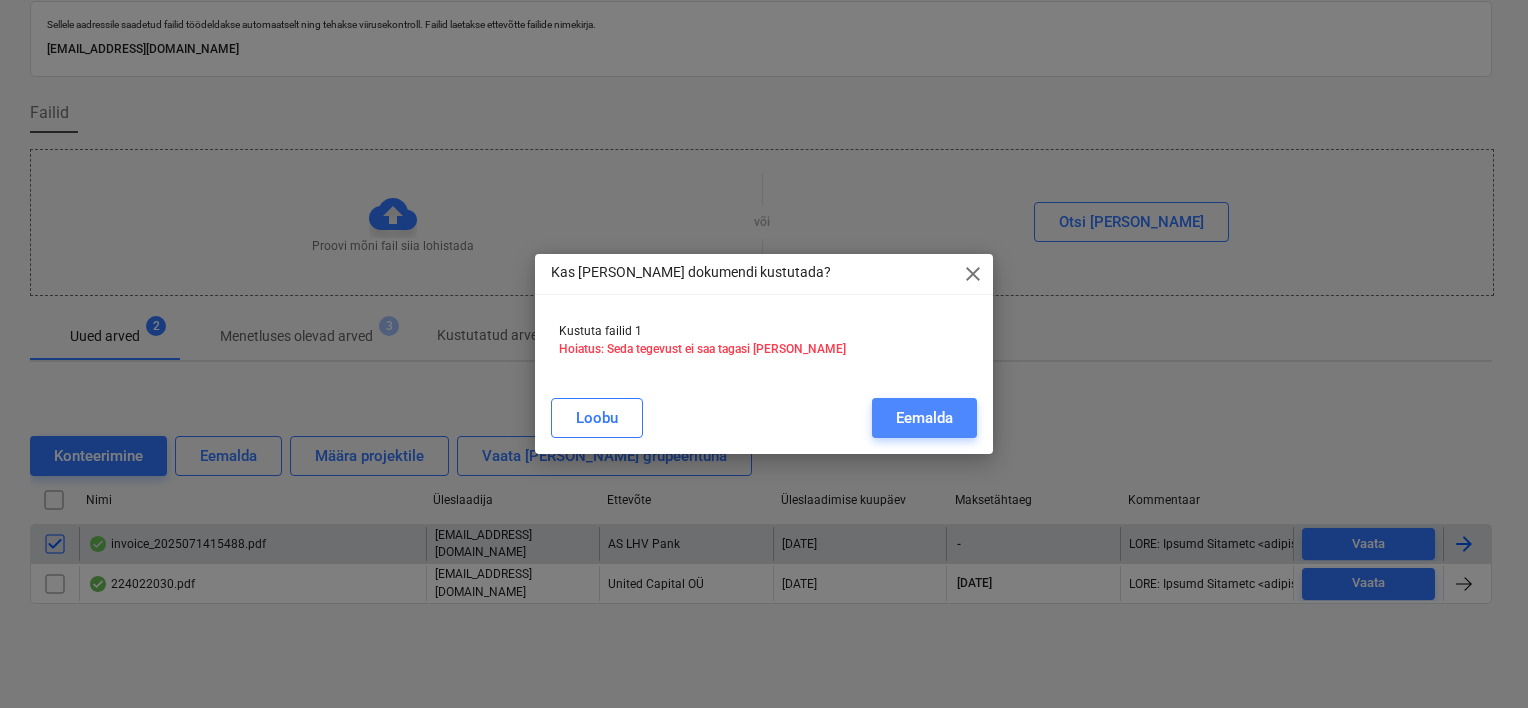 click on "Eemalda" at bounding box center [924, 418] 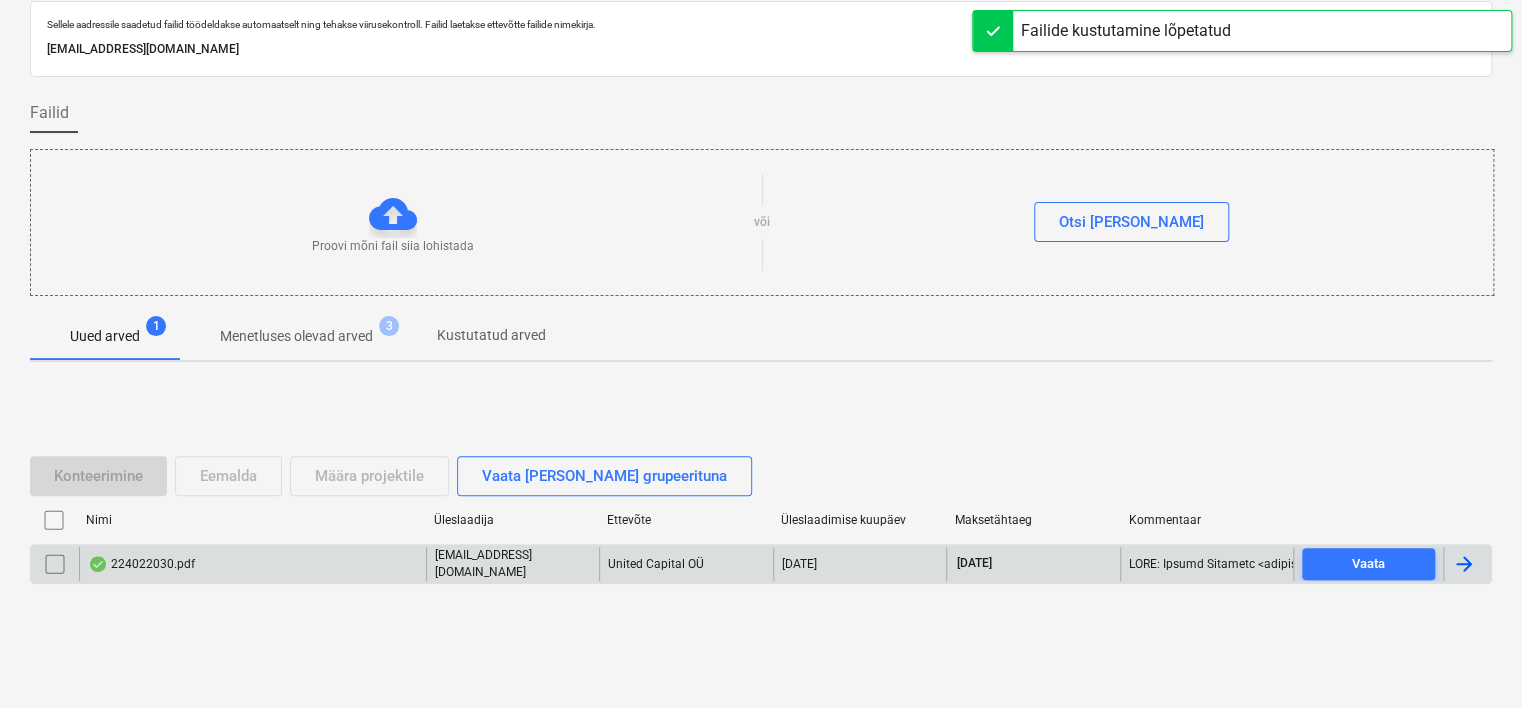 click on "Nimi Üleslaadija Ettevõte Üleslaadimise kuupäev Maksetähtaeg Kommentaar" at bounding box center (761, 524) 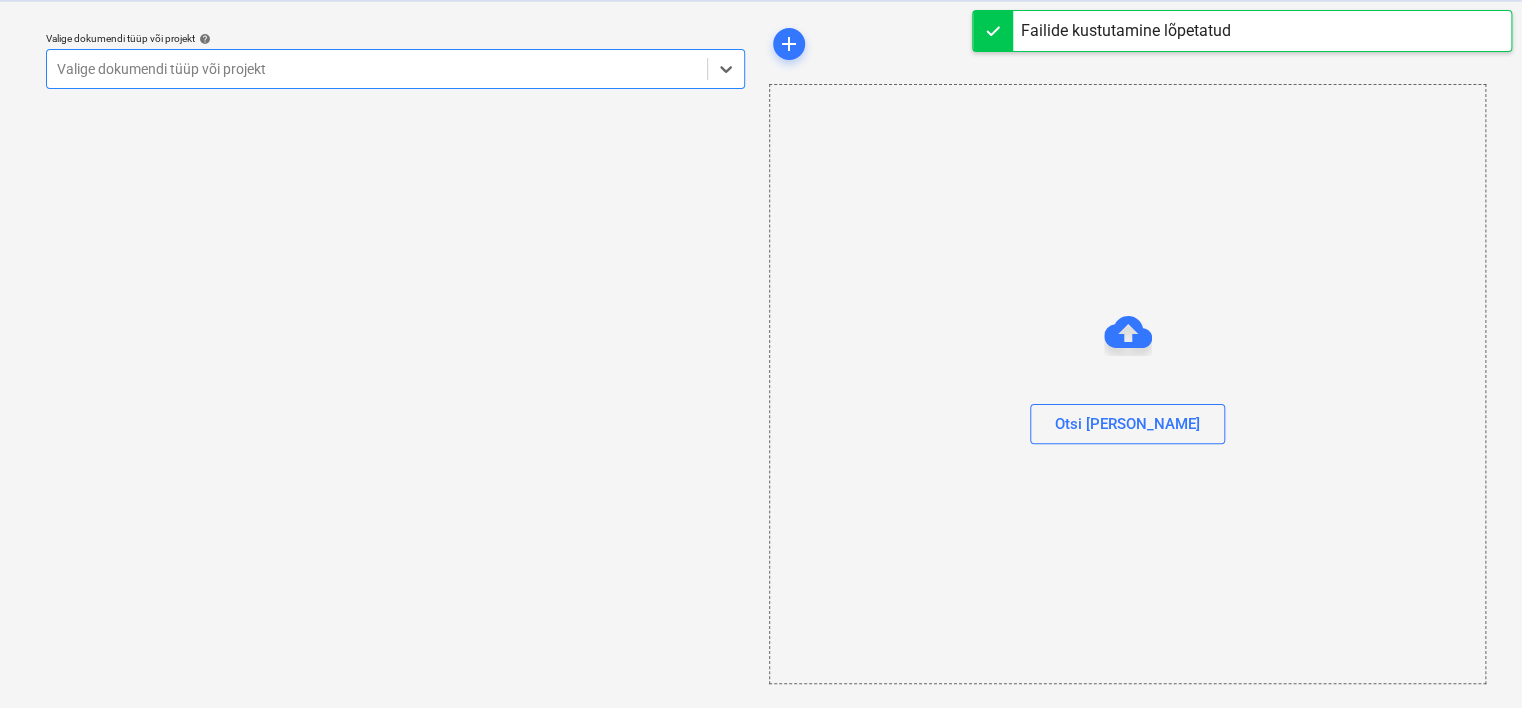 scroll, scrollTop: 51, scrollLeft: 0, axis: vertical 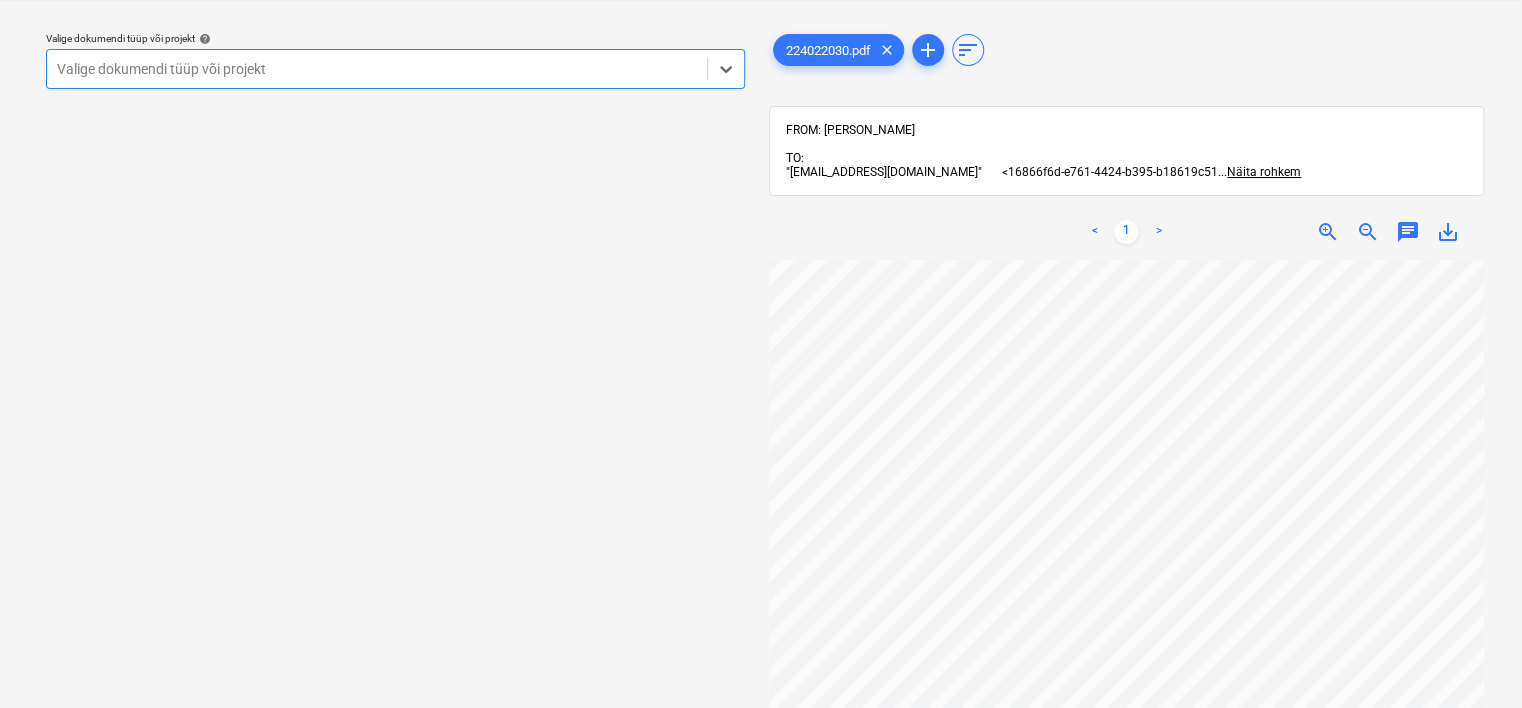 click at bounding box center [377, 69] 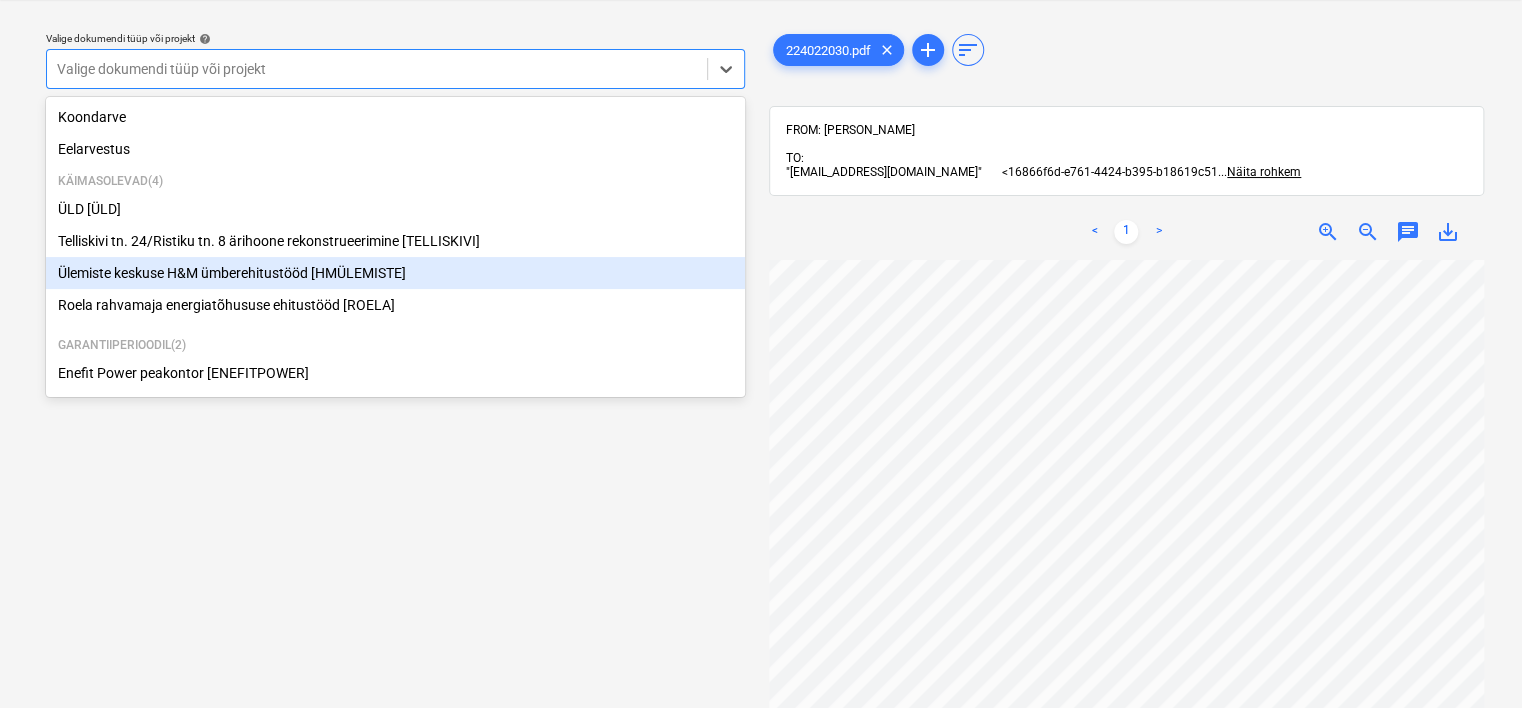 click on "Ülemiste keskuse H&M ümberehitustööd [HMÜLEMISTE]" at bounding box center (395, 273) 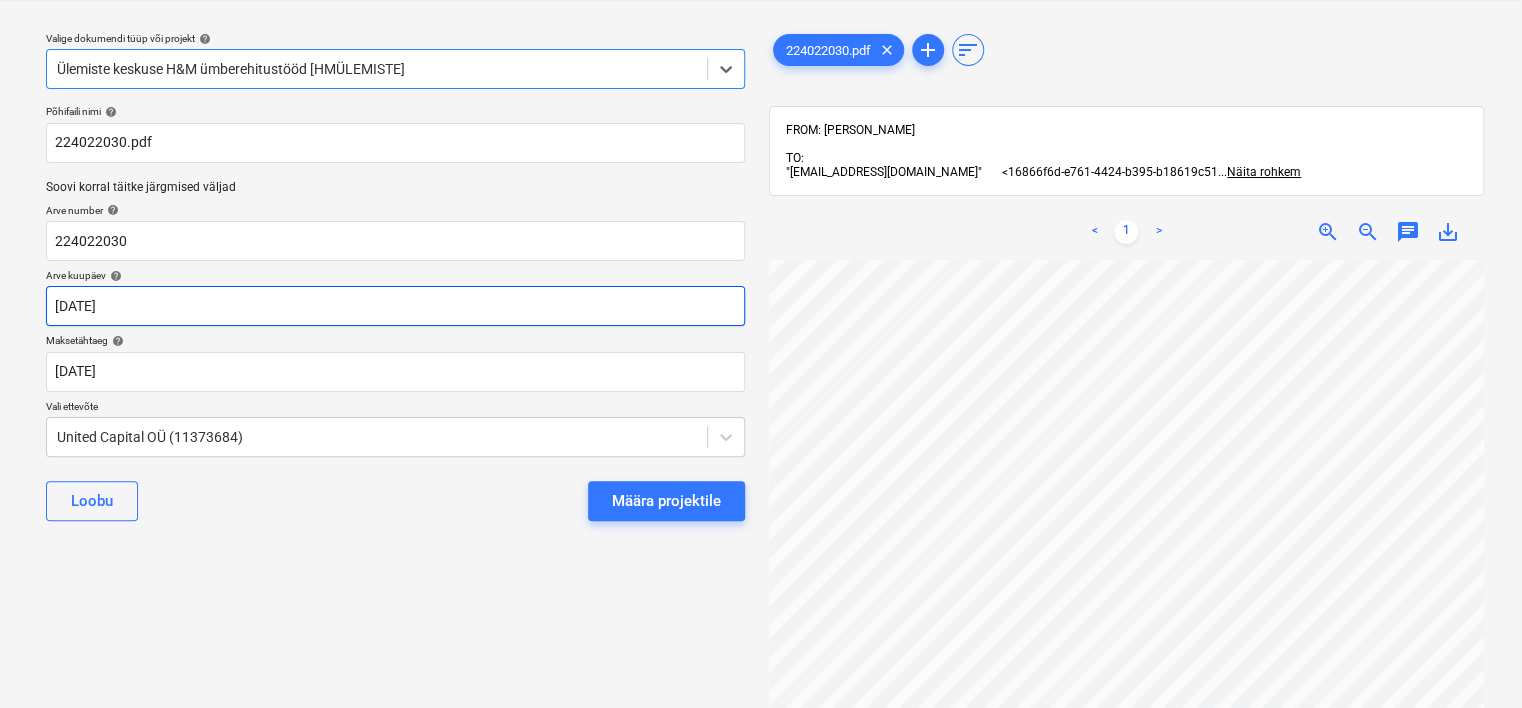 scroll, scrollTop: 82, scrollLeft: 167, axis: both 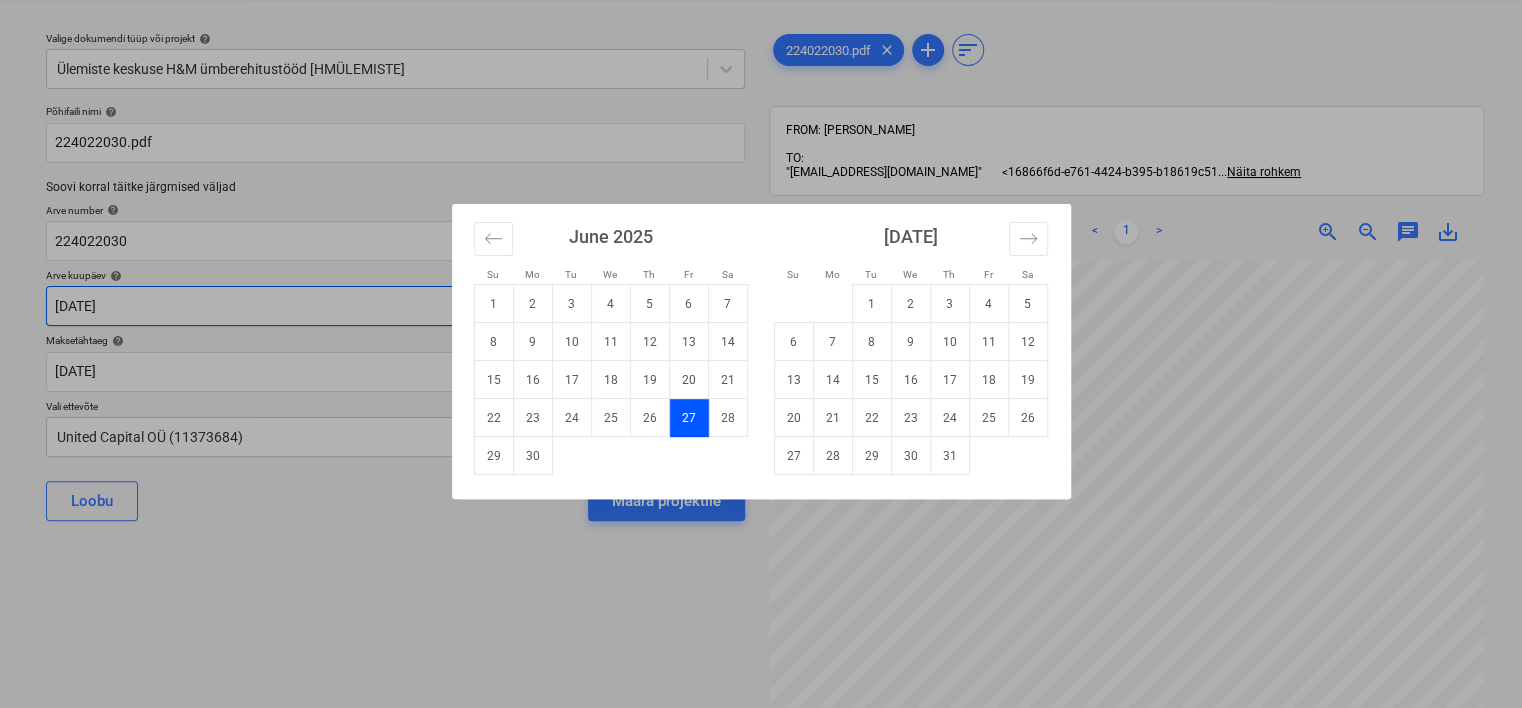 click on "Projektid Kontaktid Ettevõte Koondarved Postkast 4 format_size keyboard_arrow_down help search Otsi notifications 88 keyboard_arrow_down [PERSON_NAME] keyboard_arrow_down Valige dokumendi tüüp või projekt help Ülemiste keskuse H&M ümberehitustööd [HMÜLEMISTE] Põhifaili nimi help 224022030.pdf Soovi korral täitke järgmised väljad Arve number help 224022030 Arve kuupäev help [DATE] [DATE] Press the down arrow key to interact with the calendar and
select a date. Press the question mark key to get the keyboard shortcuts for changing dates. Maksetähtaeg help [DATE] 12.08.2025 Press the down arrow key to interact with the calendar and
select a date. Press the question mark key to get the keyboard shortcuts for changing dates. Vali ettevõte United Capital OÜ (11373684)  [PERSON_NAME] projektile 224022030.pdf clear add sort FROM: [PERSON_NAME]  TO: "[EMAIL_ADDRESS][DOMAIN_NAME]"	<16866f6d-e761-4424-b395-b18619c51 ...  Näita rohkem ...  < 1 > 0 1" at bounding box center [761, 303] 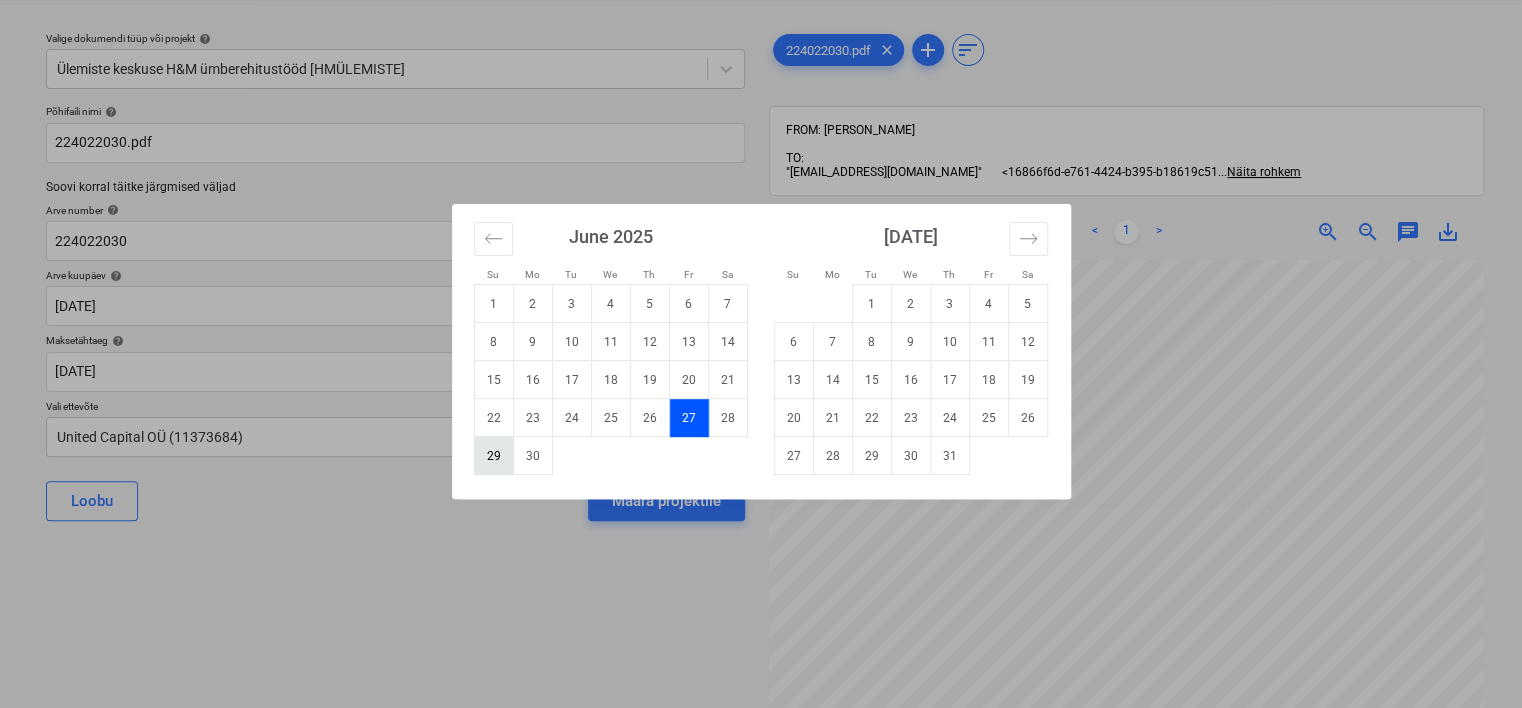 click on "29" at bounding box center (493, 456) 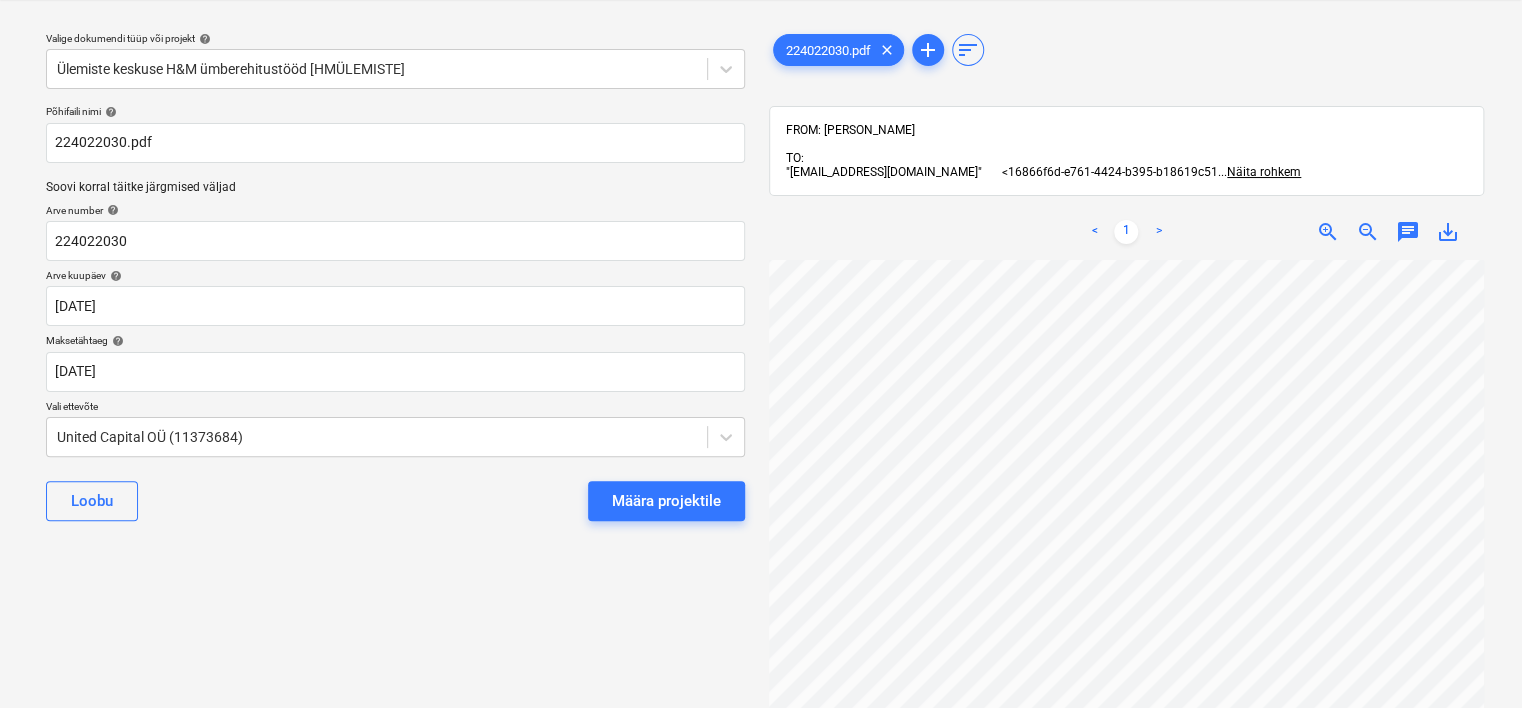 scroll, scrollTop: 564, scrollLeft: 187, axis: both 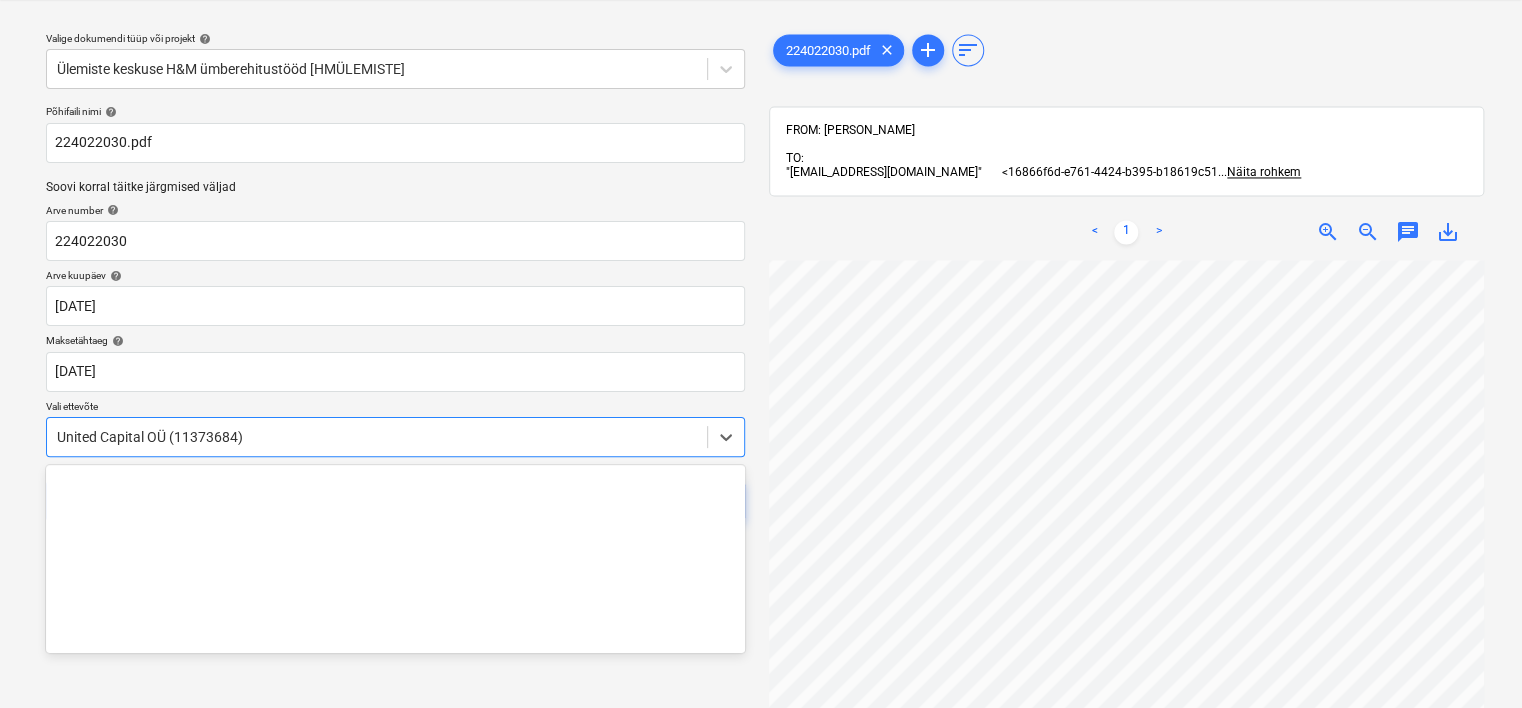 click on "Projektid Kontaktid Ettevõte Koondarved Postkast 4 format_size keyboard_arrow_down help search Otsi notifications 88 keyboard_arrow_down [PERSON_NAME] keyboard_arrow_down Valige dokumendi tüüp või projekt help Ülemiste keskuse H&M ümberehitustööd [HMÜLEMISTE] Põhifaili nimi help 224022030.pdf Soovi korral täitke järgmised väljad Arve number help 224022030 Arve kuupäev help [DATE] [DATE] Press the down arrow key to interact with the calendar and
select a date. Press the question mark key to get the keyboard shortcuts for changing dates. Maksetähtaeg help [DATE] 12.08.2025 Press the down arrow key to interact with the calendar and
select a date. Press the question mark key to get the keyboard shortcuts for changing dates. Vali ettevõte United Capital OÜ (11373684)  [PERSON_NAME] projektile 224022030.pdf clear add sort FROM: [PERSON_NAME]  TO: "[EMAIL_ADDRESS][DOMAIN_NAME]"	<16866f6d-e761-4424-b395-b18619c51 ...  Näita rohkem ...  < 1 > 0" at bounding box center (761, 303) 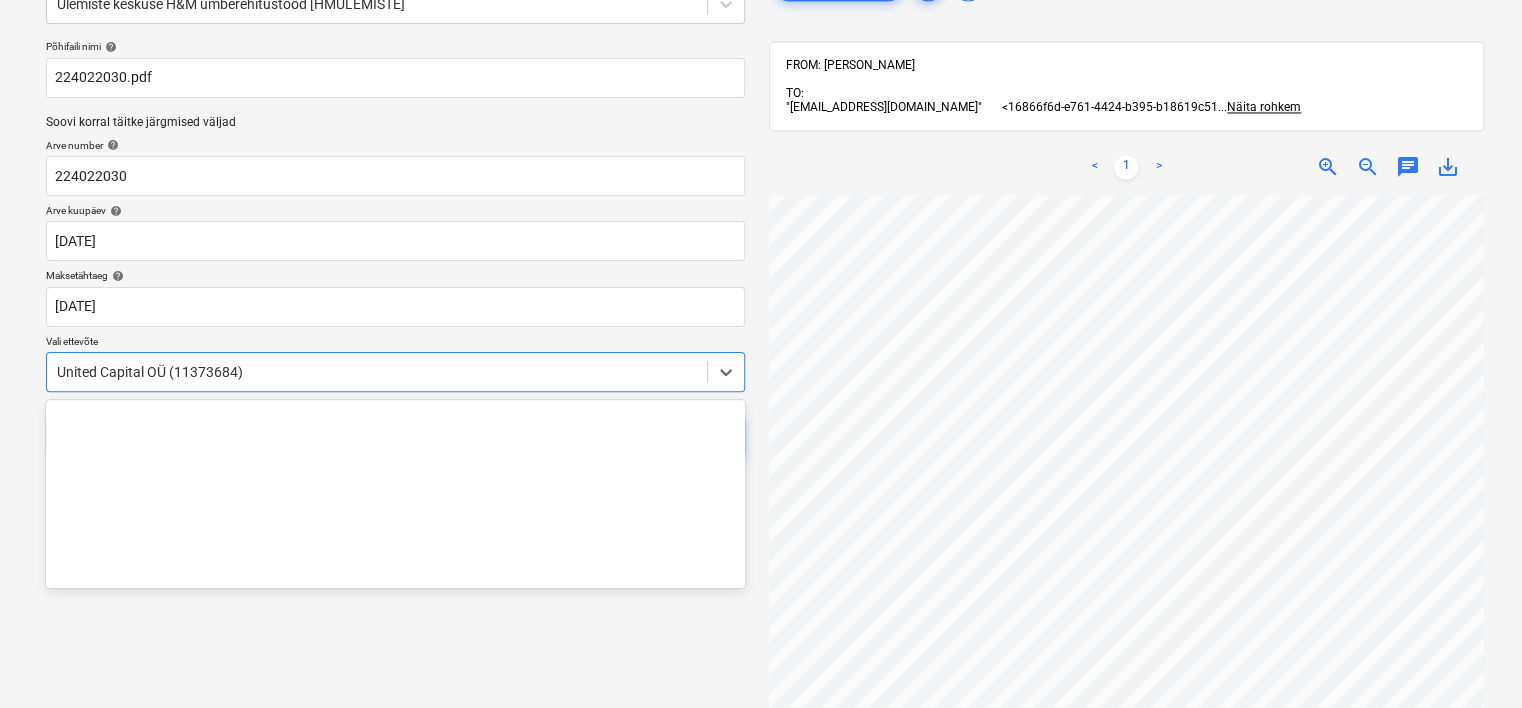 scroll, scrollTop: 66884, scrollLeft: 0, axis: vertical 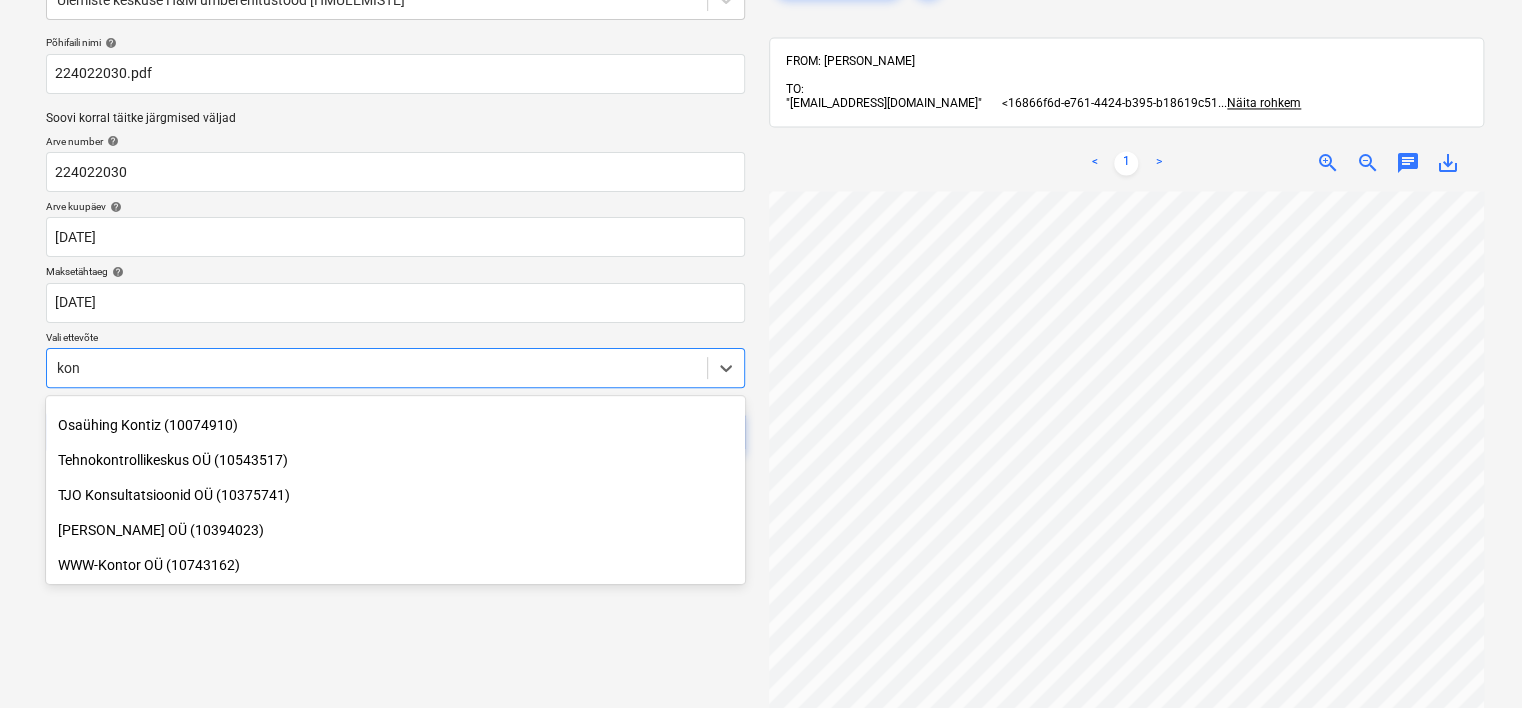 type on "kone" 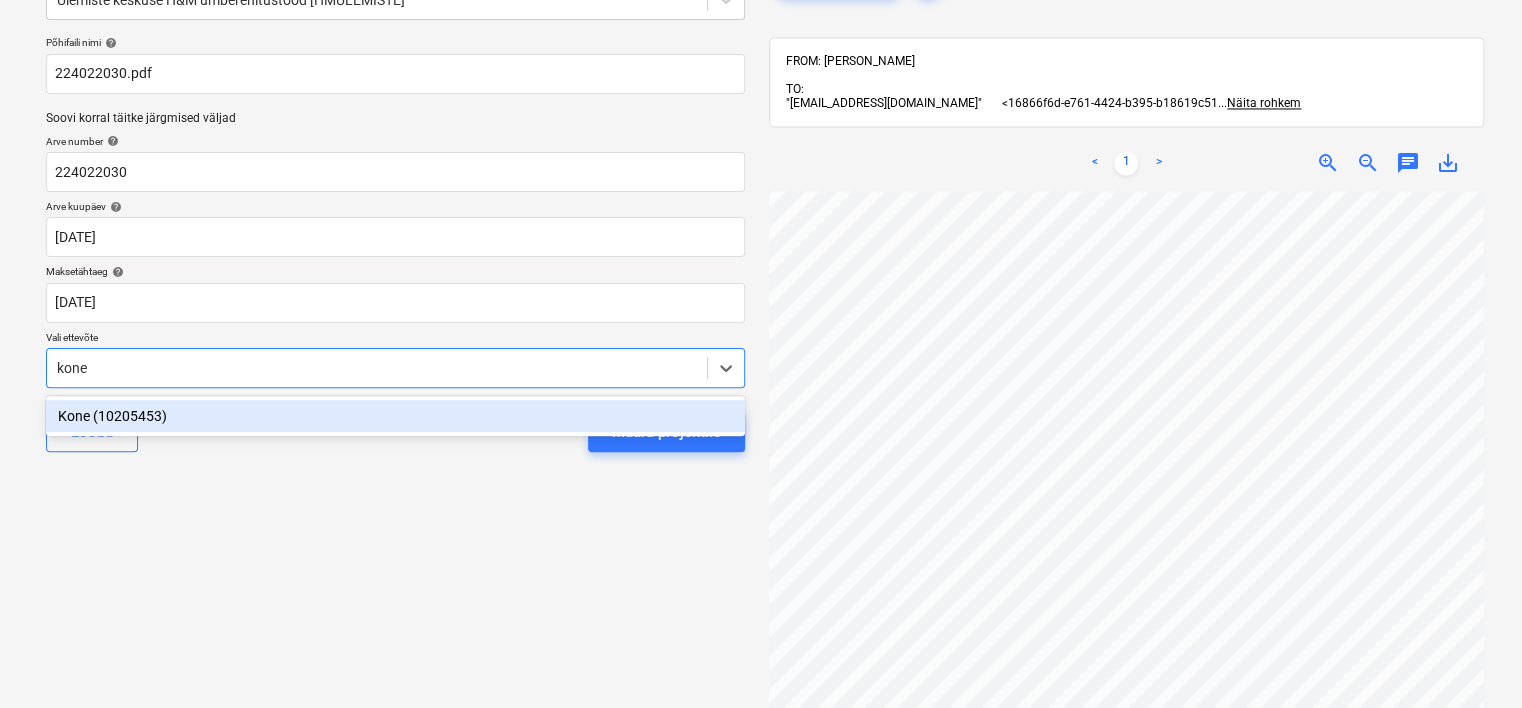 click on "Kone (10205453)" at bounding box center [395, 416] 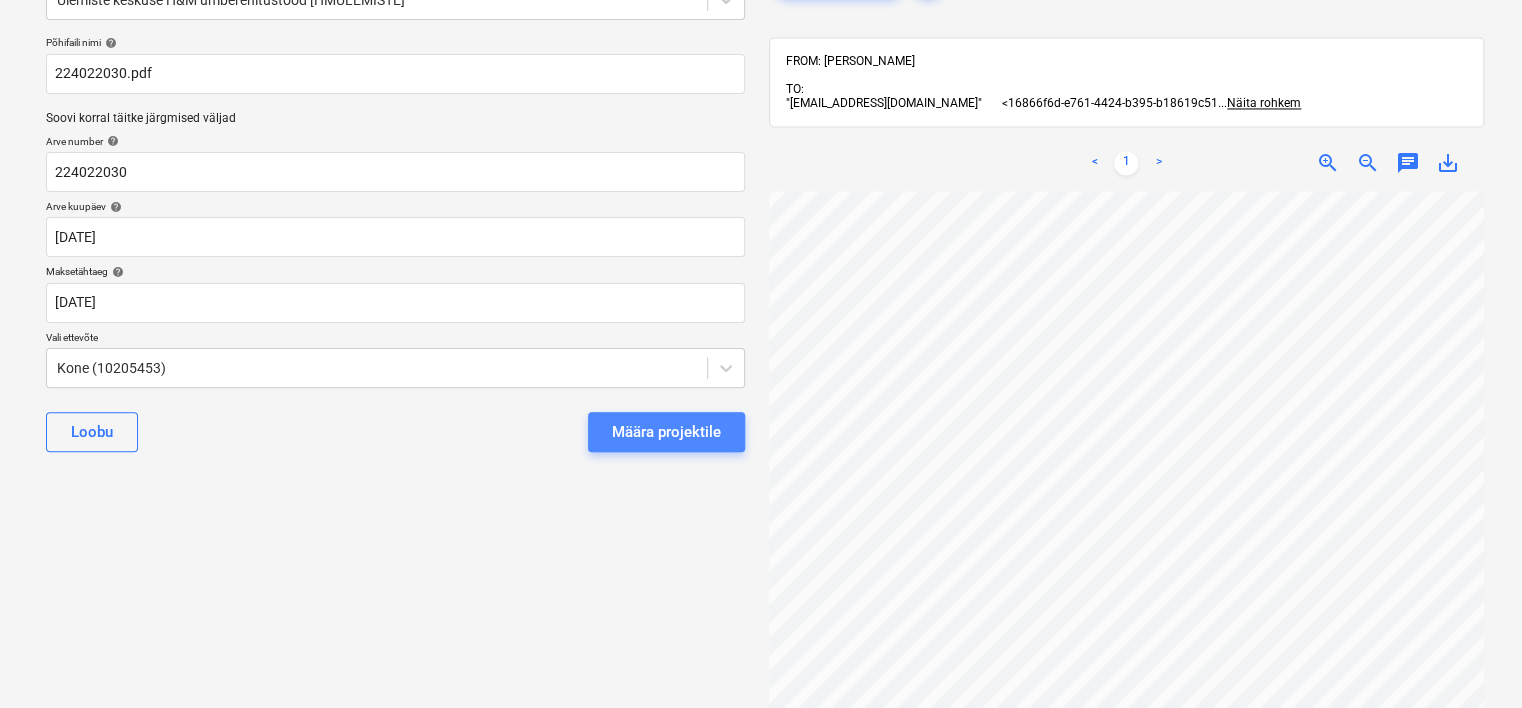 click on "Määra projektile" at bounding box center [666, 432] 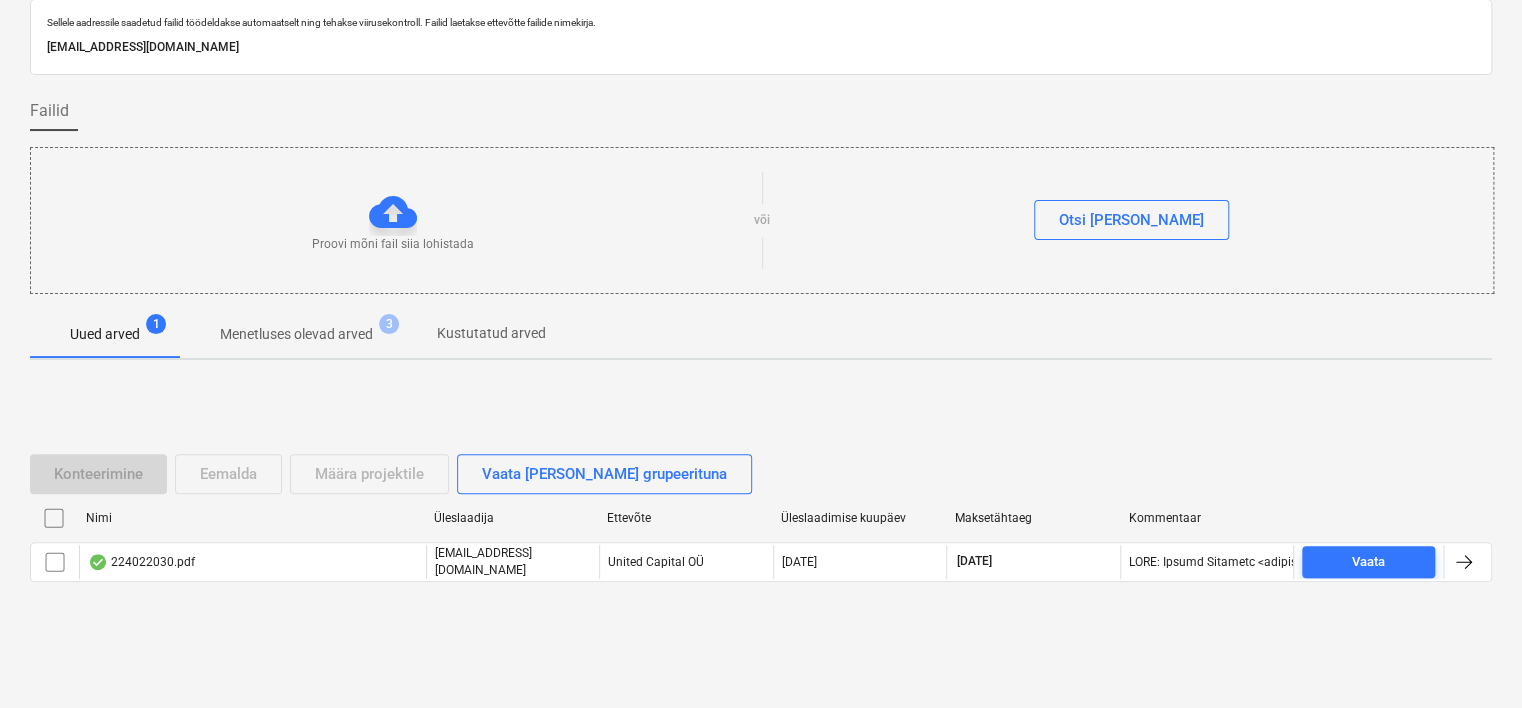 scroll, scrollTop: 66, scrollLeft: 0, axis: vertical 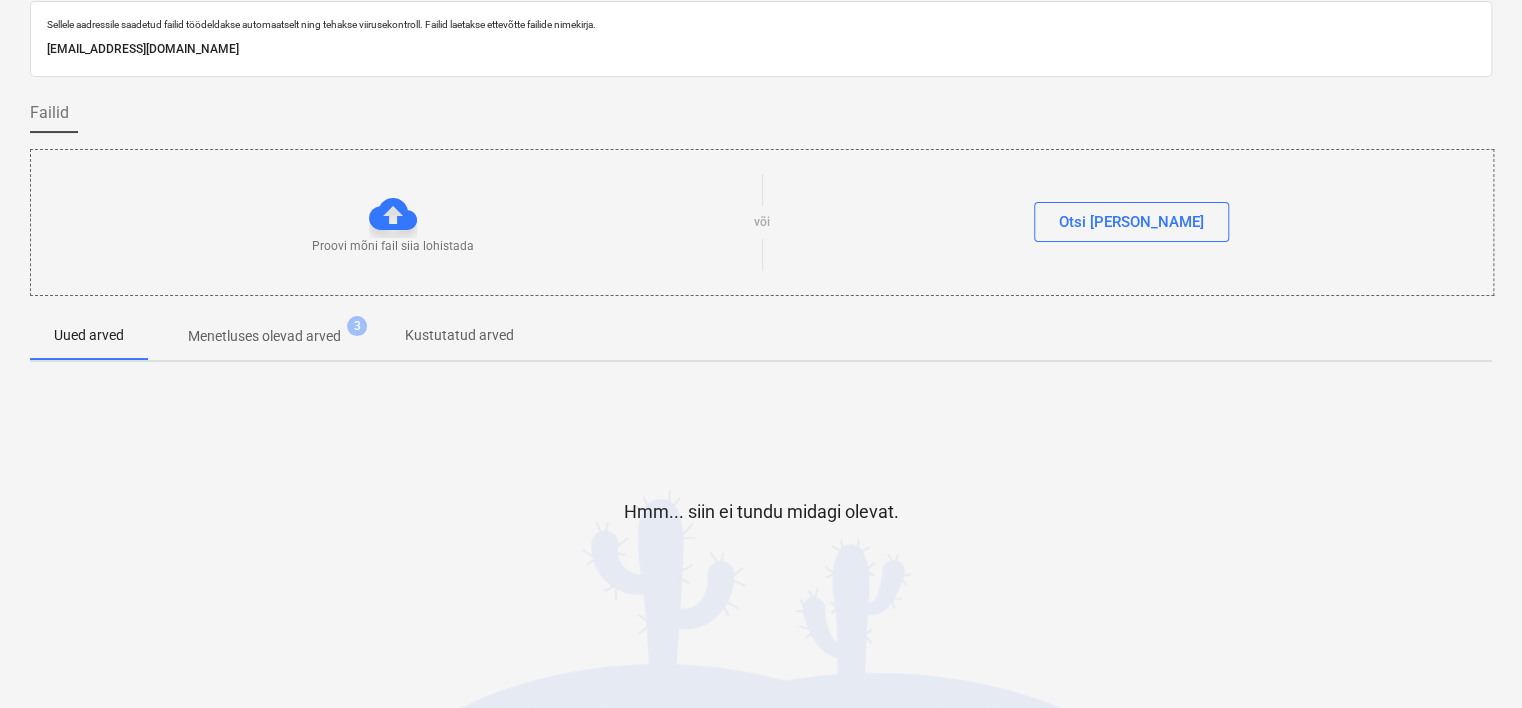 click on "Hmm... siin ei tundu midagi olevat." at bounding box center (761, 528) 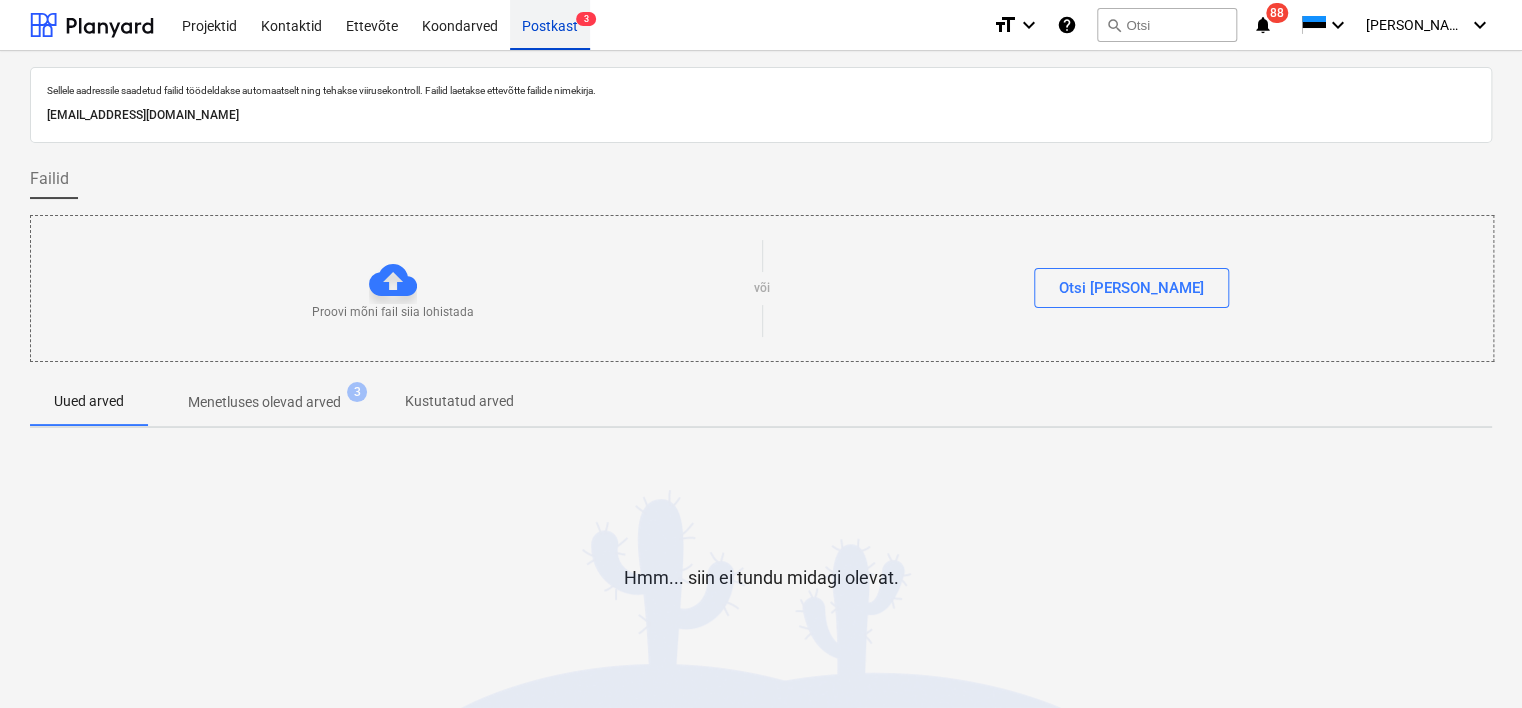 click on "Postkast 3" at bounding box center (550, 24) 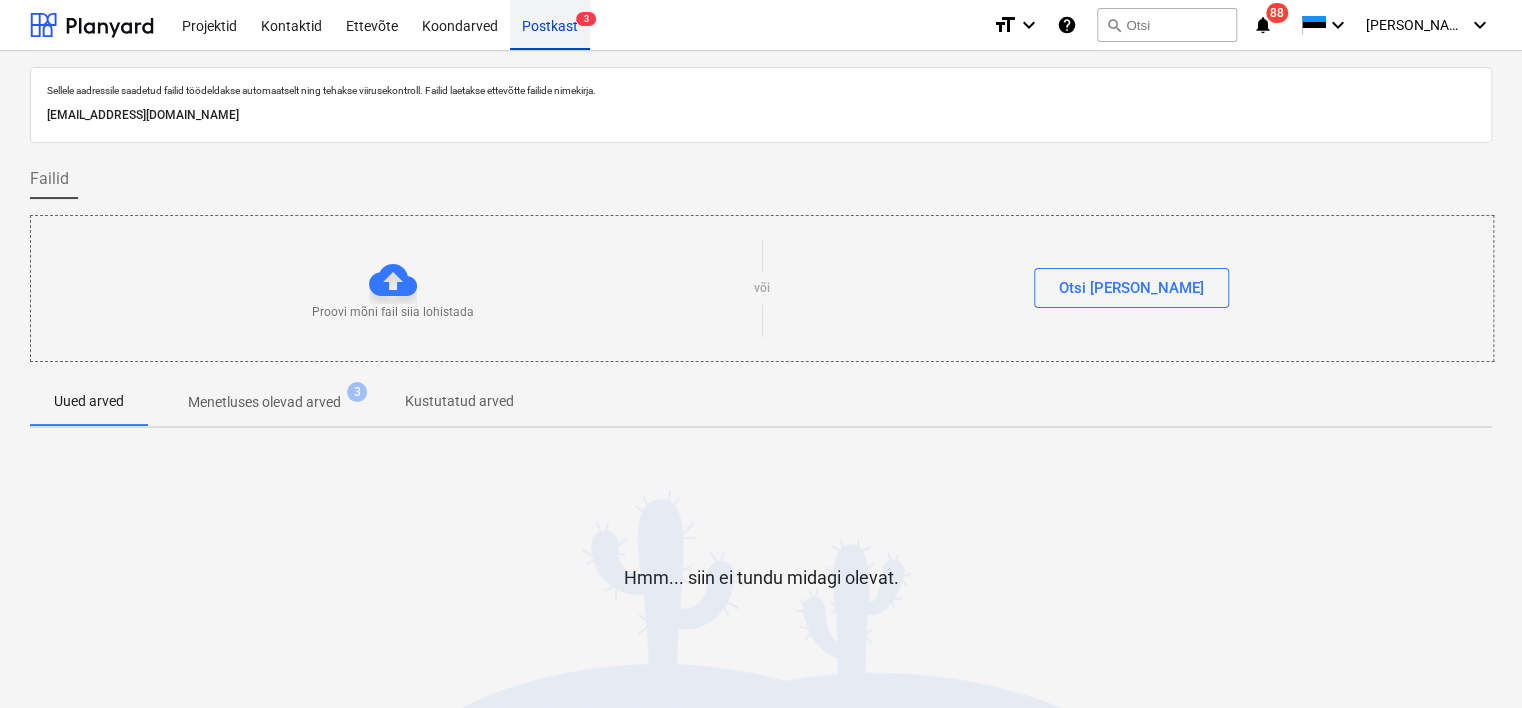 click on "Postkast 3" at bounding box center (550, 24) 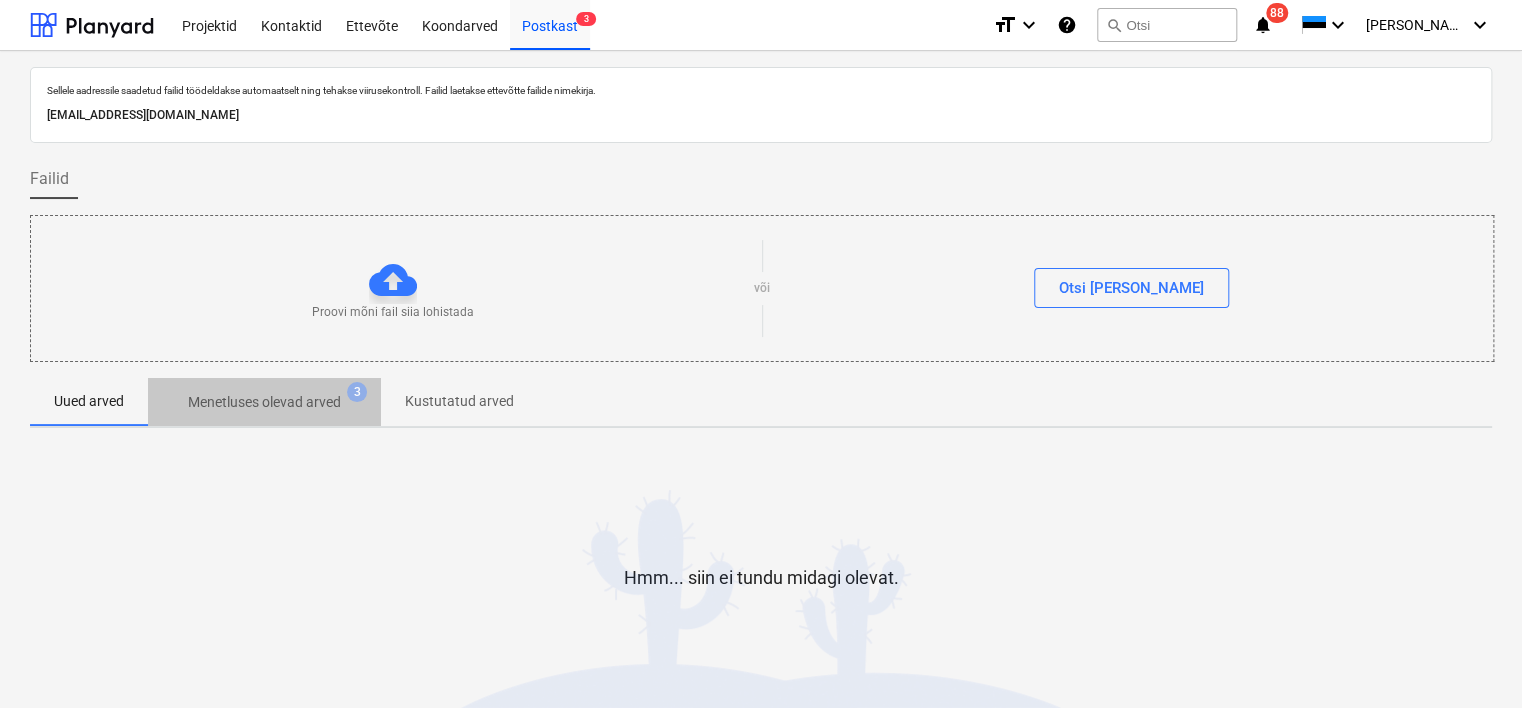 click on "Menetluses olevad arved" at bounding box center [264, 402] 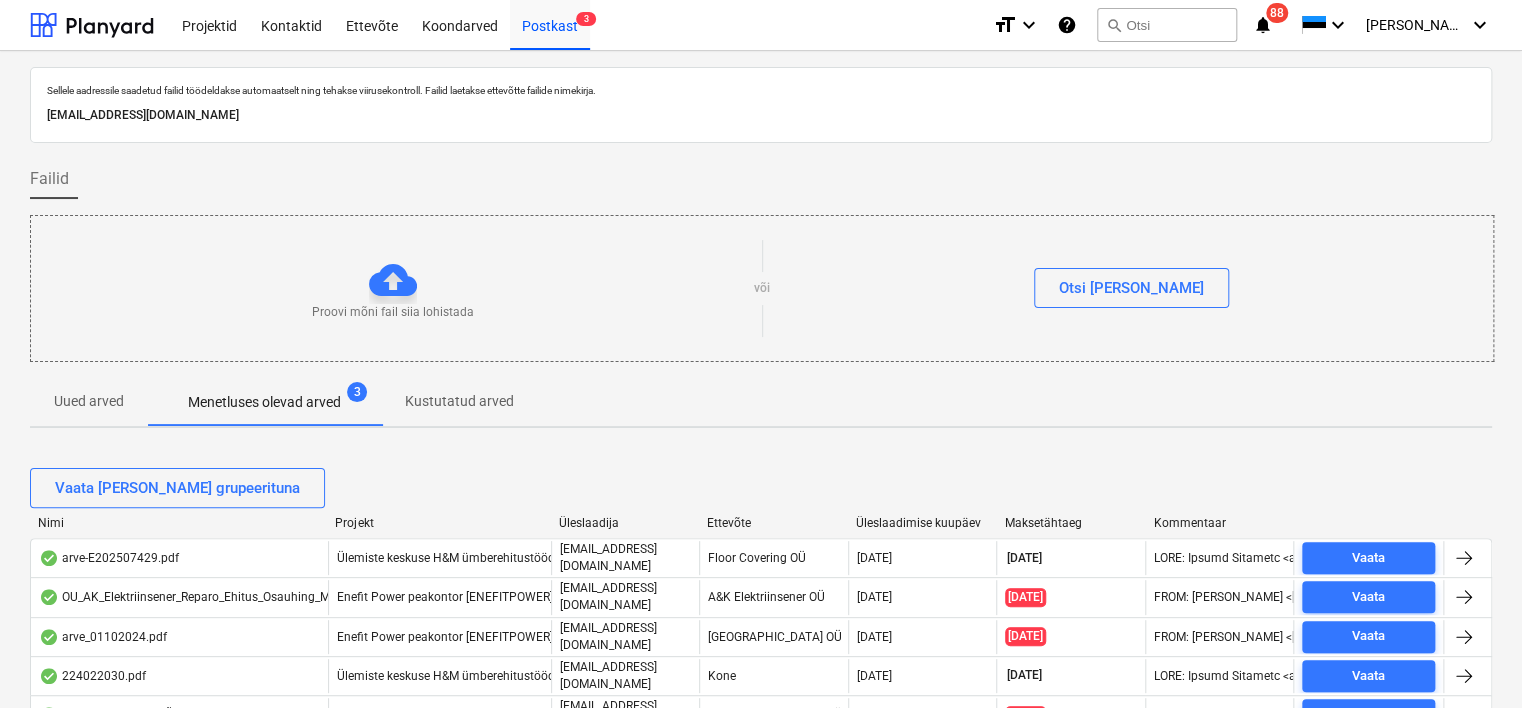 scroll, scrollTop: 85, scrollLeft: 0, axis: vertical 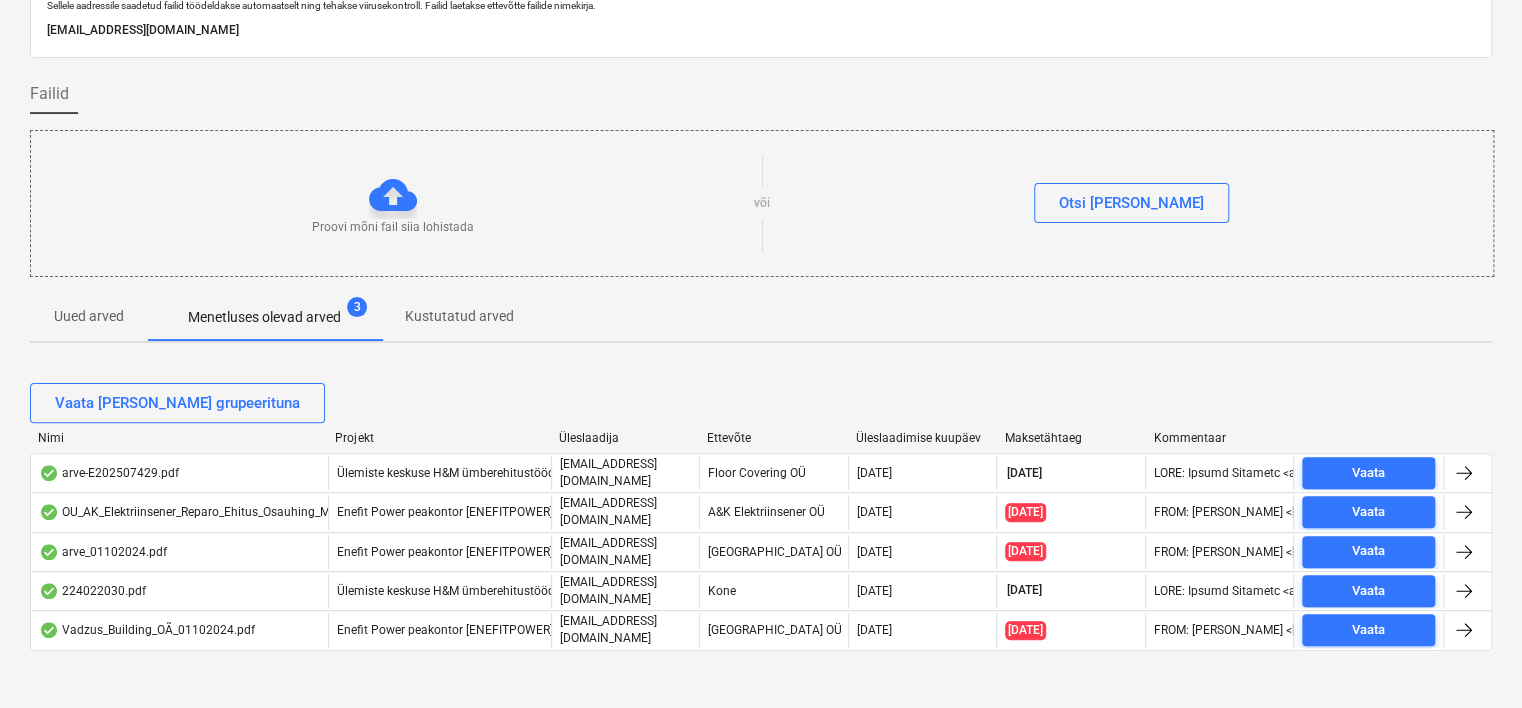 type 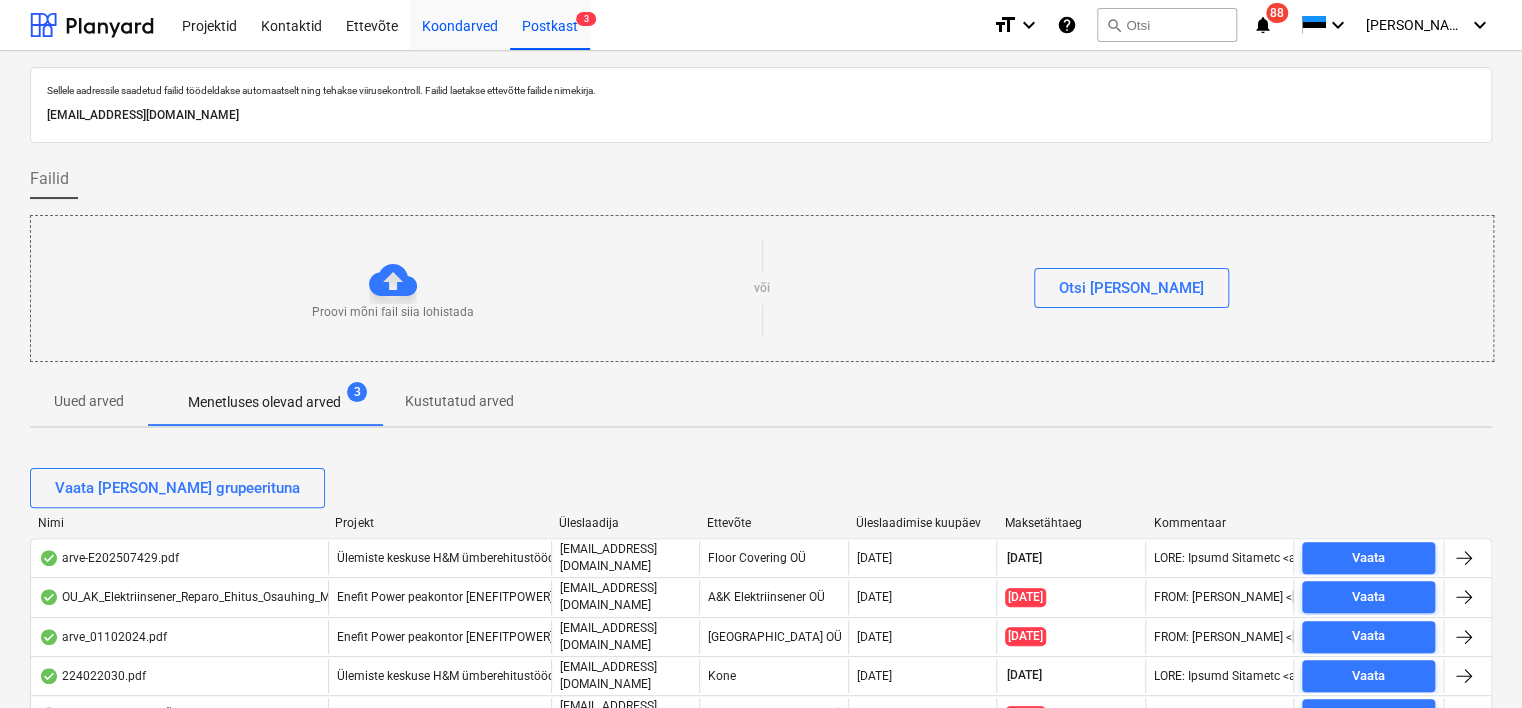 click on "Koondarved" at bounding box center (460, 24) 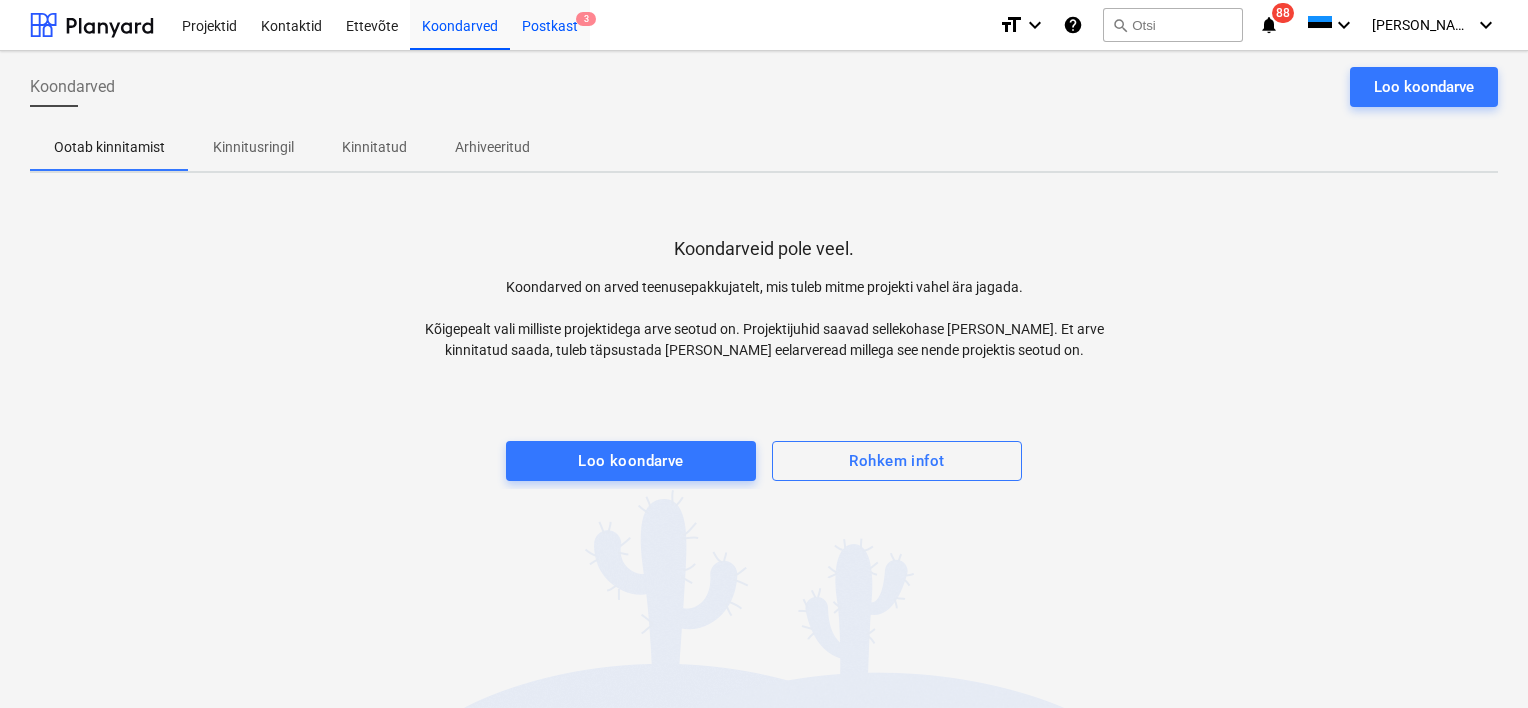 click on "Postkast 3" at bounding box center [550, 24] 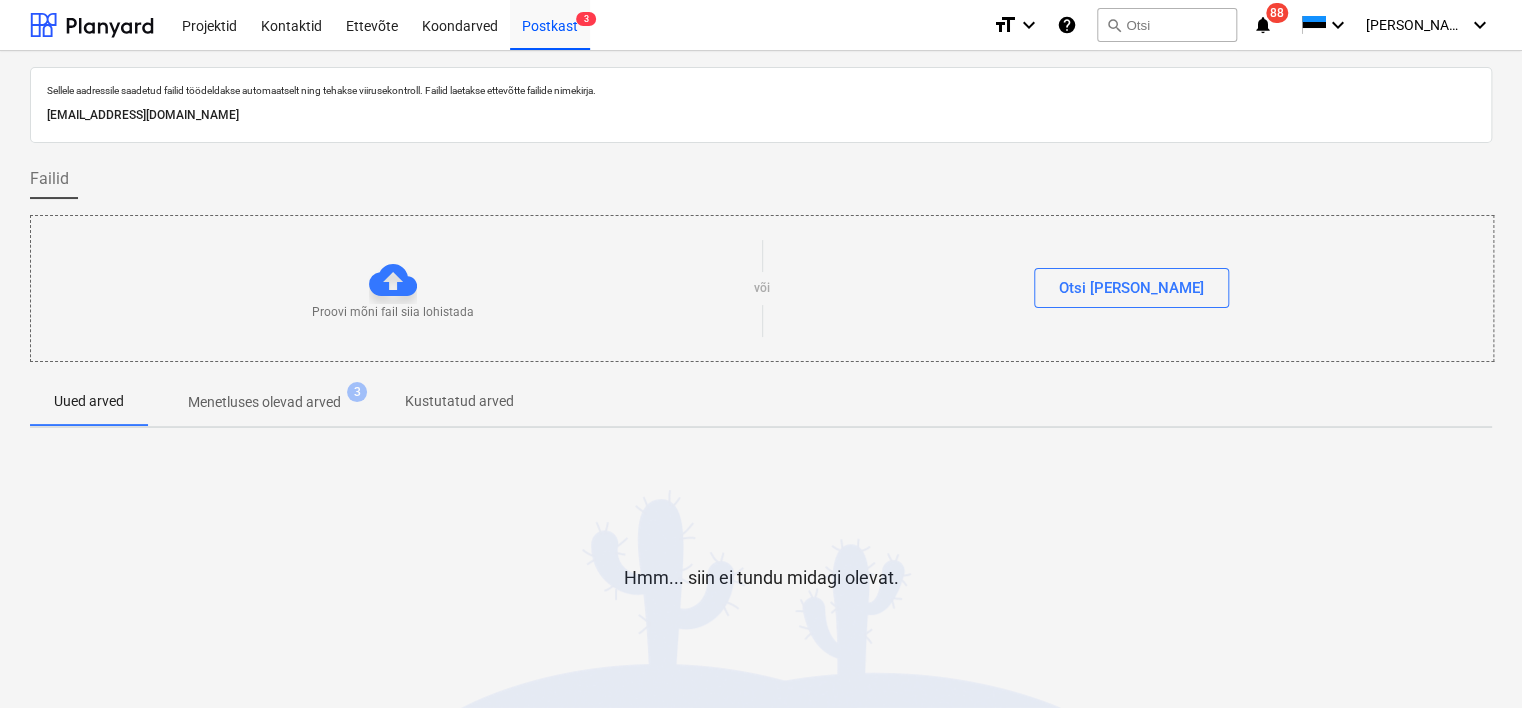 click on "Menetluses olevad arved" at bounding box center (264, 402) 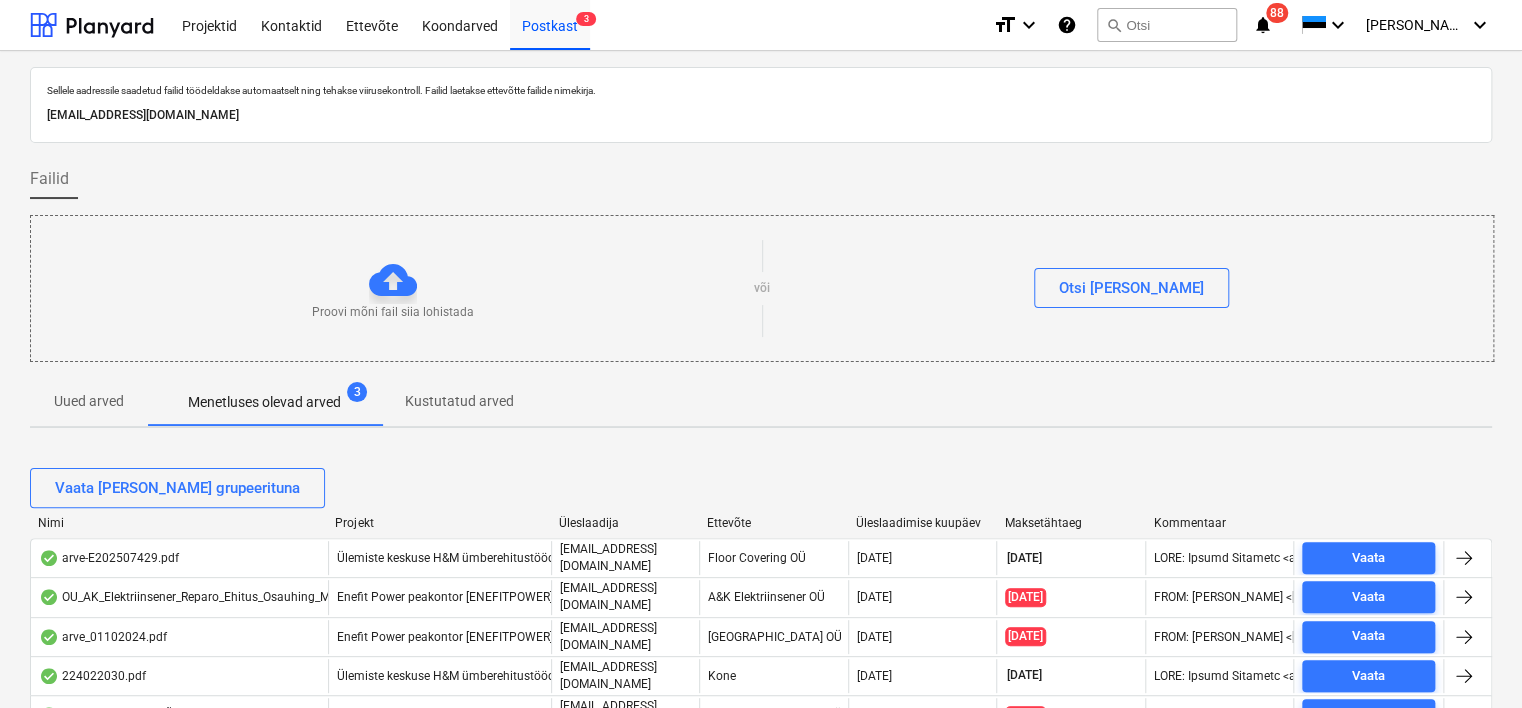 scroll, scrollTop: 85, scrollLeft: 0, axis: vertical 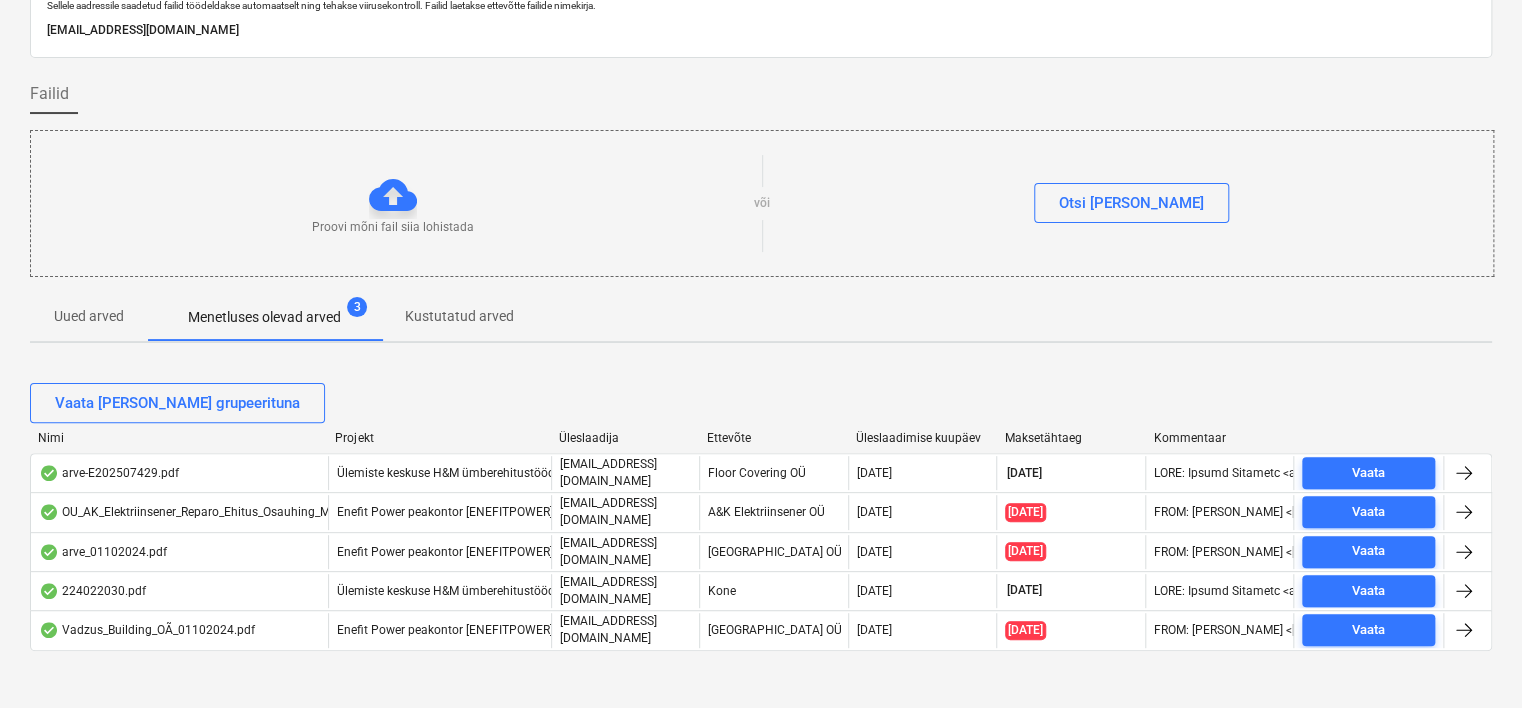 click on "Sellele aadressile saadetud failid töödeldakse automaatselt ning tehakse viirusekontroll. Failid laetakse ettevõtte failide nimekirja. [EMAIL_ADDRESS][DOMAIN_NAME] Failid Proovi mõni fail siia lohistada või Otsi [PERSON_NAME] Uued arved Menetluses olevad arved 3 Kustutatud arved Vaata [PERSON_NAME] grupeerituna Nimi Projekt Üleslaadija Ettevõte Üleslaadimise kuupäev Maksetähtaeg Kommentaar   arve-E202507429.pdf Ülemiste keskuse H&M ümberehitustööd [HMÜLEMISTE] [EMAIL_ADDRESS][DOMAIN_NAME] Floor Covering OÜ [DATE] [DATE] Vaata   OU_AK_Elektriinsener_Reparo_Ehitus_Osauhing_MA2500088.pdf Enefit Power peakontor [ENEFITPOWER] [EMAIL_ADDRESS][DOMAIN_NAME] A&K Elektriinsener OÜ  [DATE] [DATE] Vaata   arve_01102024.pdf Enefit Power peakontor [ENEFITPOWER] [EMAIL_ADDRESS][DOMAIN_NAME] Vadzus Building OÜ [DATE] [DATE] Vaata   224022030.pdf Ülemiste keskuse H&M ümberehitustööd [HMÜLEMISTE] [EMAIL_ADDRESS][DOMAIN_NAME] Kone [DATE] [DATE] Vaata   [DATE]" at bounding box center (761, 344) 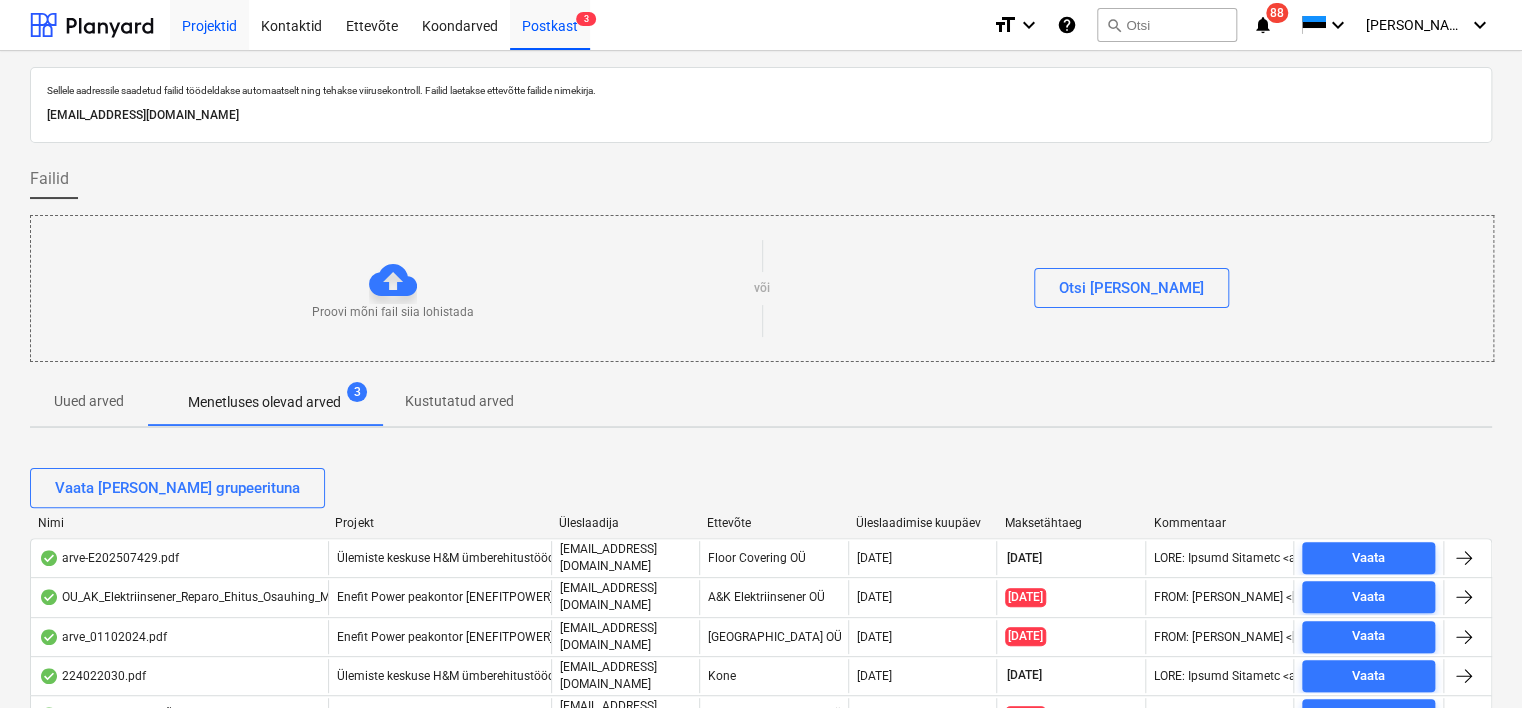 click on "Projektid" at bounding box center [209, 24] 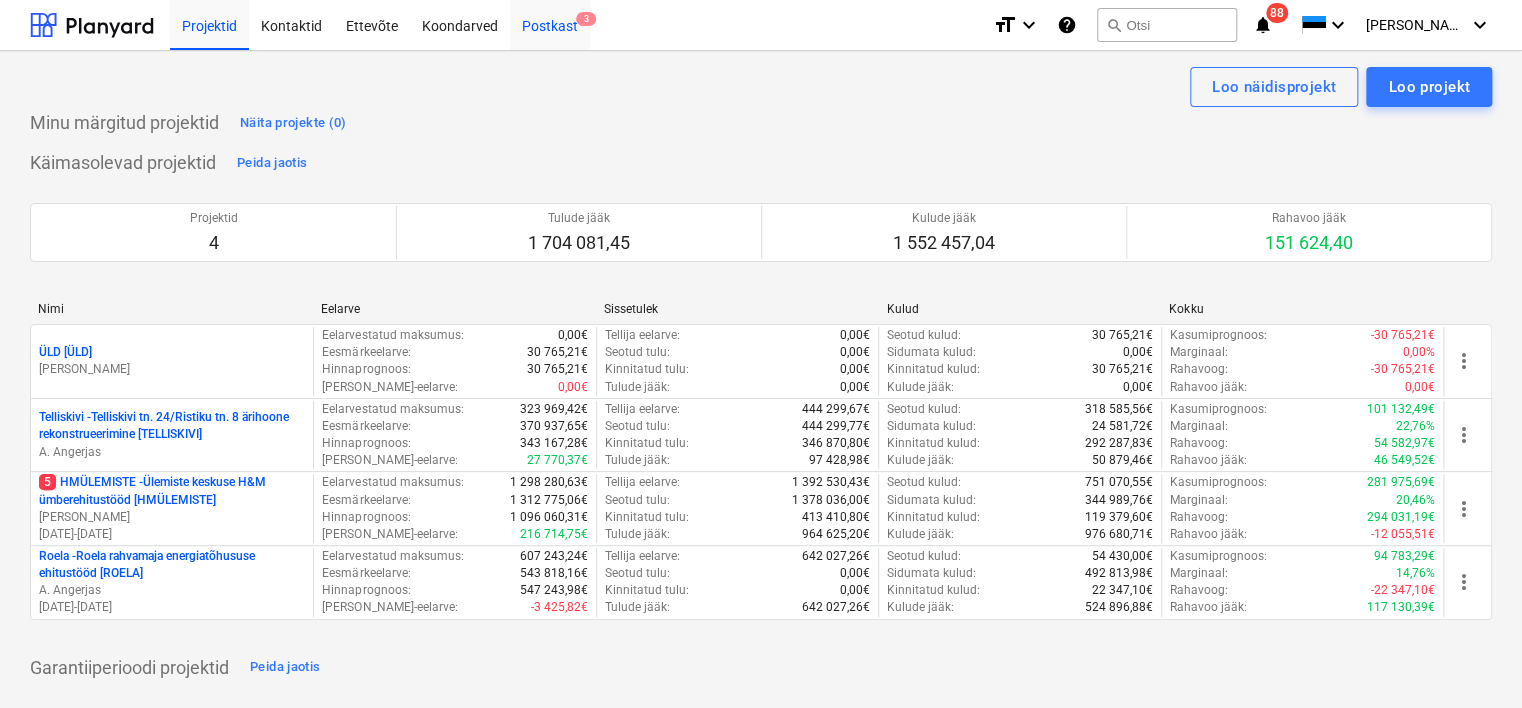 click on "Postkast 3" at bounding box center [550, 24] 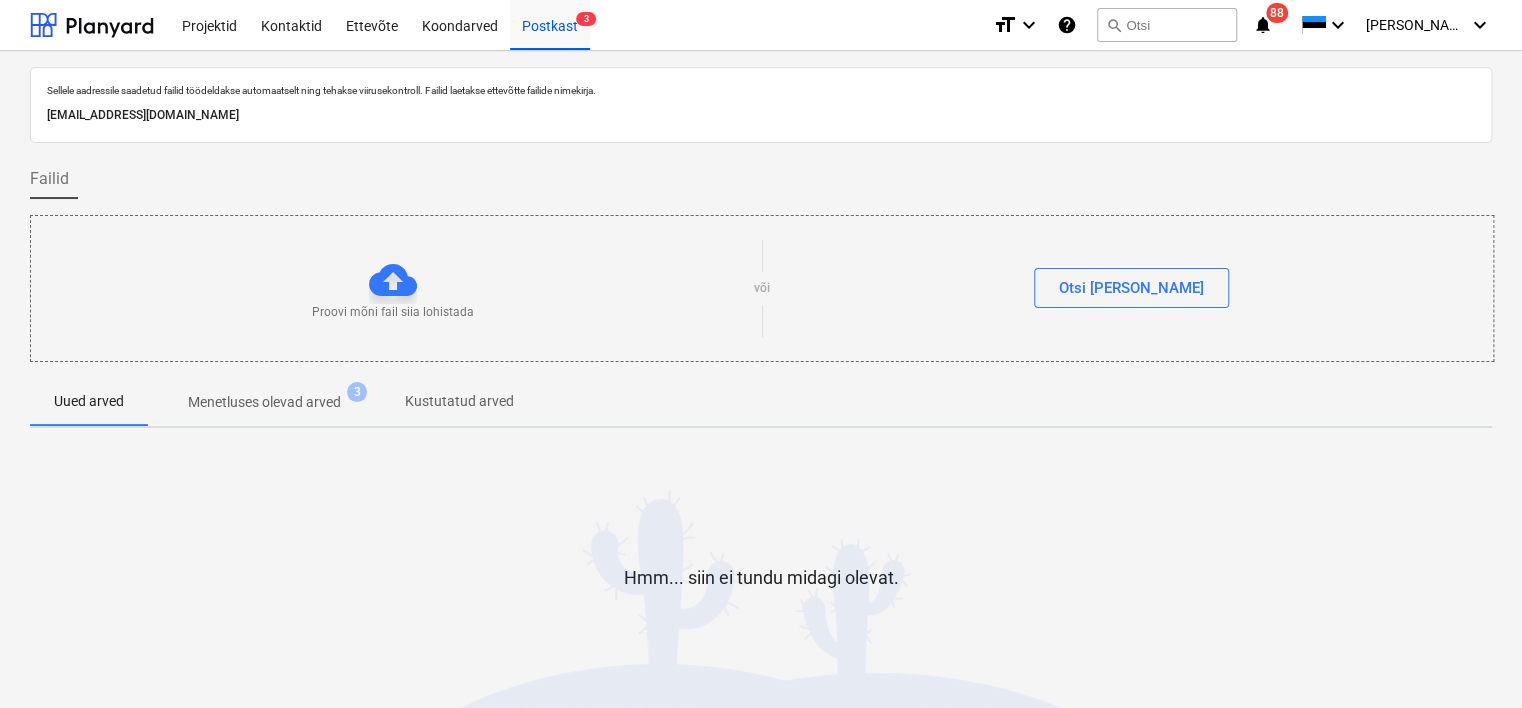 click on "[EMAIL_ADDRESS][DOMAIN_NAME]" at bounding box center (761, 115) 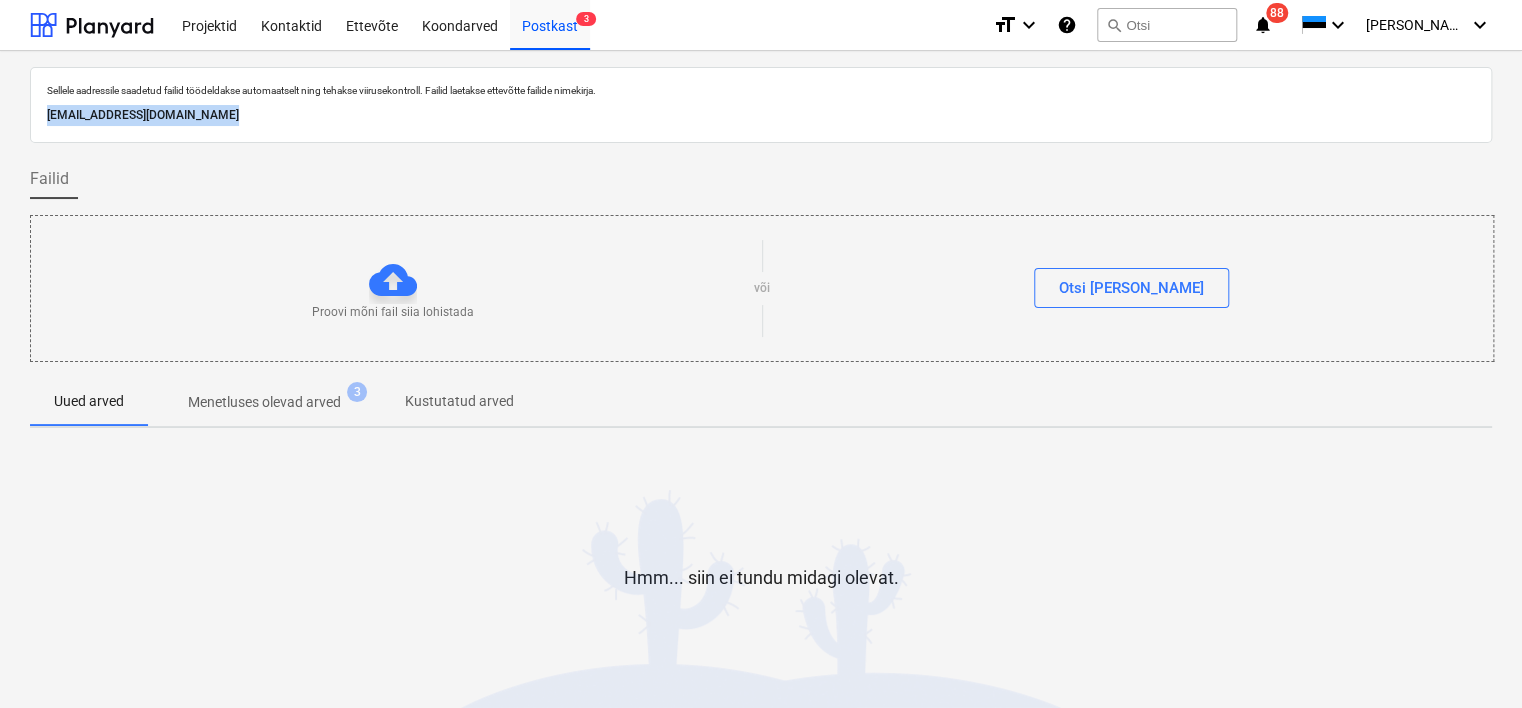 click on "[EMAIL_ADDRESS][DOMAIN_NAME]" at bounding box center [761, 115] 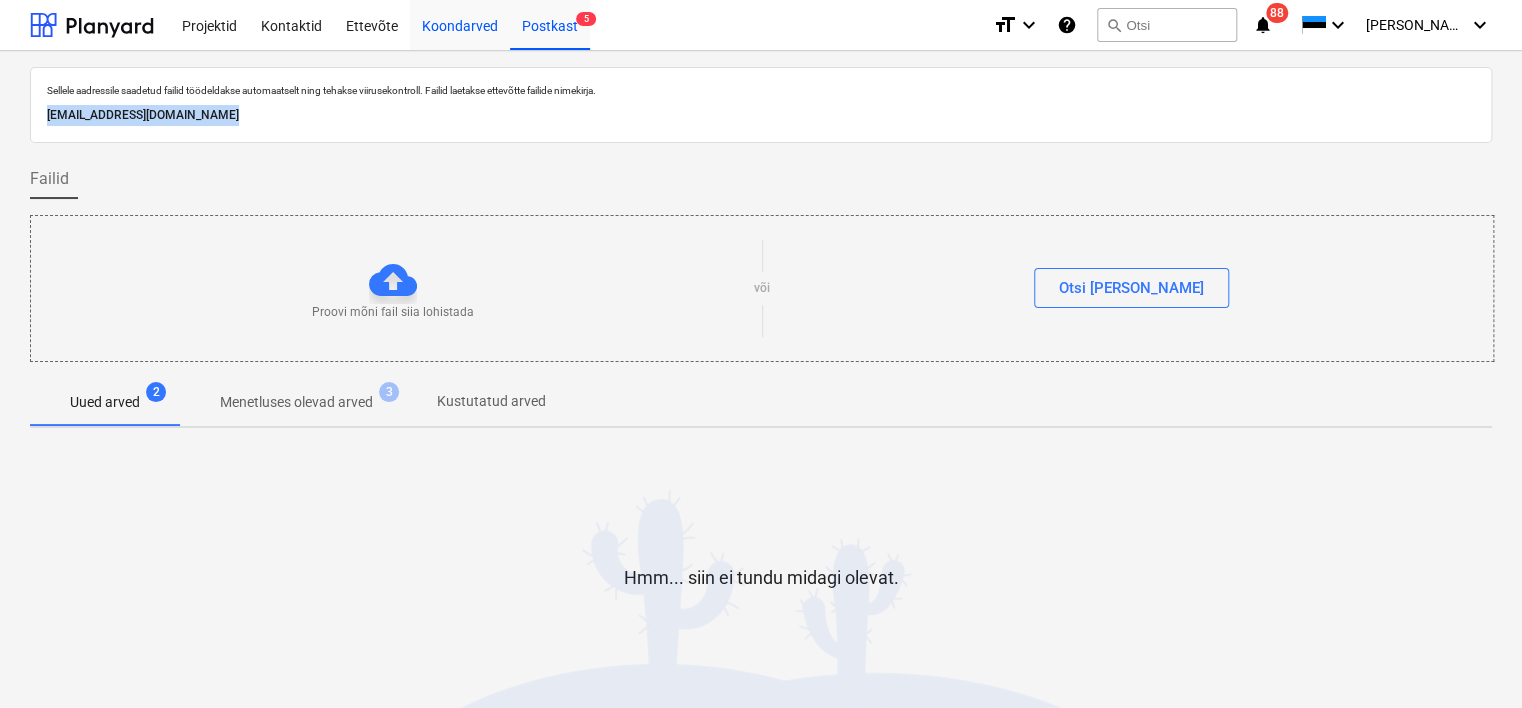 click on "Koondarved" at bounding box center [460, 24] 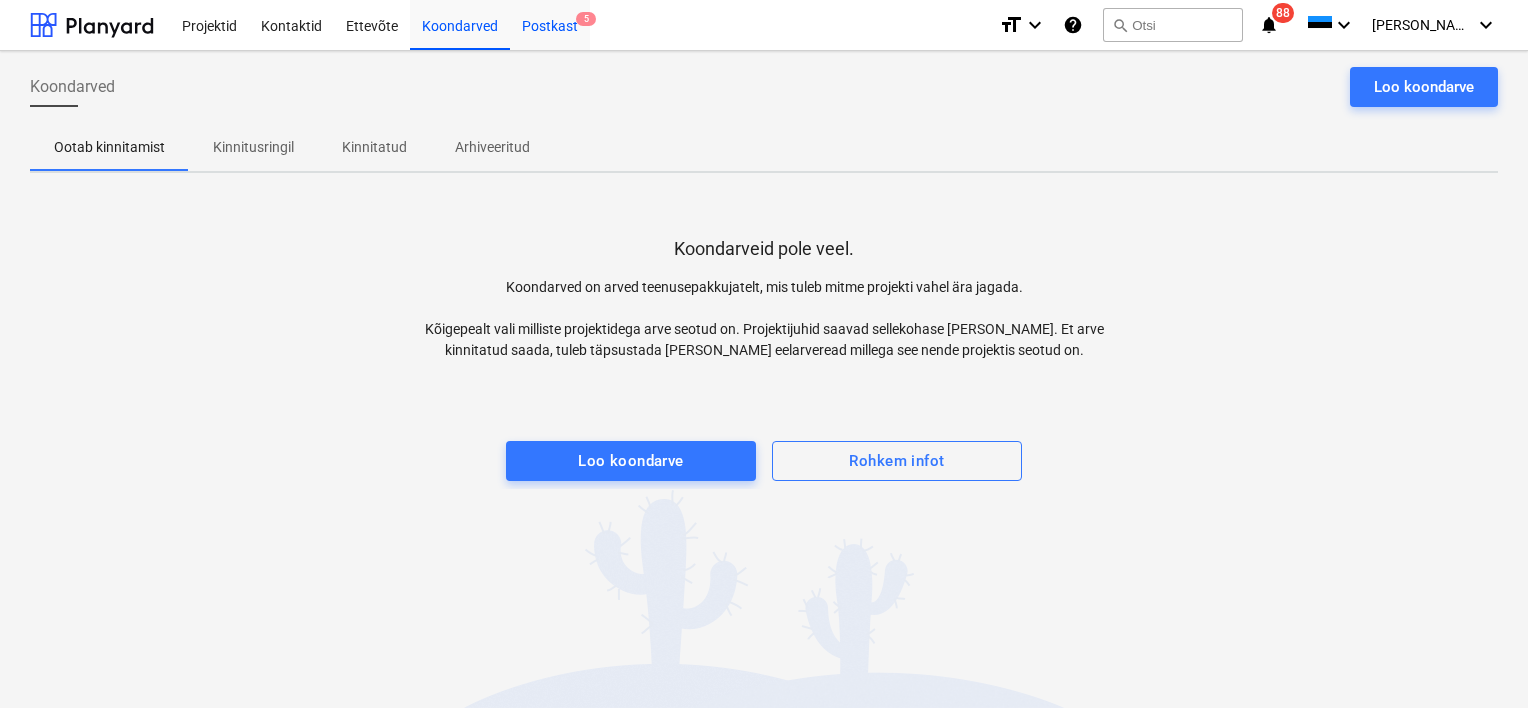 click on "Postkast 5" at bounding box center [550, 24] 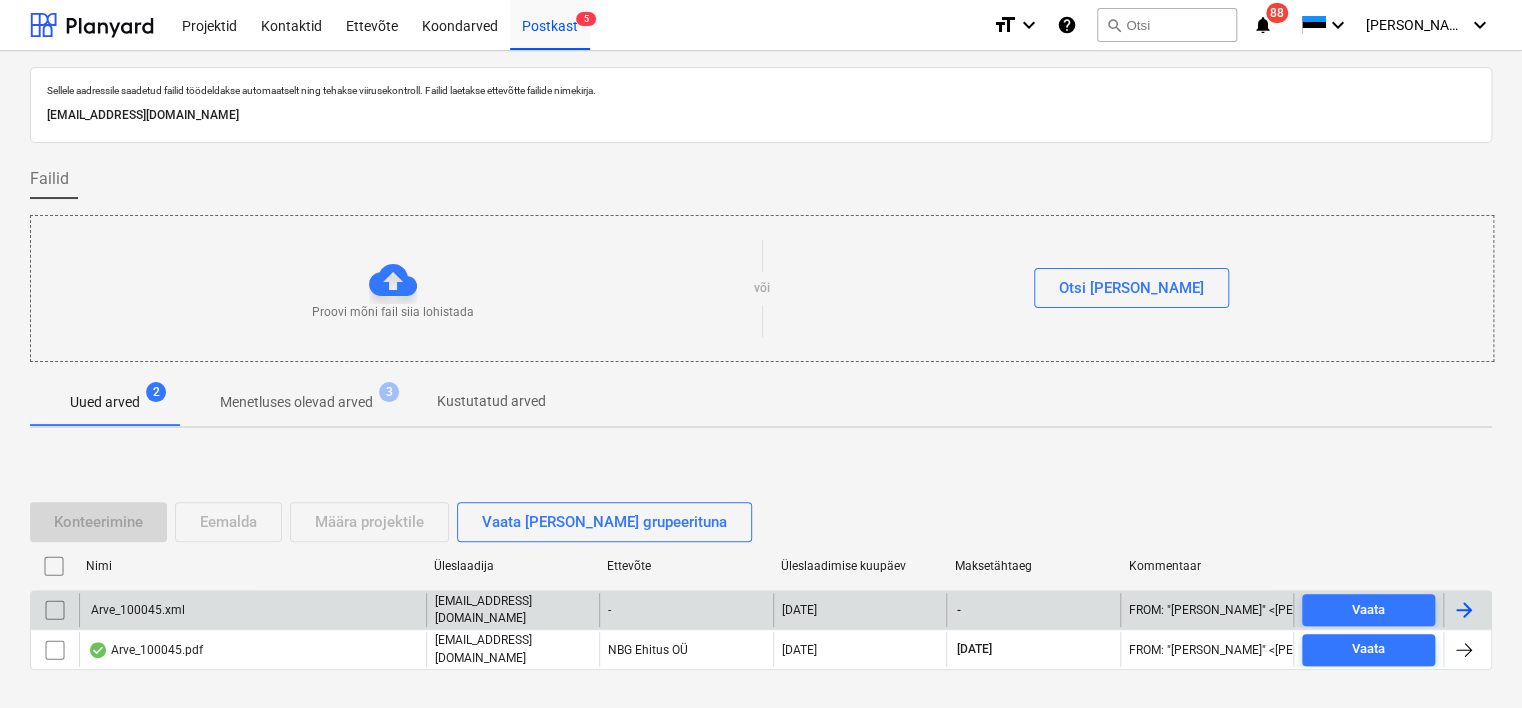 scroll, scrollTop: 66, scrollLeft: 0, axis: vertical 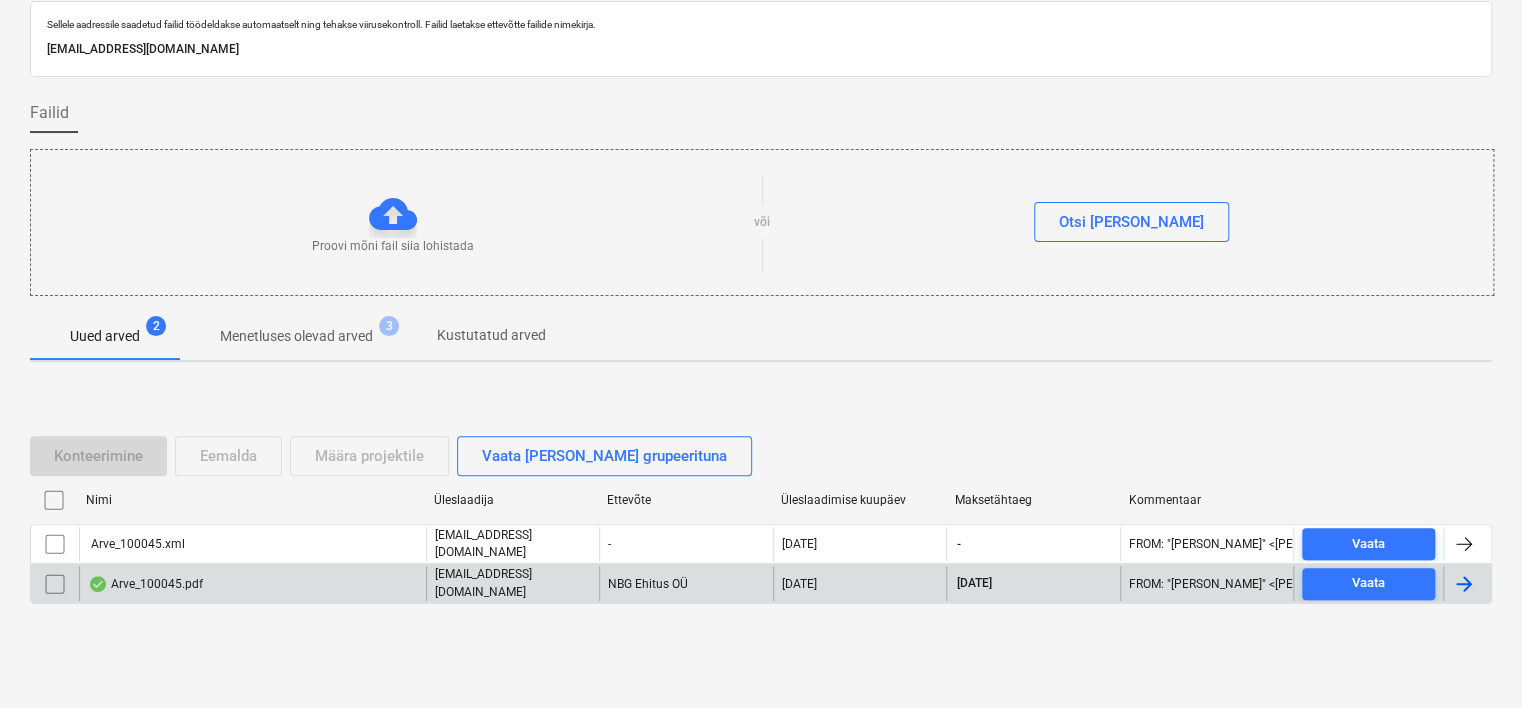 click on "Arve_100045.pdf" at bounding box center [252, 583] 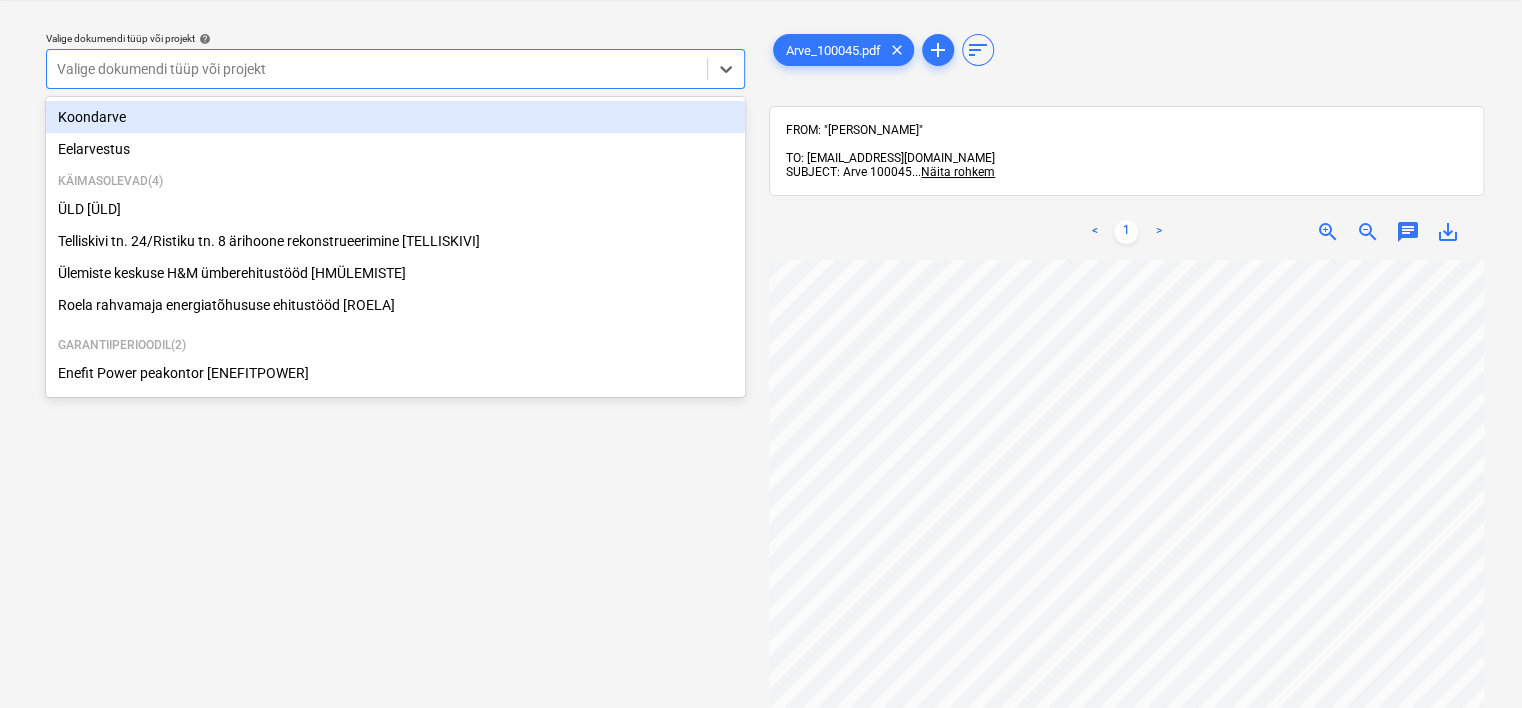 click at bounding box center [377, 69] 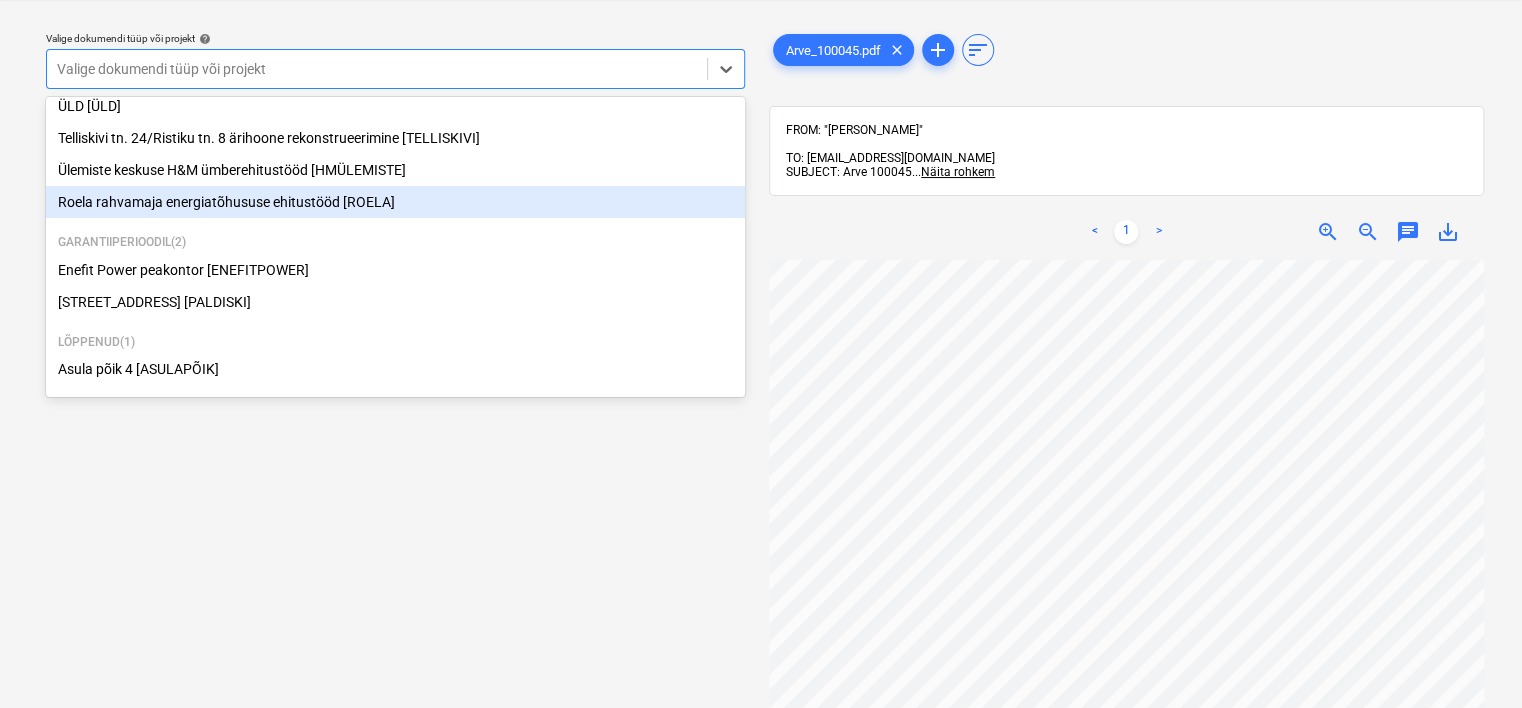 scroll, scrollTop: 109, scrollLeft: 0, axis: vertical 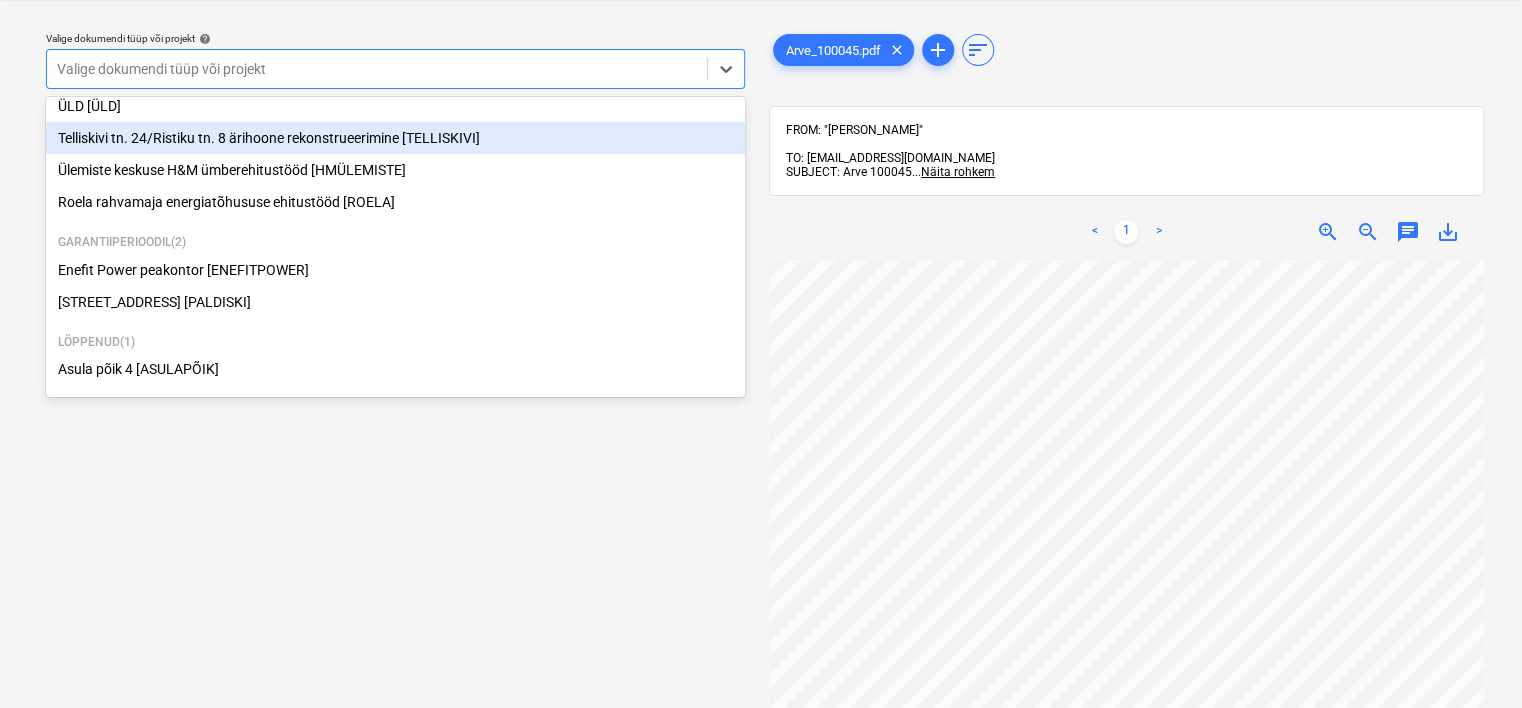 click on "Telliskivi tn. 24/Ristiku tn. 8 ärihoone rekonstrueerimine  [TELLISKIVI]" at bounding box center (395, 138) 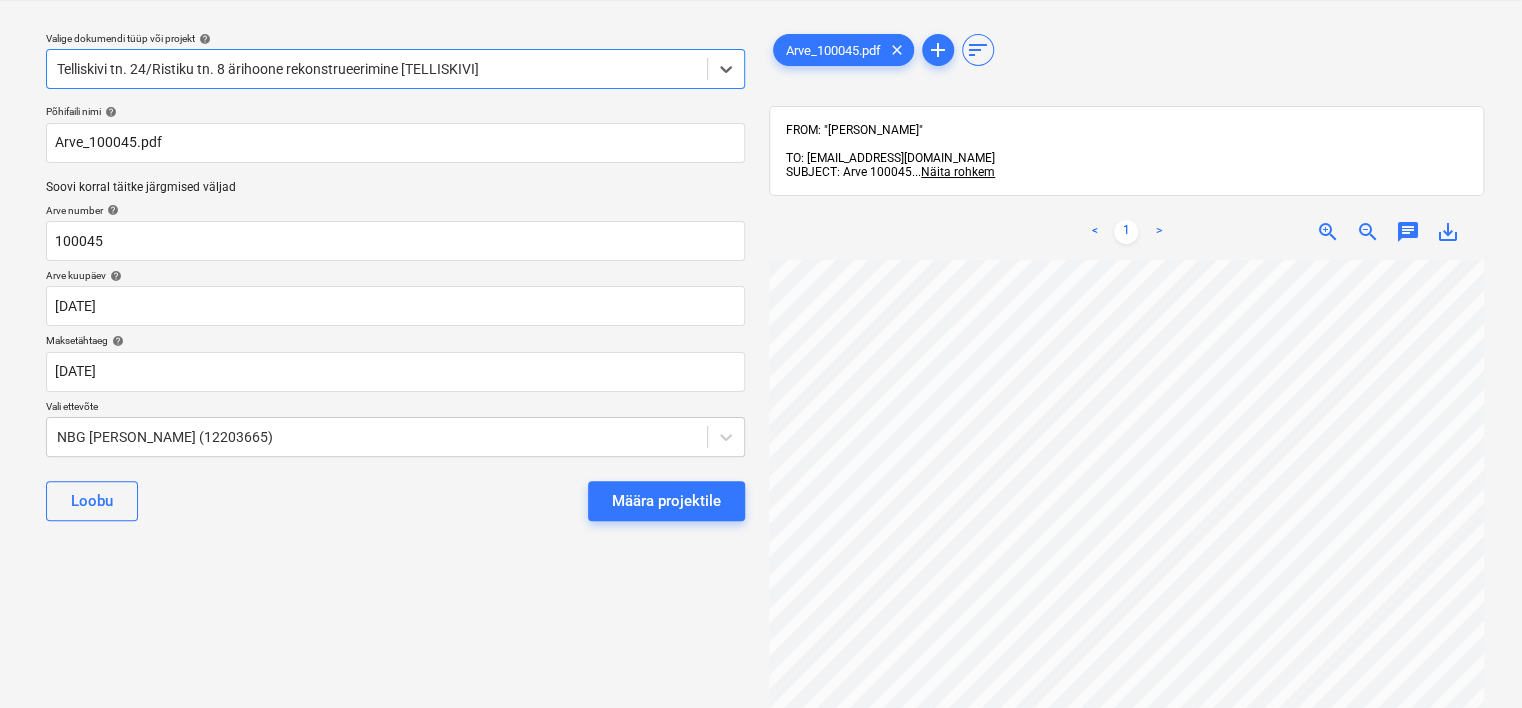 scroll, scrollTop: 0, scrollLeft: 188, axis: horizontal 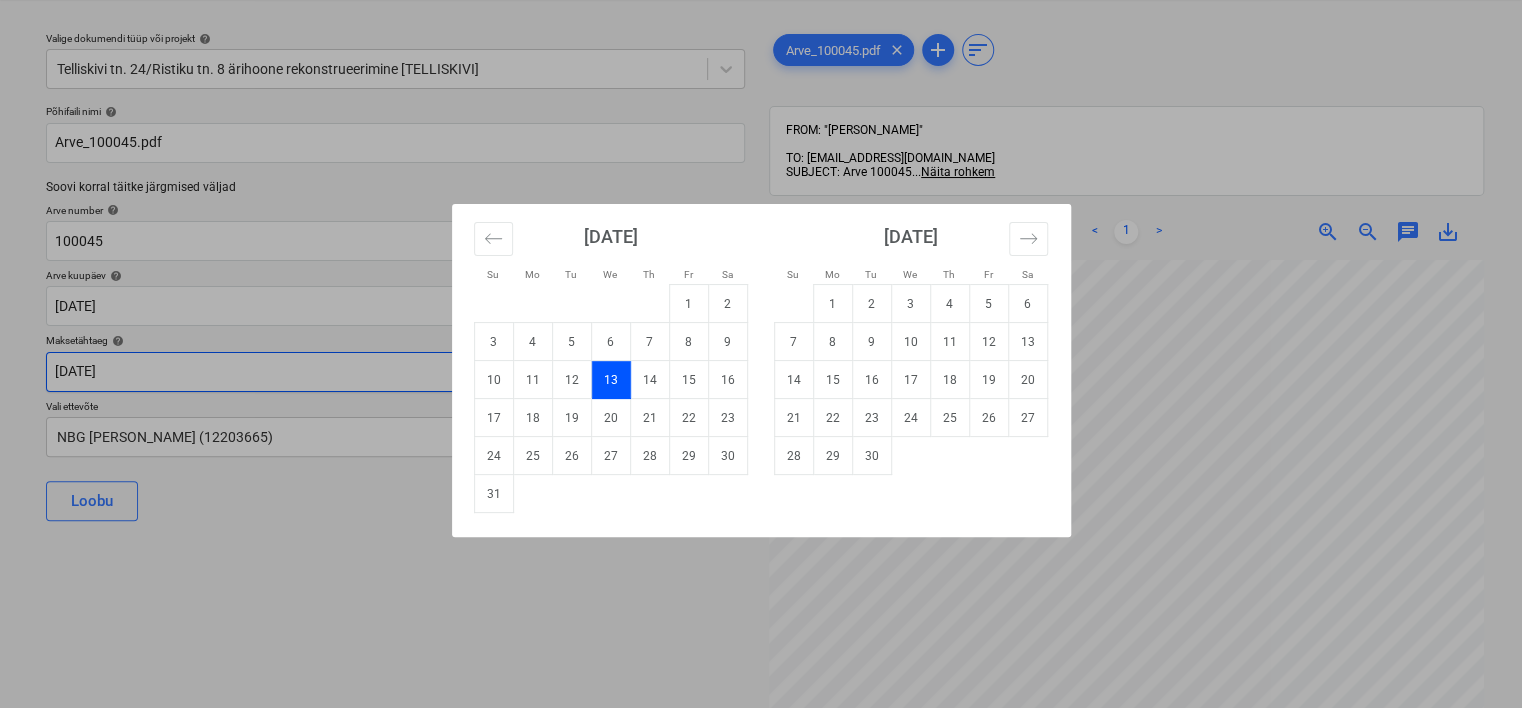 click on "Projektid Kontaktid Ettevõte Koondarved Postkast 5 format_size keyboard_arrow_down help search Otsi notifications 88 keyboard_arrow_down [PERSON_NAME] keyboard_arrow_down Valige dokumendi tüüp või projekt help Telliskivi tn. 24/Ristiku tn. 8 ärihoone rekonstrueerimine  [TELLISKIVI] Põhifaili nimi help Arve_100045.pdf Soovi korral täitke järgmised väljad Arve number help 100045 Arve kuupäev help [DATE] [DATE] Press the down arrow key to interact with the calendar and
select a date. Press the question mark key to get the keyboard shortcuts for changing dates. Maksetähtaeg help [DATE] 13.08.2025 Press the down arrow key to interact with the calendar and
select a date. Press the question mark key to get the keyboard shortcuts for changing dates. Vali ettevõte NBG Ehitus OÜ (12203665)  Loobu Määra projektile Arve_100045.pdf clear add sort FROM: "[PERSON_NAME]"  TO: [EMAIL_ADDRESS][DOMAIN_NAME] SUBJECT: Arve 100045 ...  Näita rohkem ...  < 1 > 0" at bounding box center [761, 303] 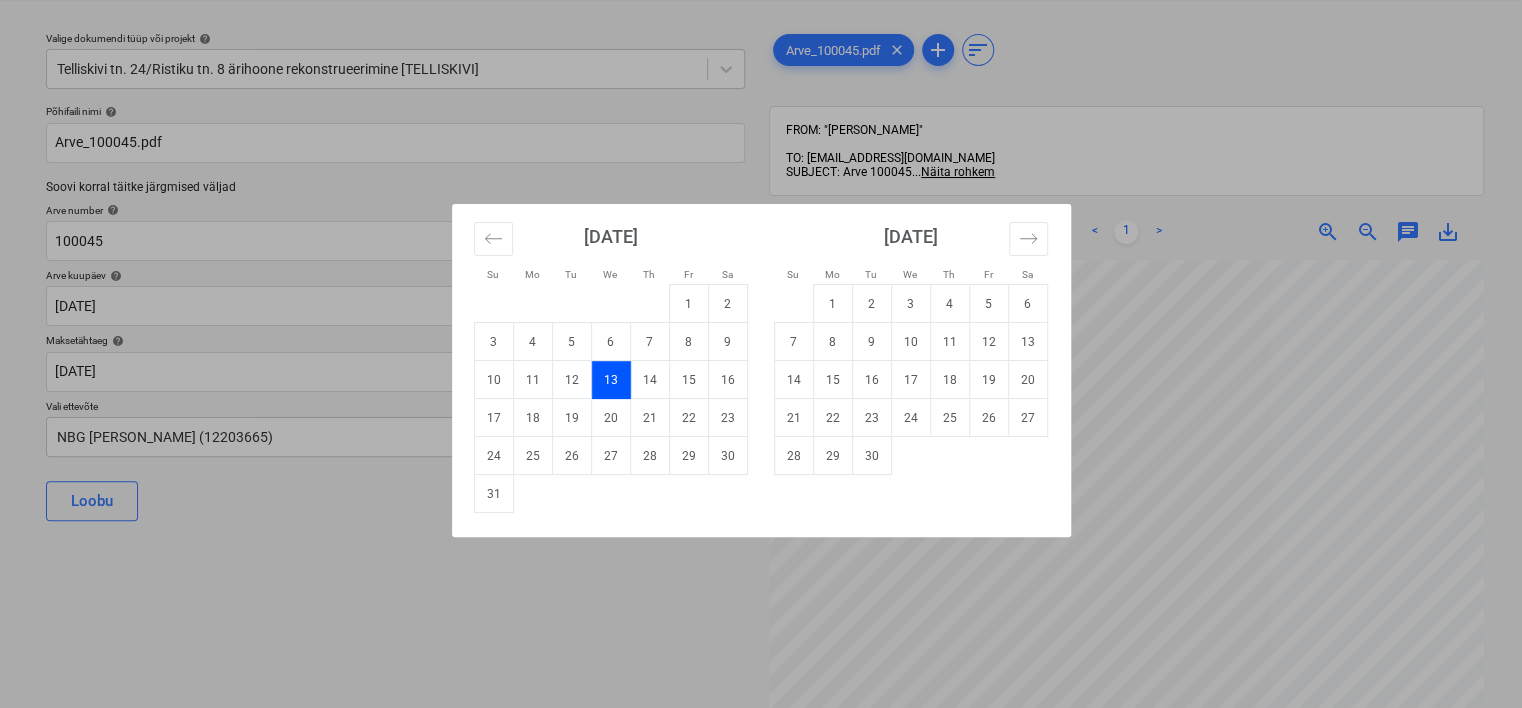 click on "Su Mo Tu We Th Fr Sa Su Mo Tu We Th Fr Sa [DATE] 1 2 3 4 5 6 7 8 9 10 11 12 13 14 15 16 17 18 19 20 21 22 23 24 25 26 27 28 29 30 [DATE] 1 2 3 4 5 6 7 8 9 10 11 12 13 14 15 16 17 18 19 20 21 22 23 24 25 26 27 28 29 30 31 [DATE] 1 2 3 4 5 6 7 8 9 10 11 12 13 14 15 16 17 18 19 20 21 22 23 24 25 26 27 28 29 [DATE] 1 2 3 4 5 6 7 8 9 10 11 12 13 14 15 16 17 18 19 20 21 22 23 24 25 26 27 28 29 30 31" at bounding box center [761, 354] 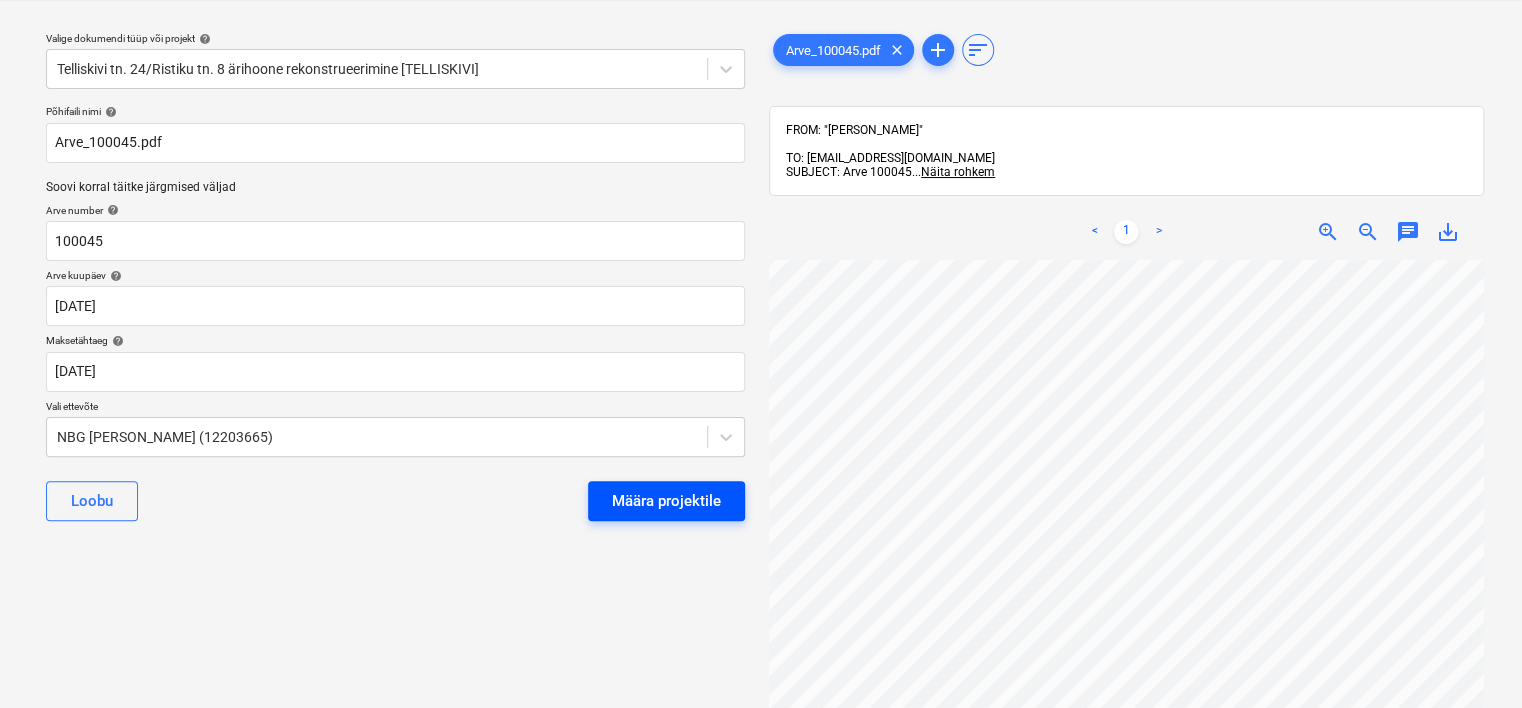click on "Määra projektile" at bounding box center [666, 501] 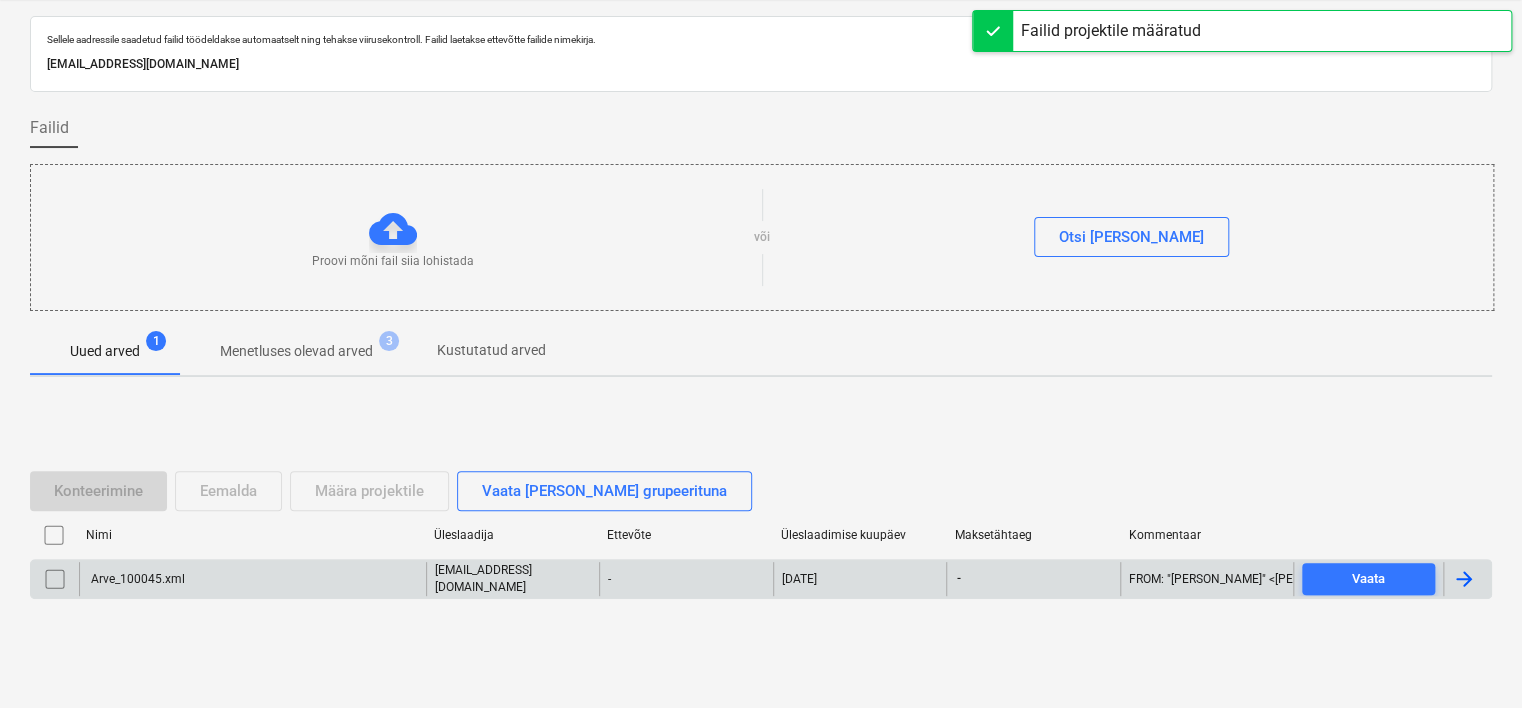 click at bounding box center [55, 579] 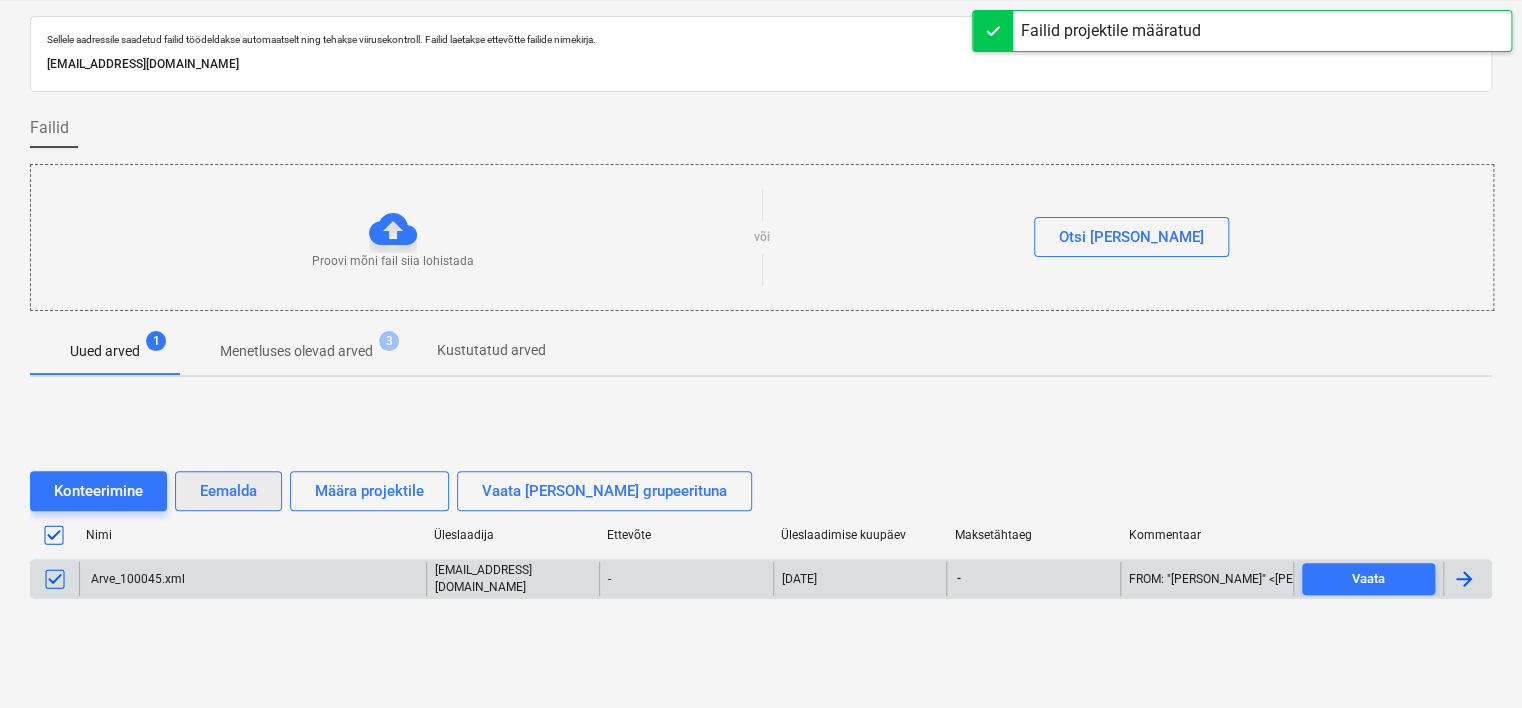 click on "Eemalda" at bounding box center (228, 491) 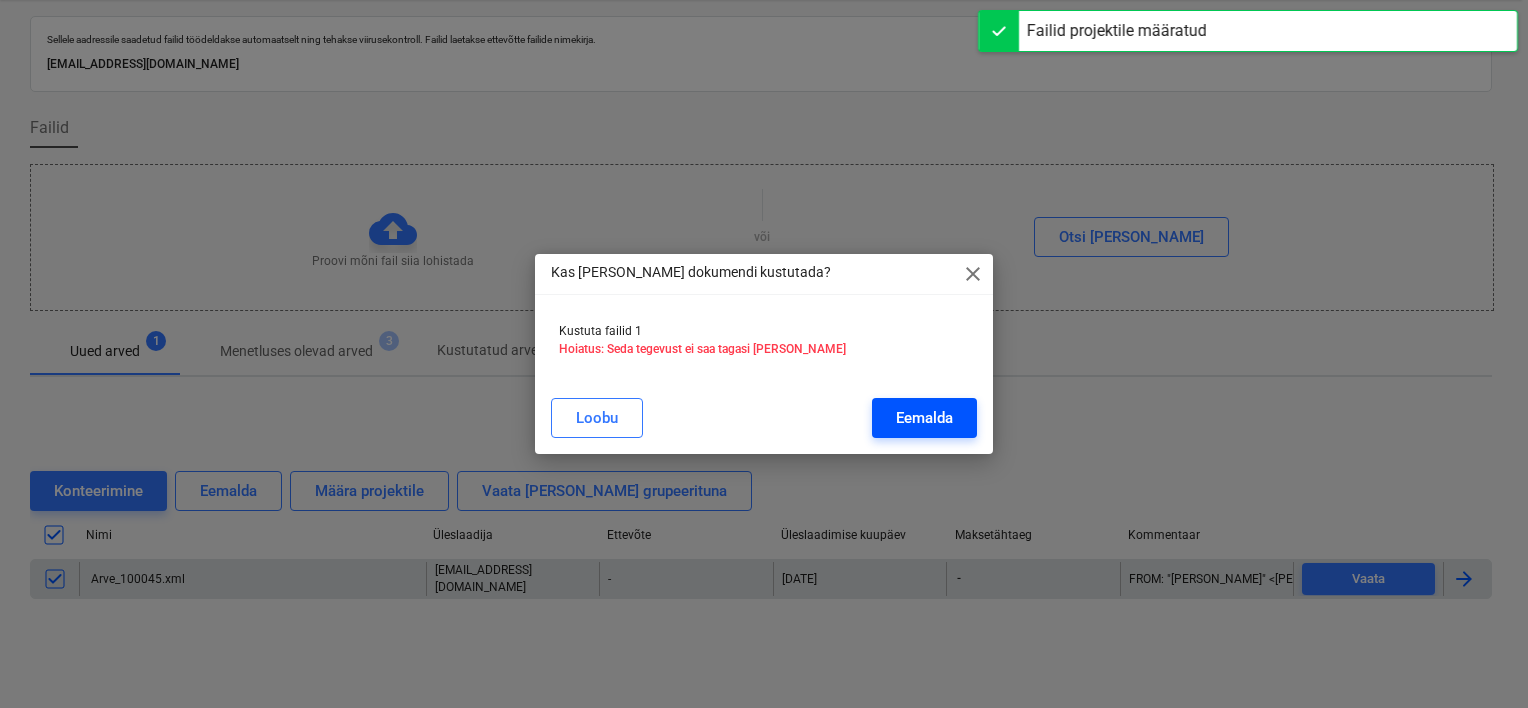 click on "Eemalda" at bounding box center [924, 418] 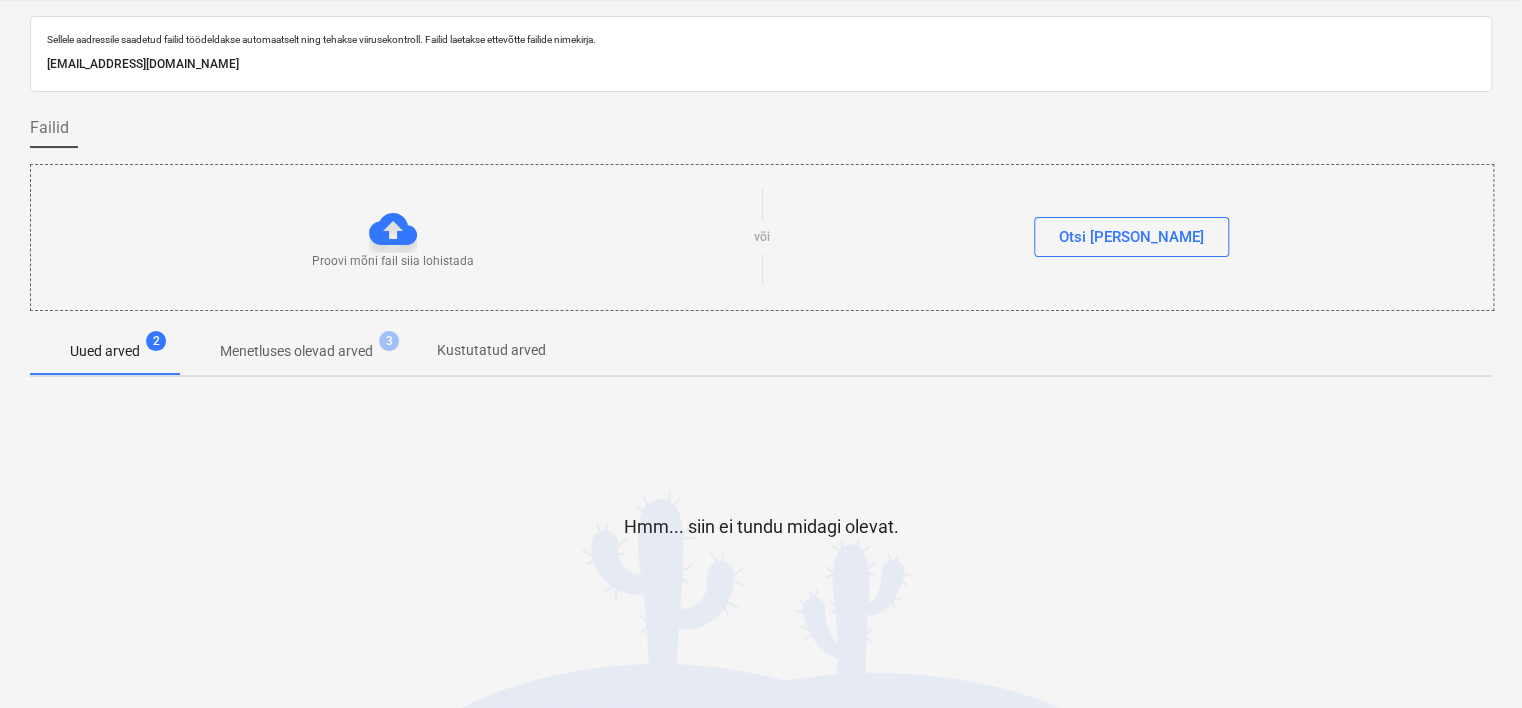 scroll, scrollTop: 0, scrollLeft: 0, axis: both 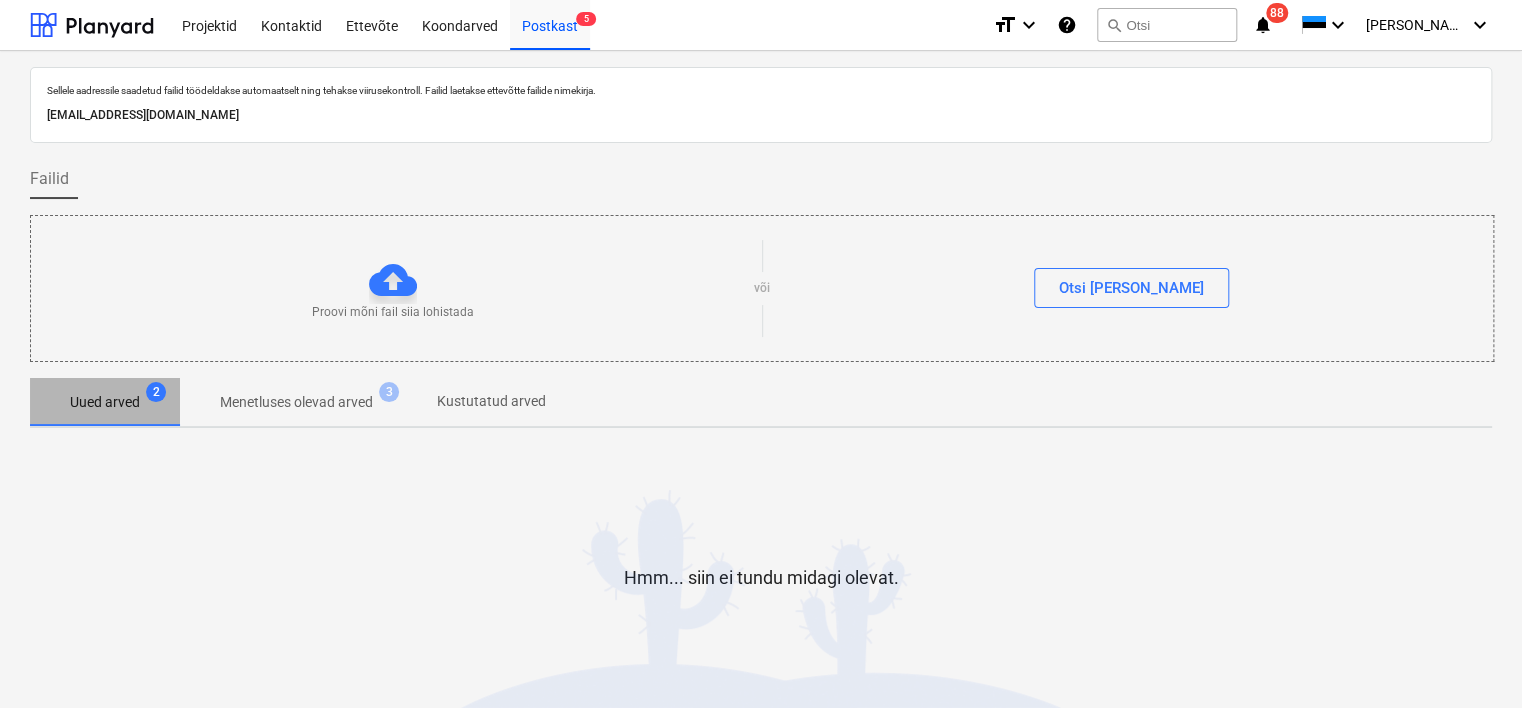 click on "Uued arved" at bounding box center [105, 402] 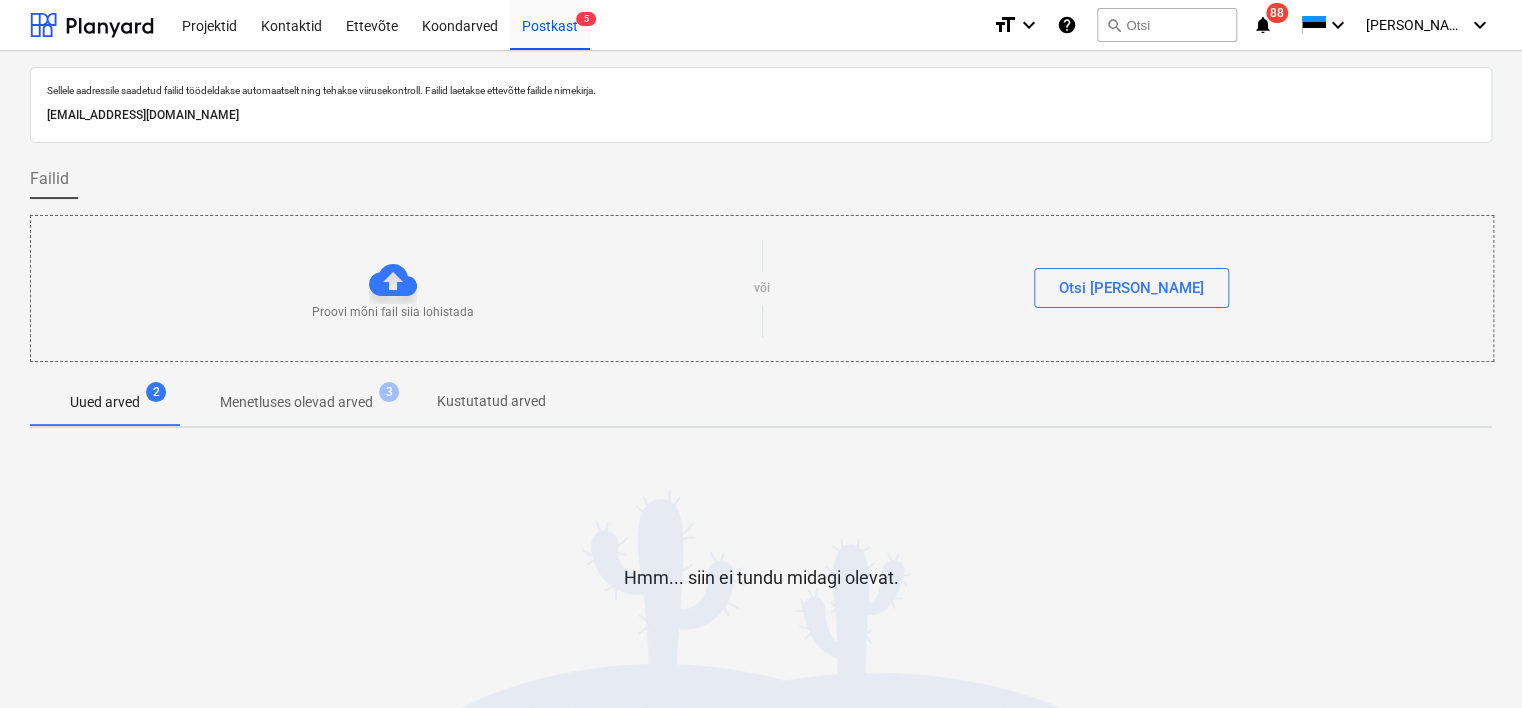 scroll, scrollTop: 66, scrollLeft: 0, axis: vertical 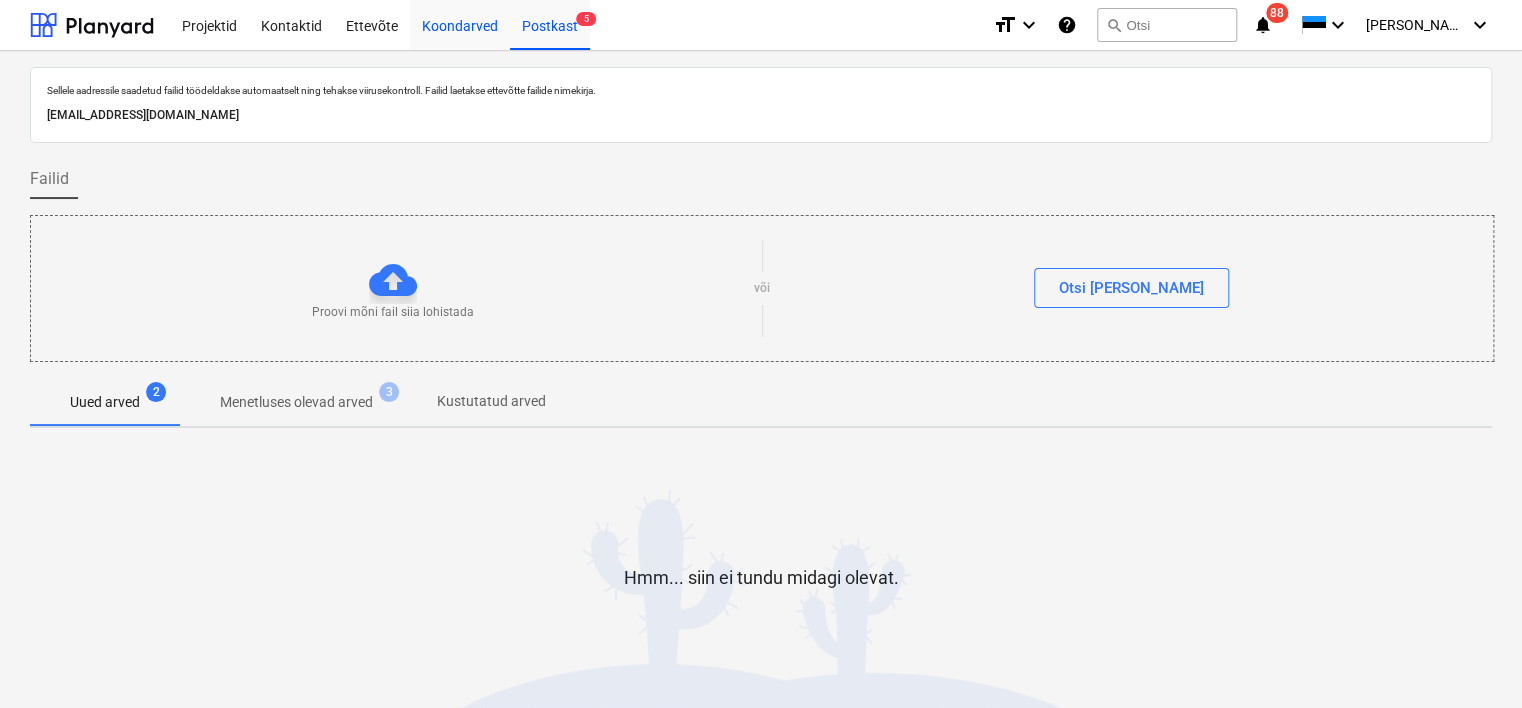 click on "Koondarved" at bounding box center (460, 24) 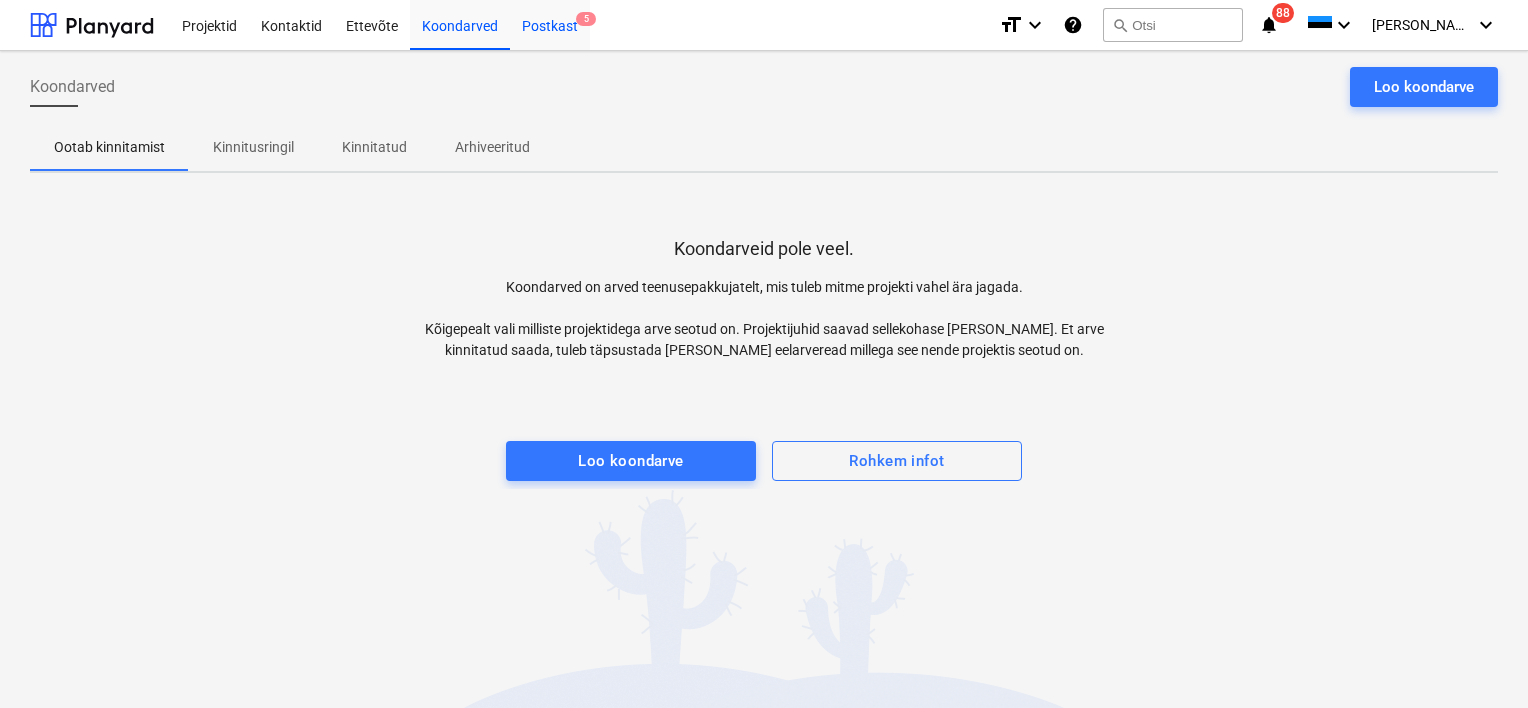click on "Postkast 5" at bounding box center [550, 24] 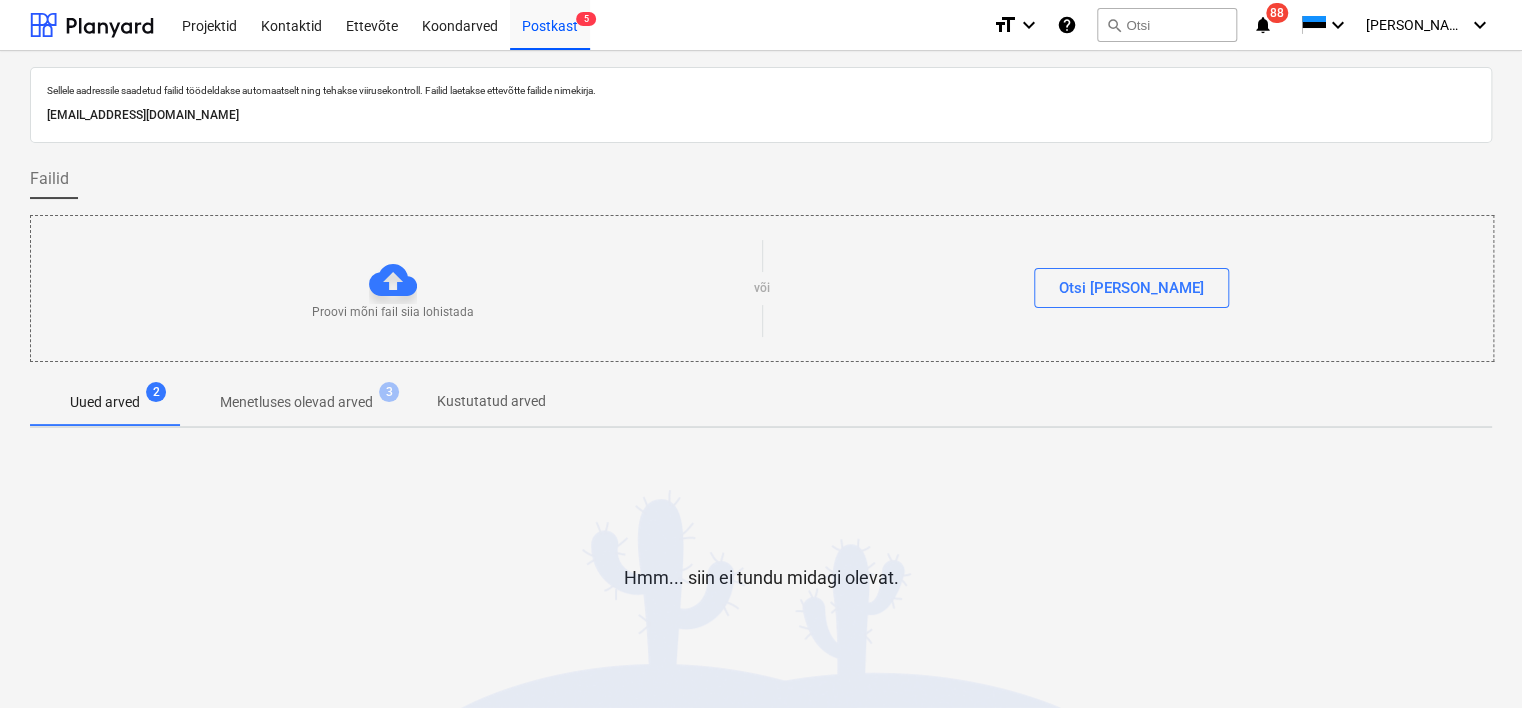 scroll, scrollTop: 66, scrollLeft: 0, axis: vertical 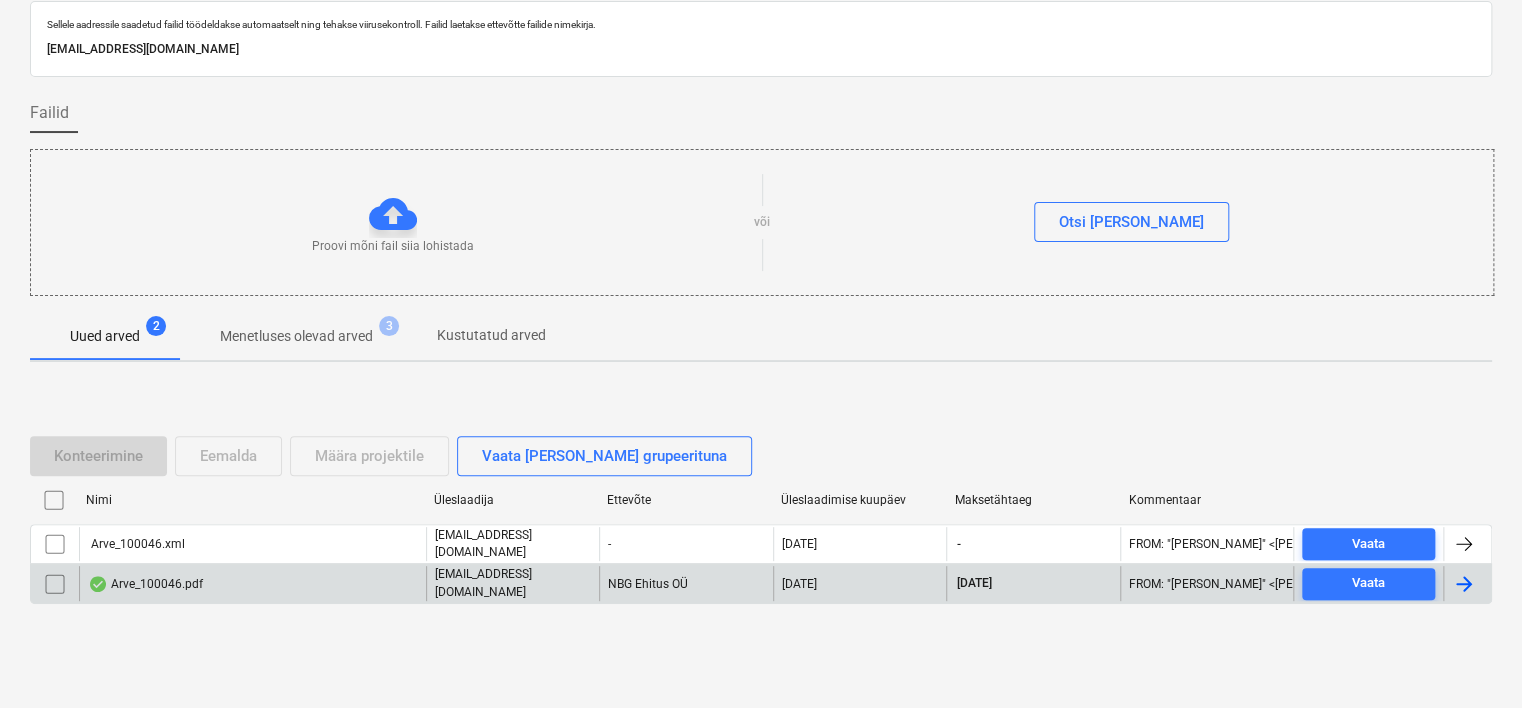 click on "Arve_100046.pdf" at bounding box center (252, 583) 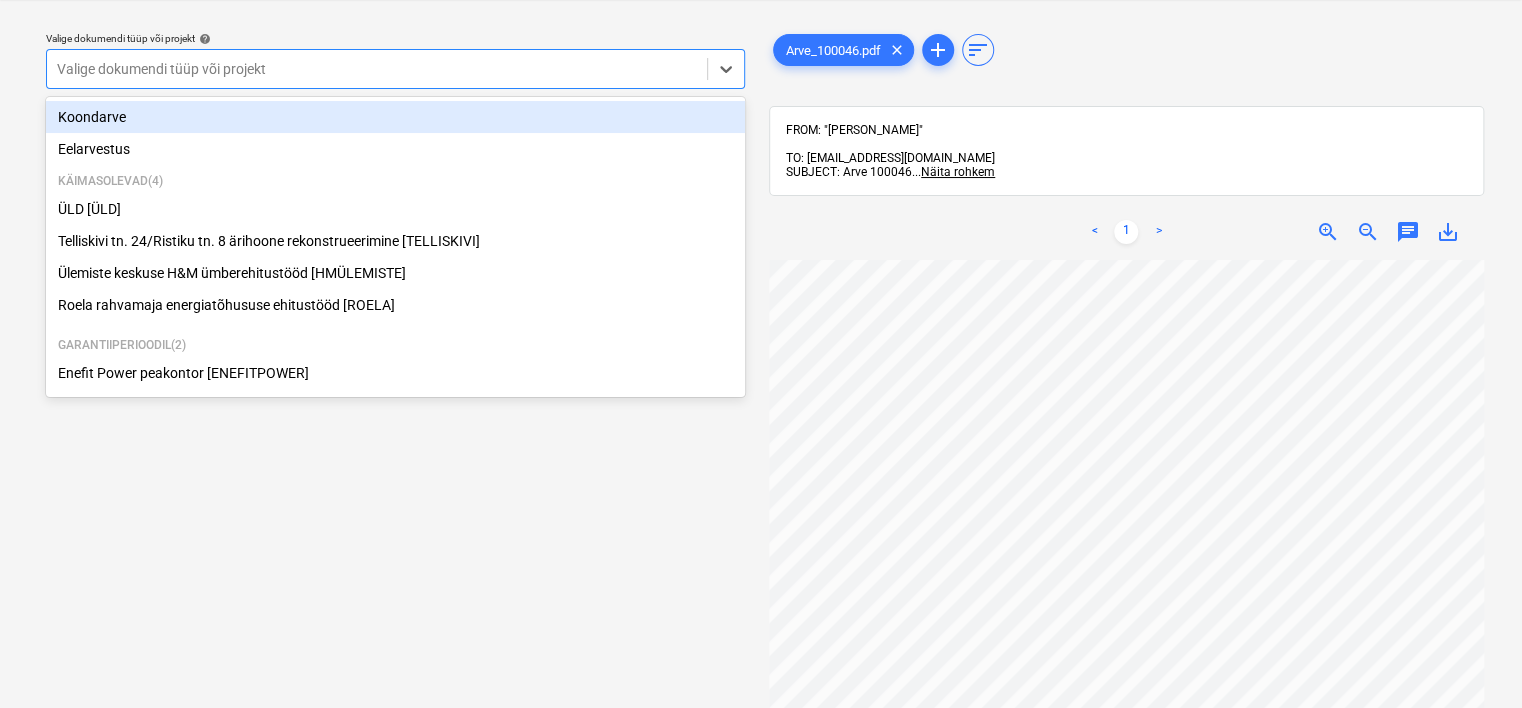 click at bounding box center (377, 69) 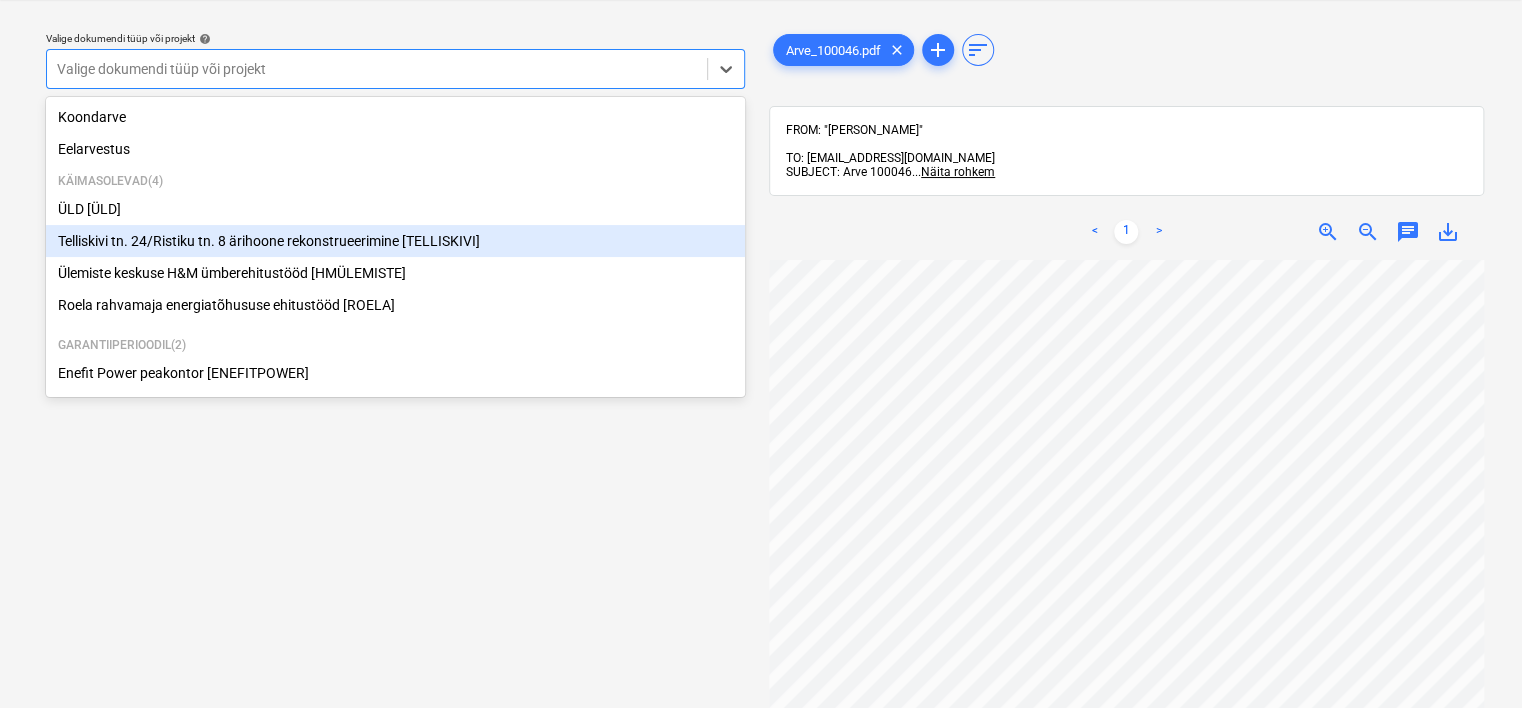 click on "Telliskivi tn. 24/Ristiku tn. 8 ärihoone rekonstrueerimine  [TELLISKIVI]" at bounding box center [395, 241] 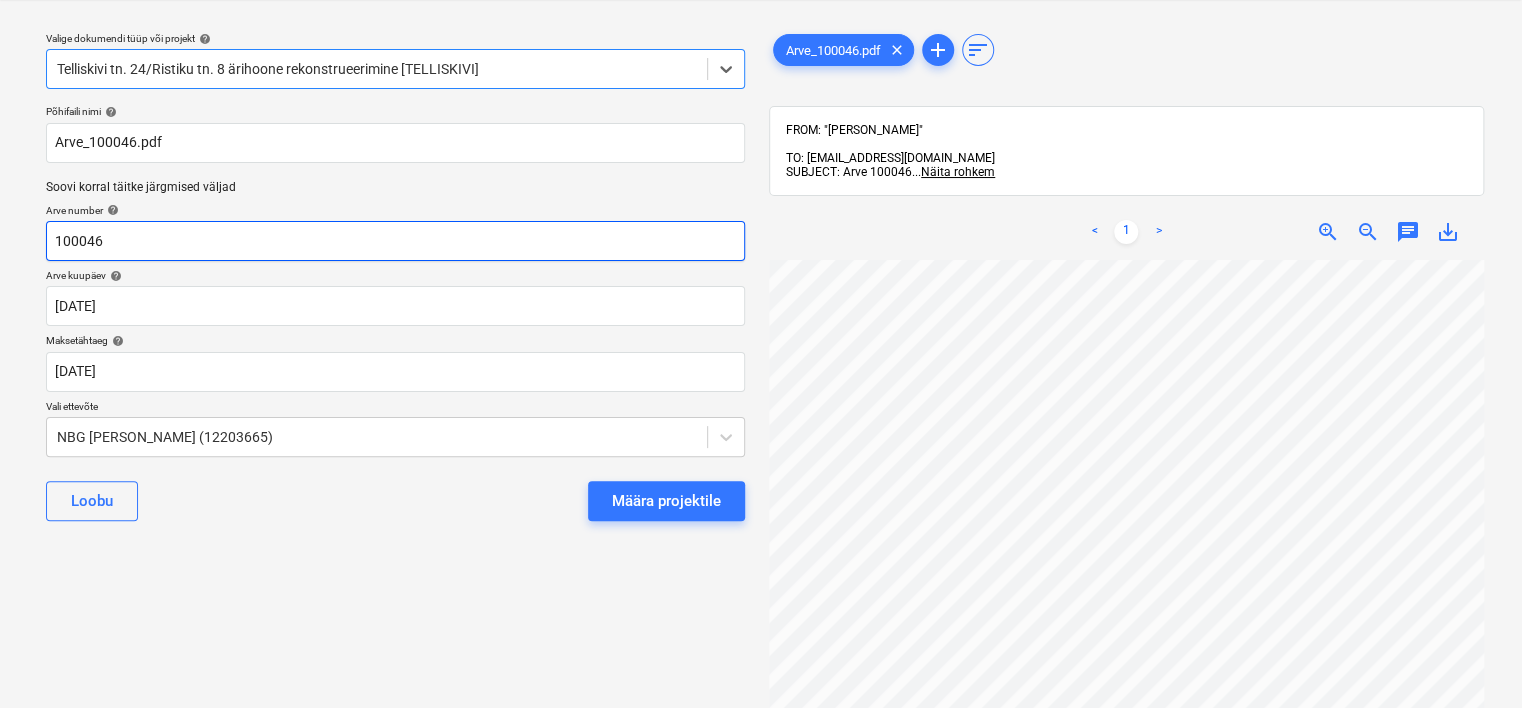 scroll, scrollTop: 0, scrollLeft: 188, axis: horizontal 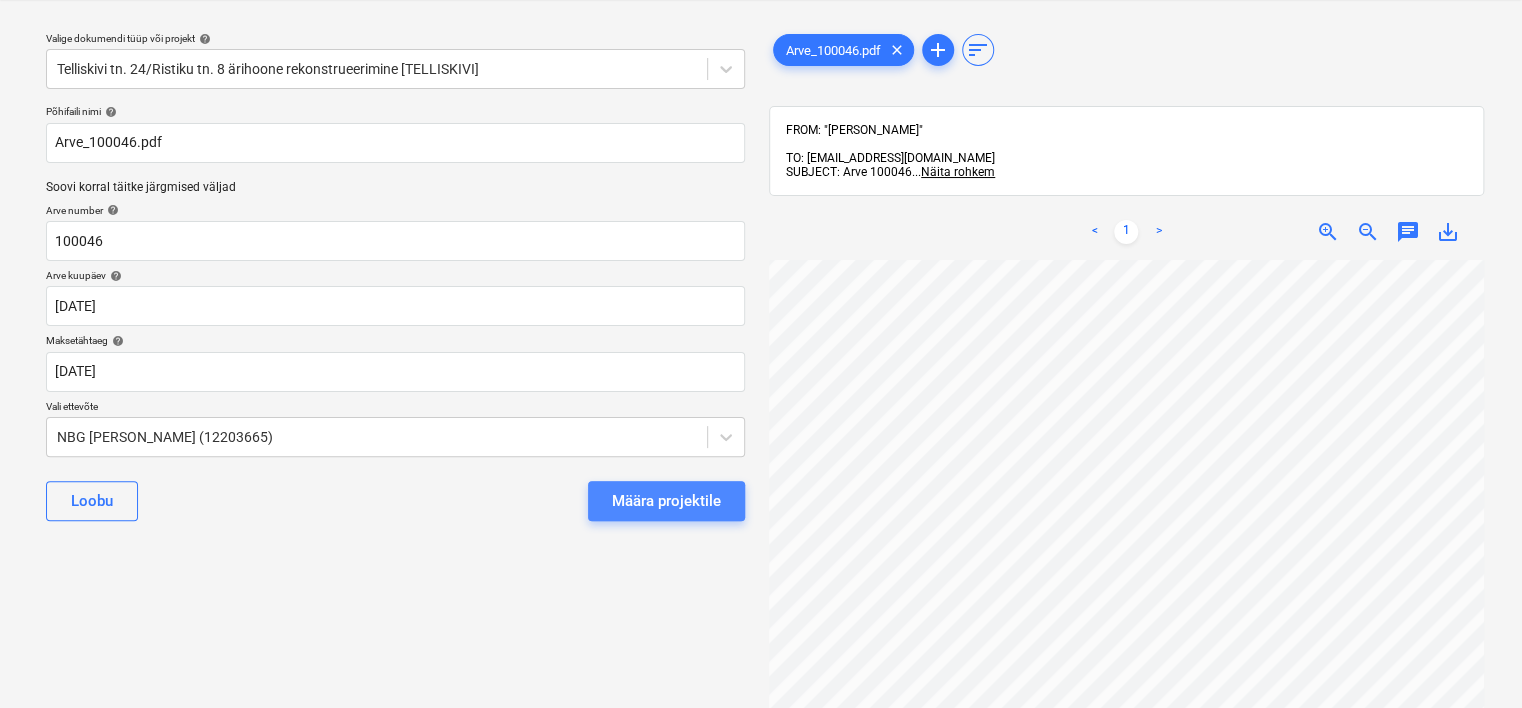 click on "Määra projektile" at bounding box center [666, 501] 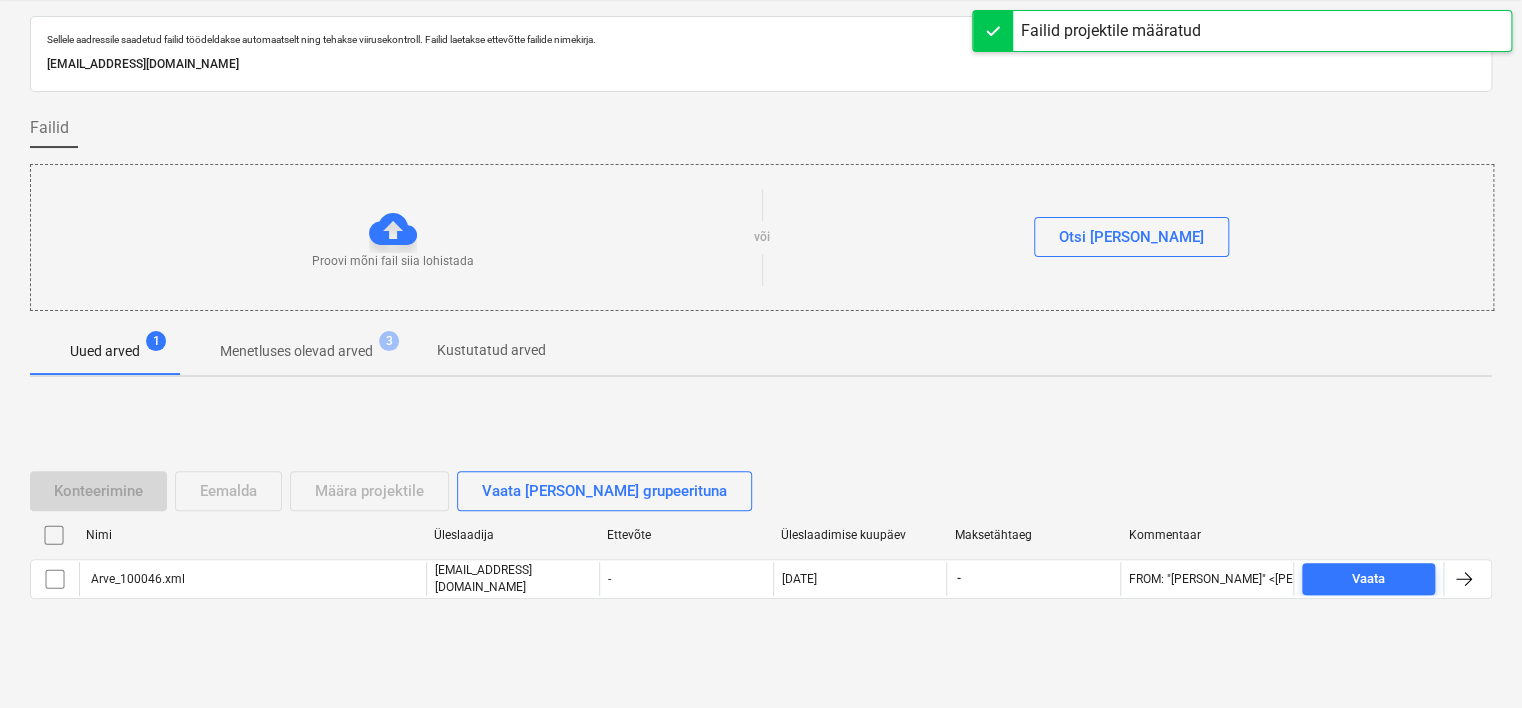 scroll, scrollTop: 0, scrollLeft: 0, axis: both 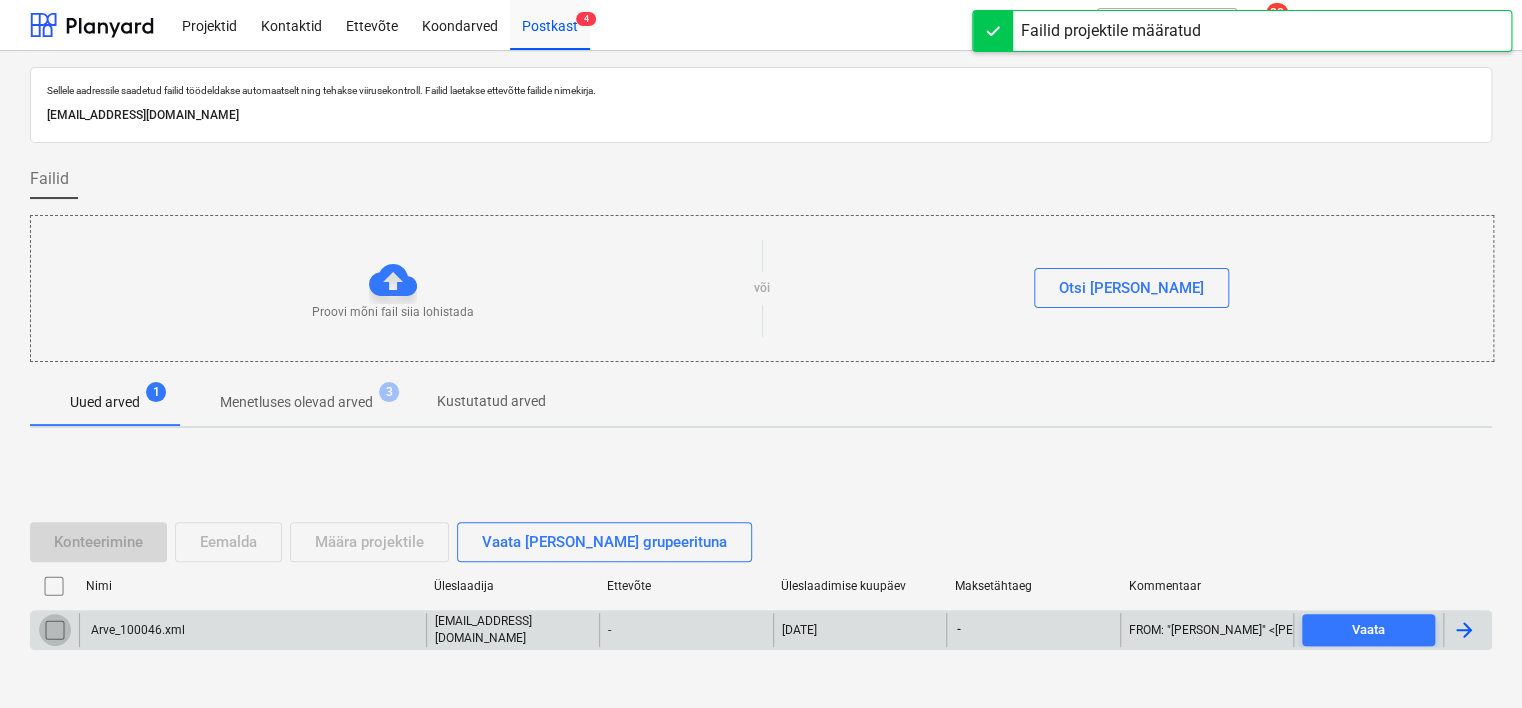 click at bounding box center [55, 630] 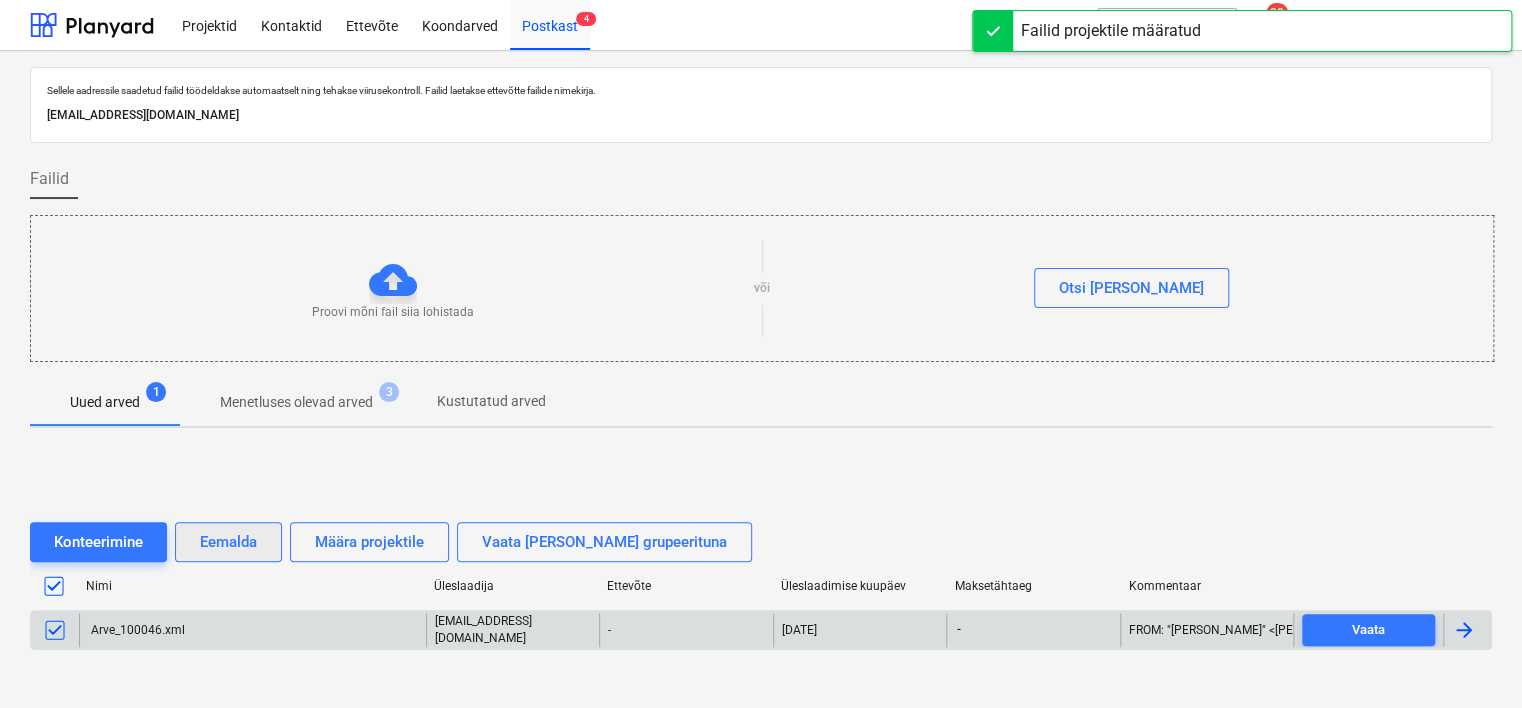 click on "Eemalda" at bounding box center (228, 542) 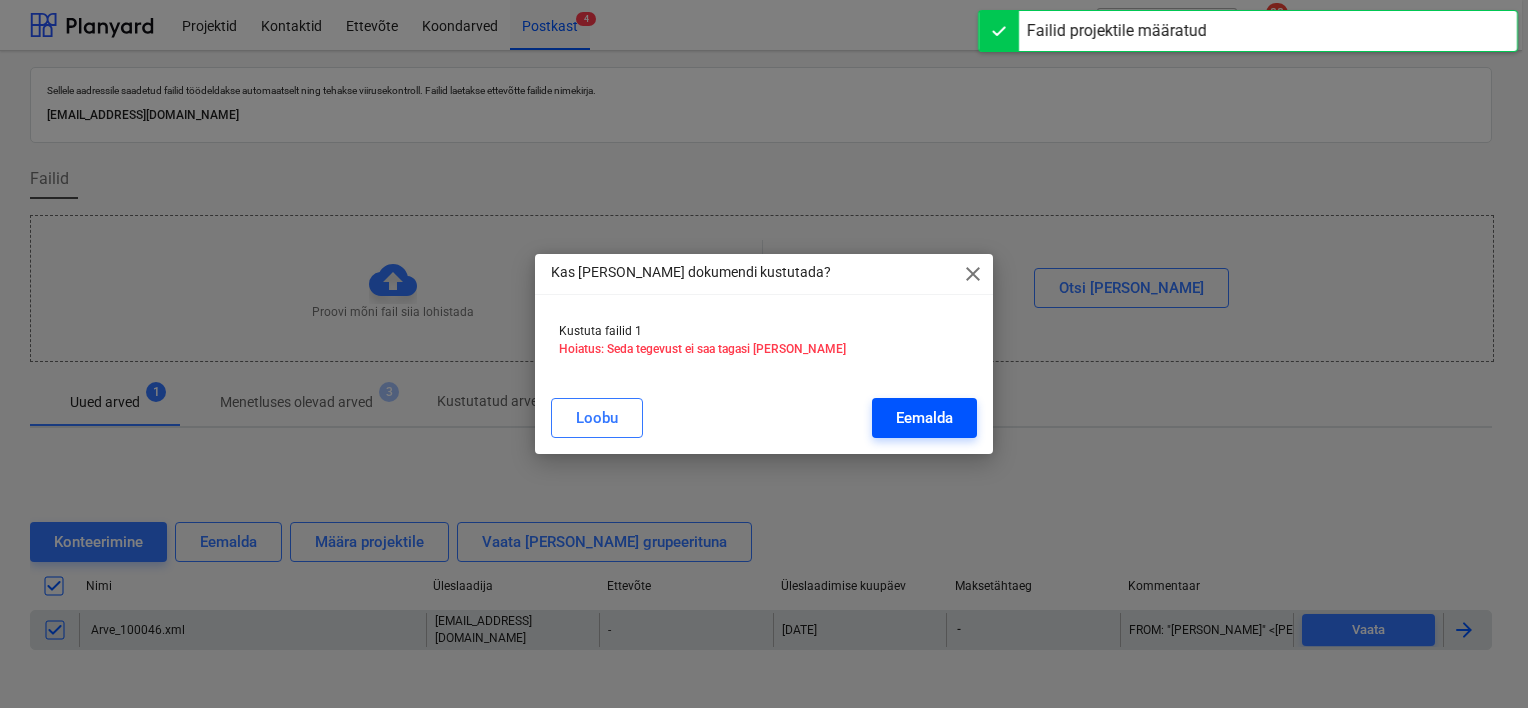 click on "Eemalda" at bounding box center (924, 418) 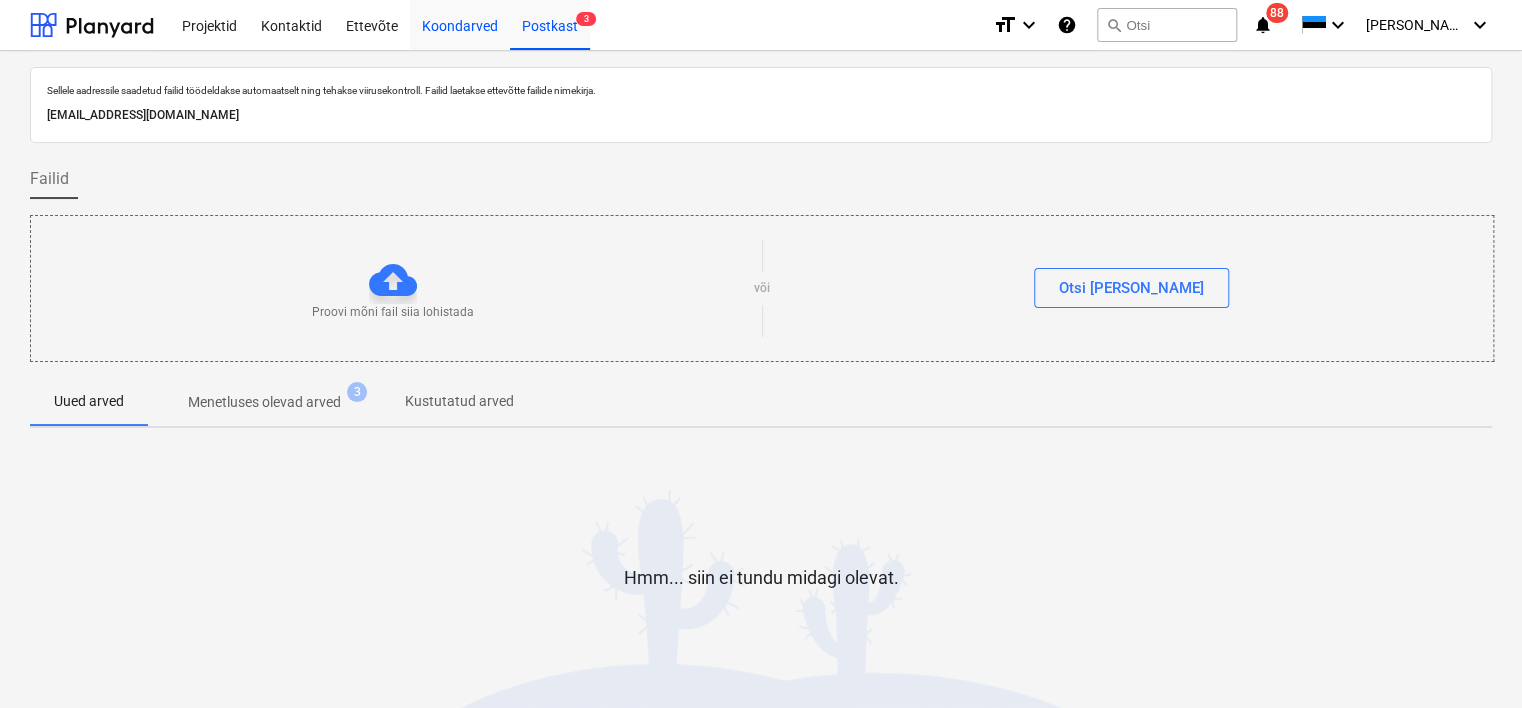 click on "Koondarved" at bounding box center (460, 24) 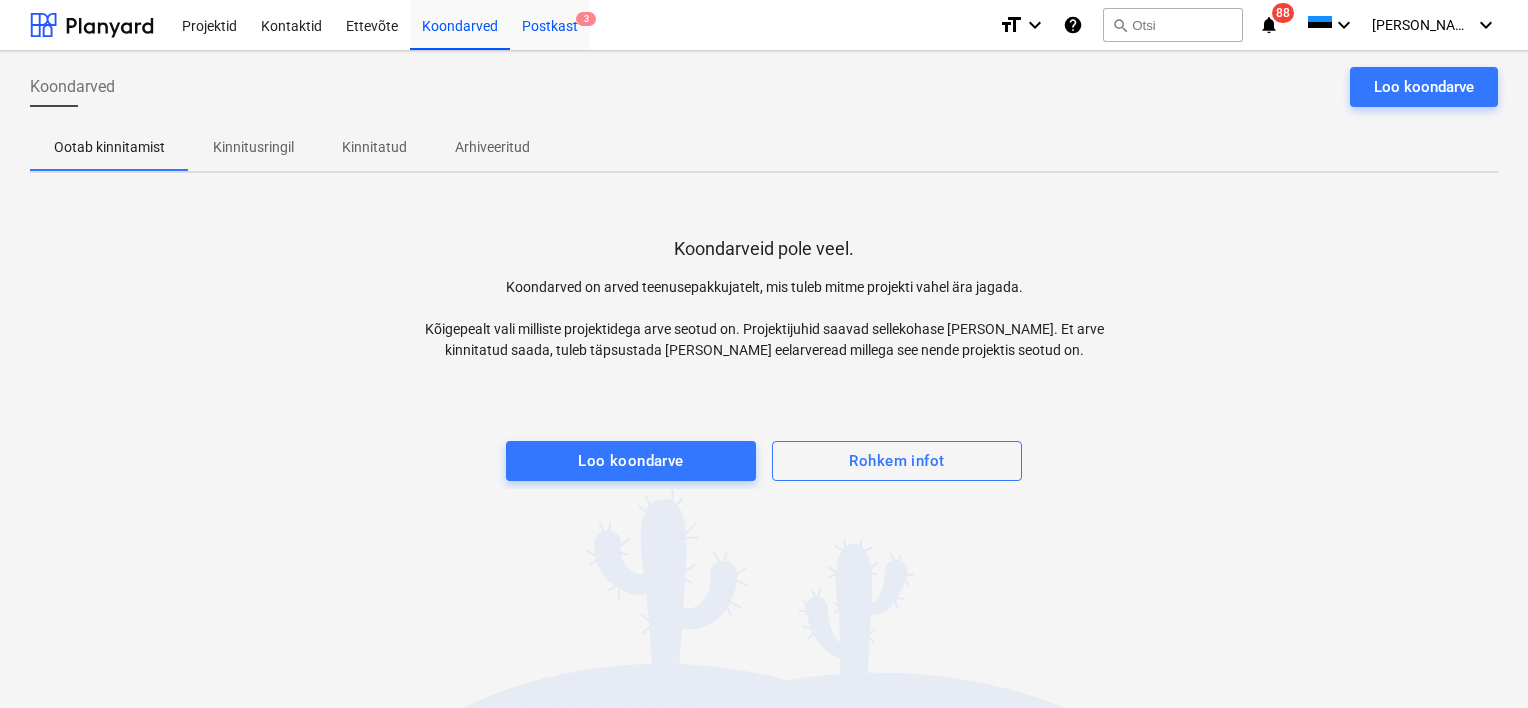 click on "Postkast 3" at bounding box center (550, 24) 